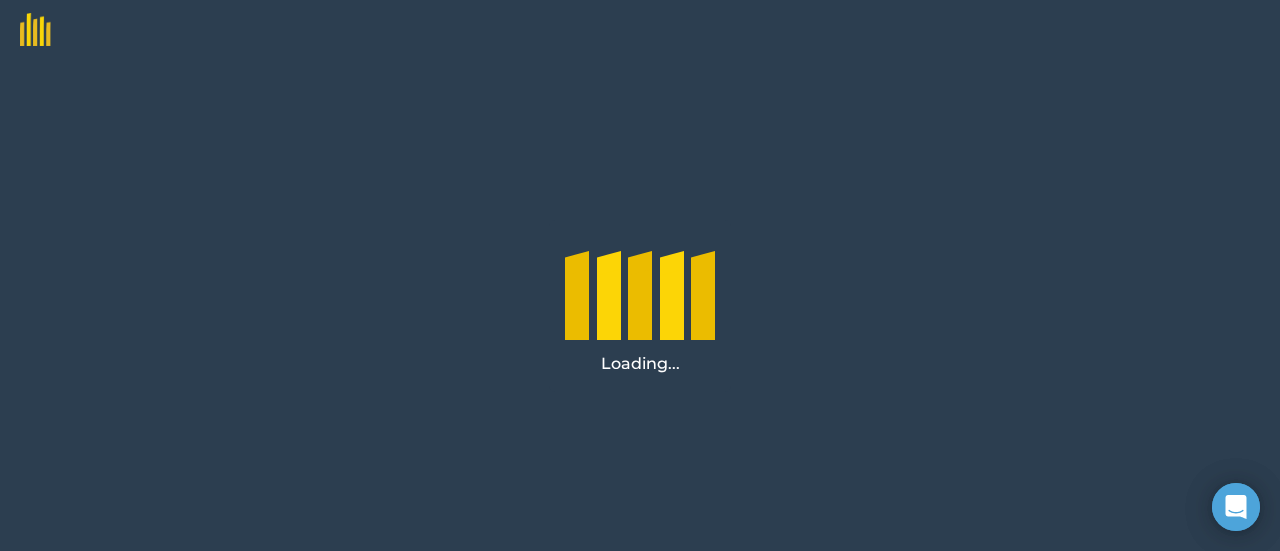 scroll, scrollTop: 0, scrollLeft: 0, axis: both 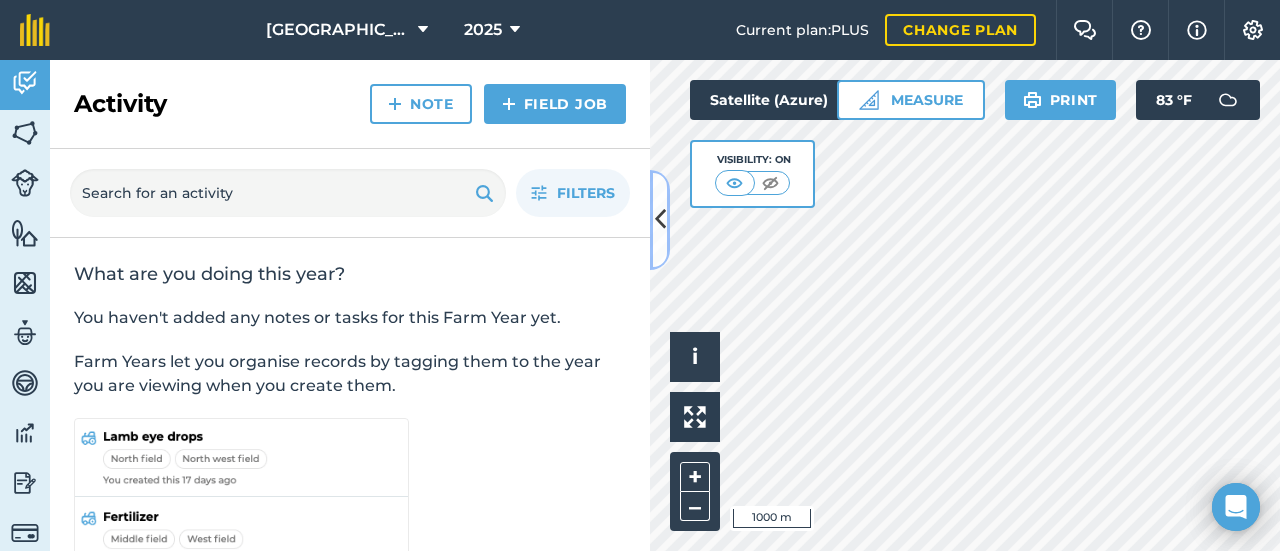 click at bounding box center [660, 220] 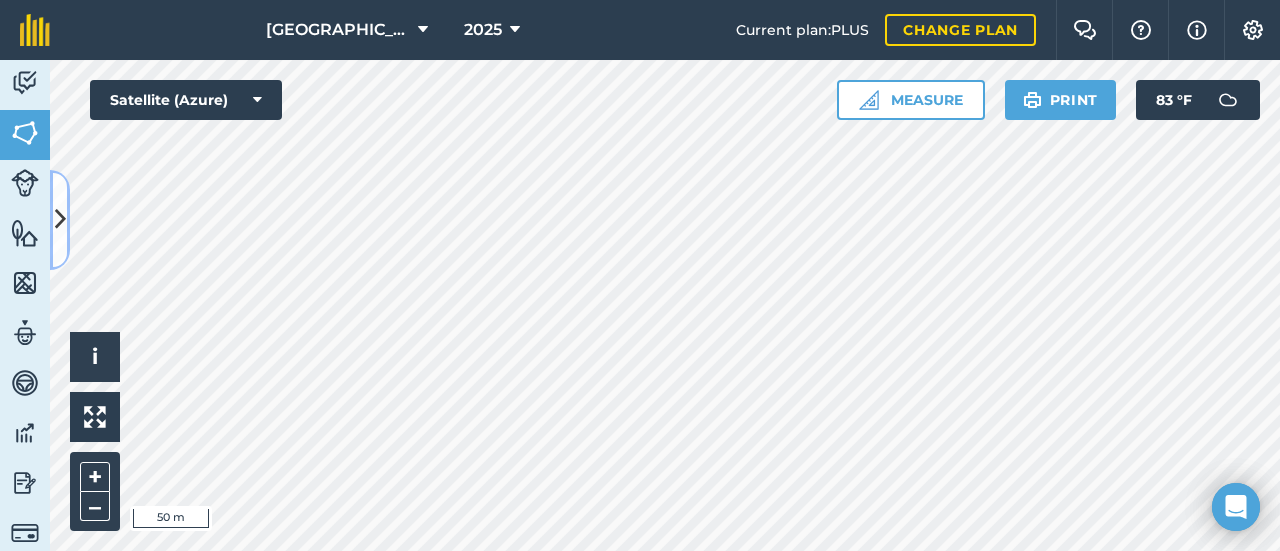 click at bounding box center (60, 220) 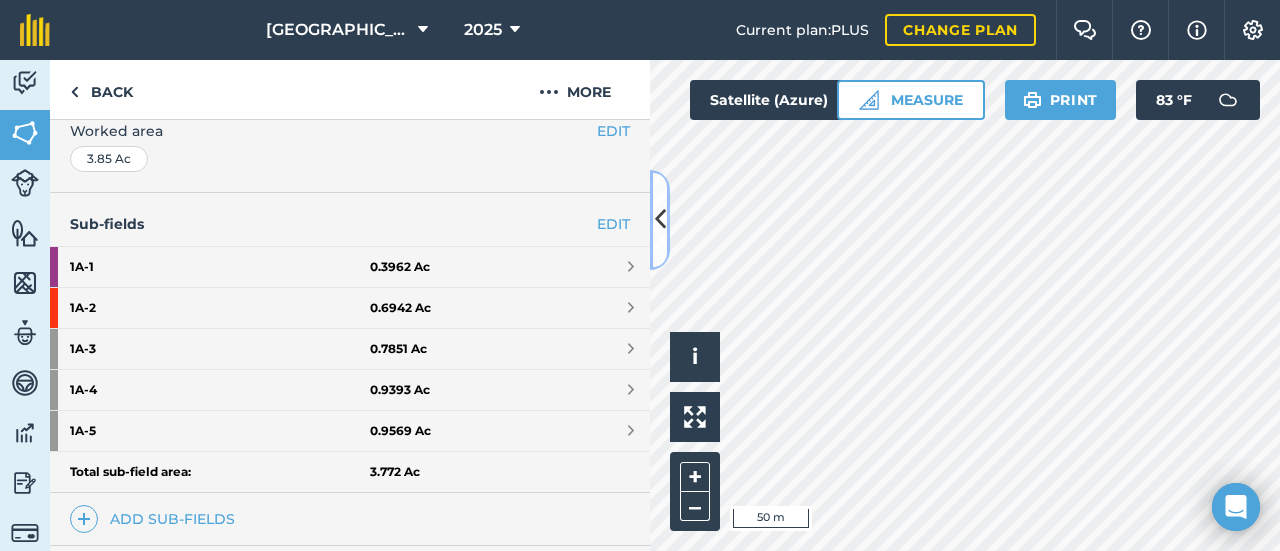 scroll, scrollTop: 454, scrollLeft: 0, axis: vertical 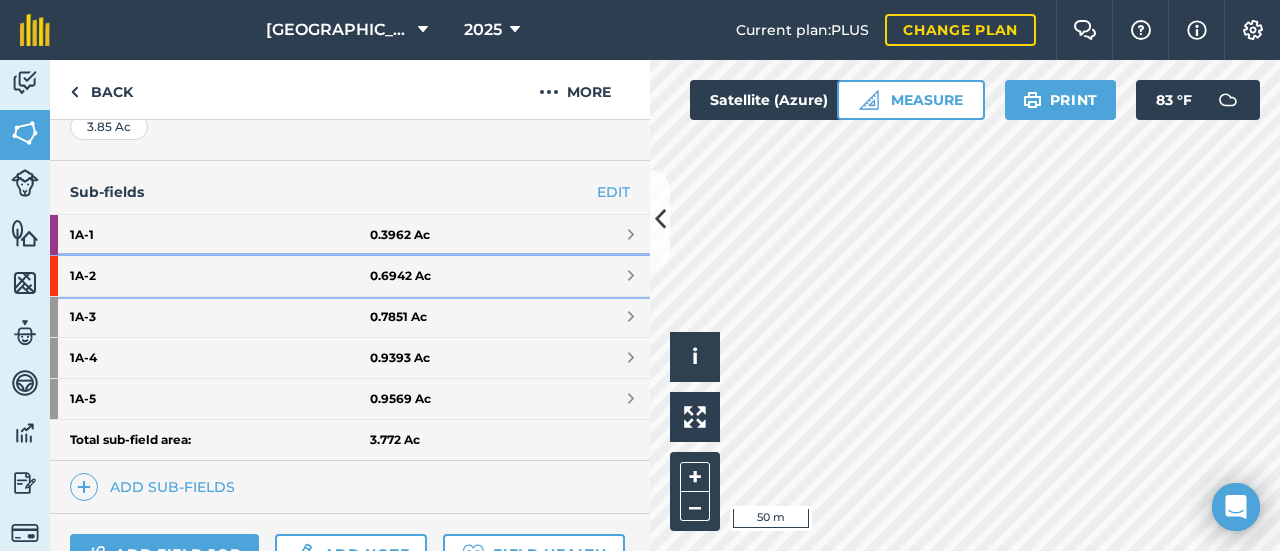 click on "1A  -  2" at bounding box center [220, 276] 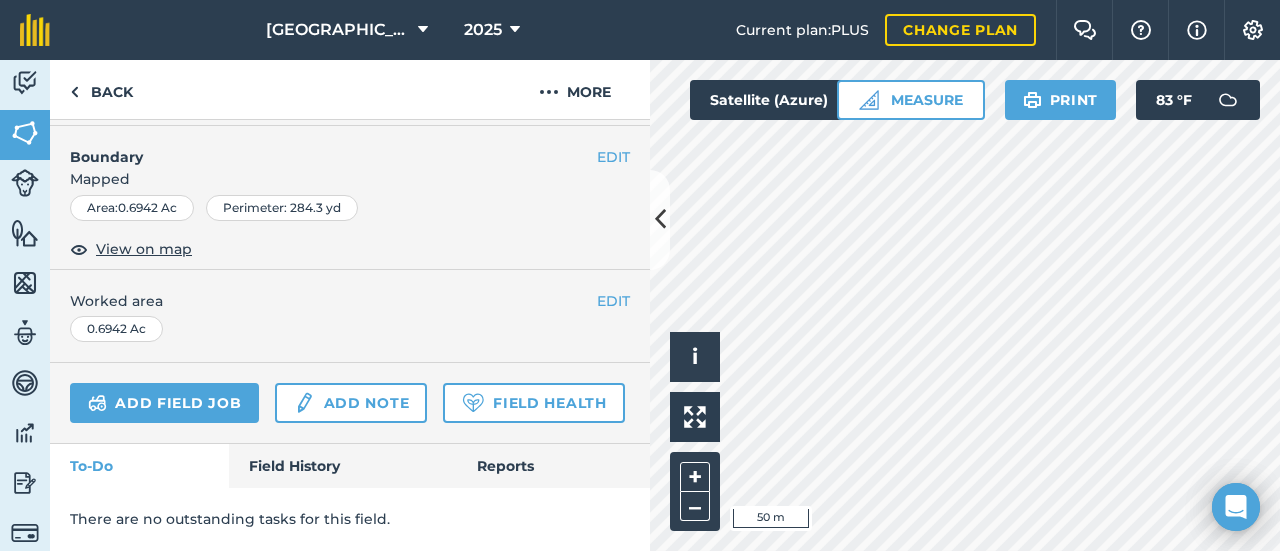 scroll, scrollTop: 0, scrollLeft: 0, axis: both 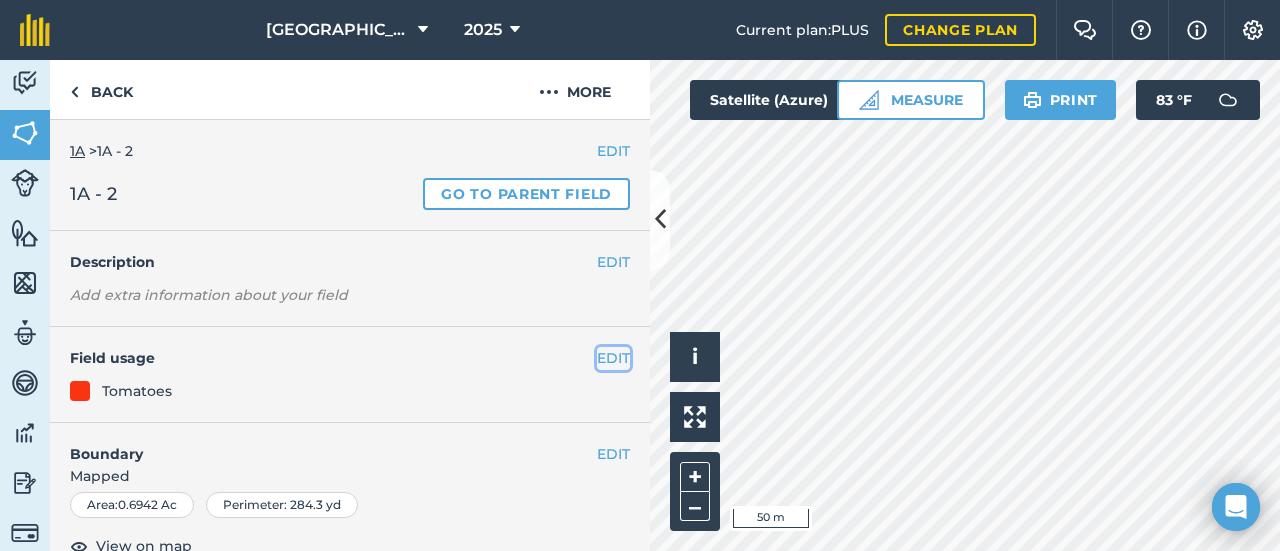 click on "EDIT" at bounding box center [613, 358] 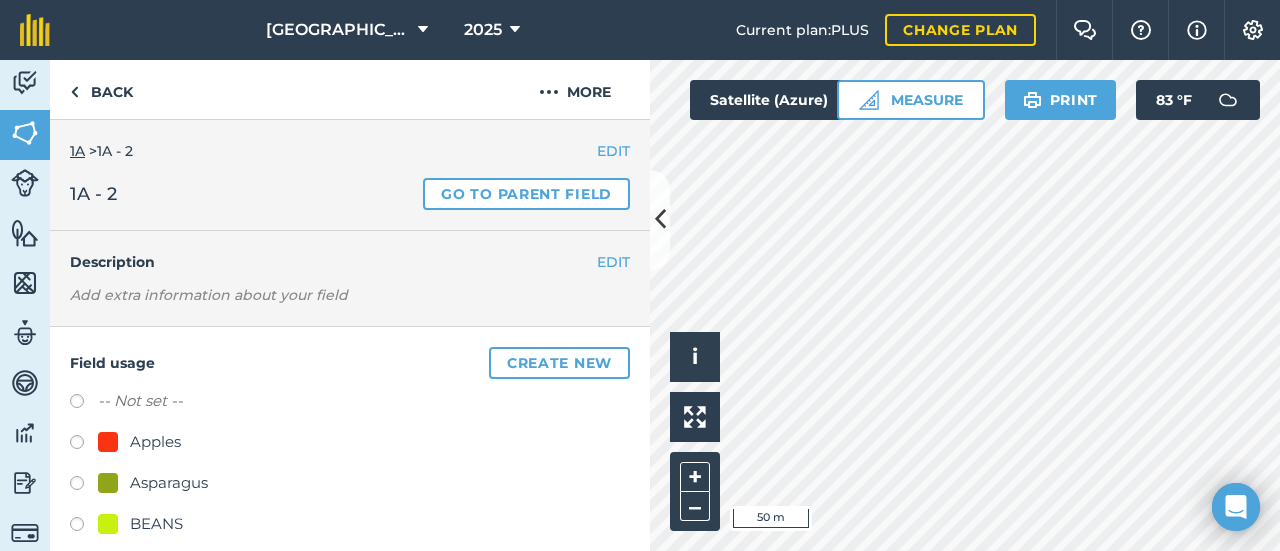 click on "Asparagus" at bounding box center (350, 485) 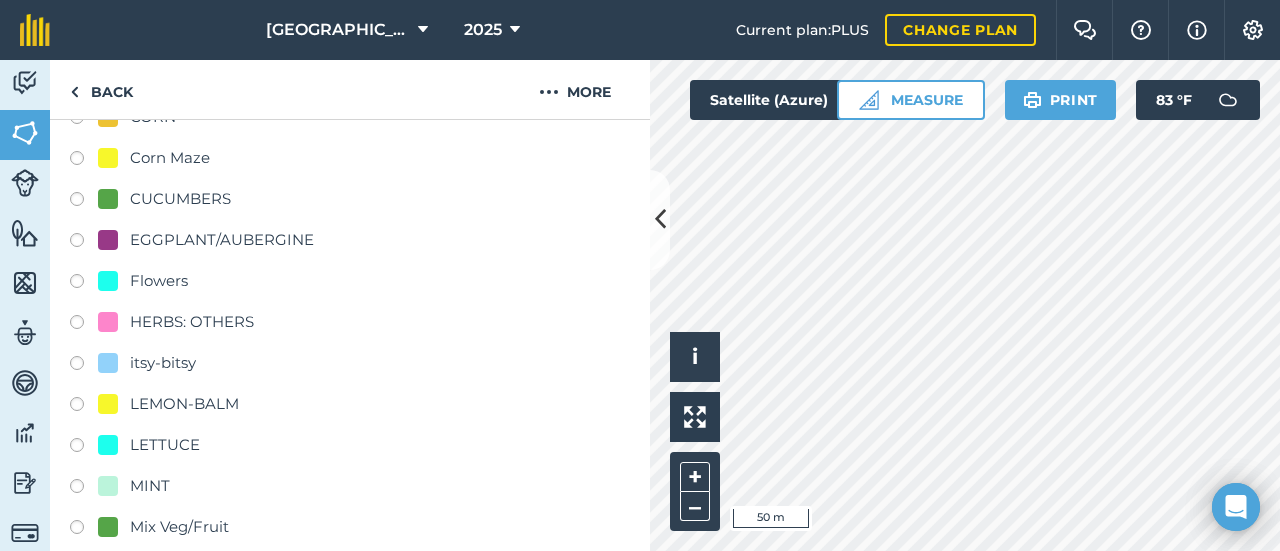 scroll, scrollTop: 733, scrollLeft: 0, axis: vertical 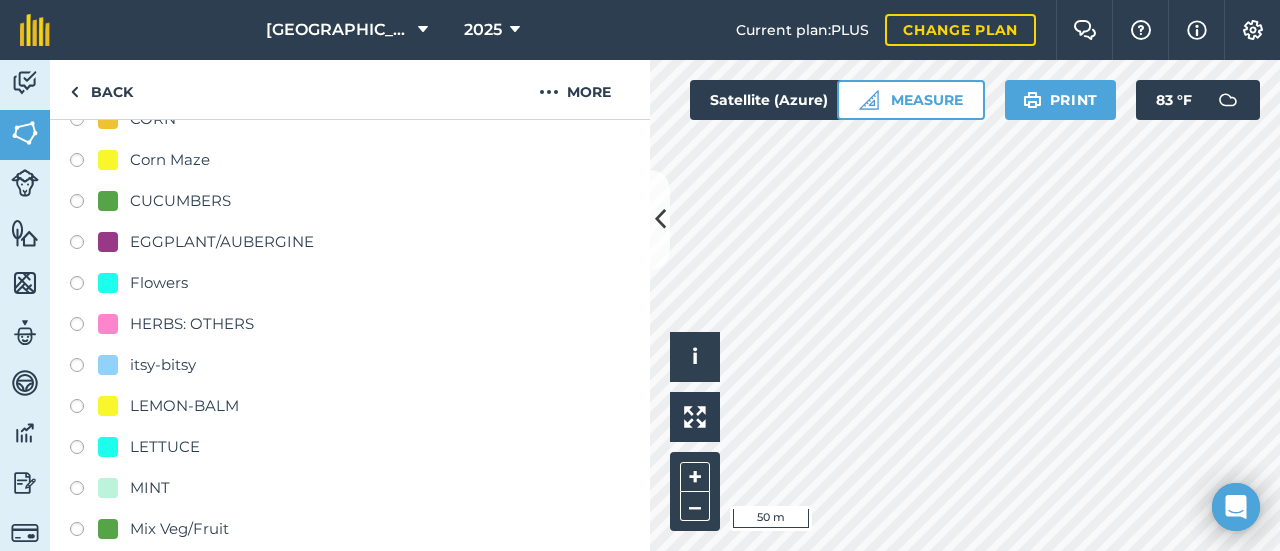 click on "EGGPLANT/AUBERGINE" at bounding box center (222, 242) 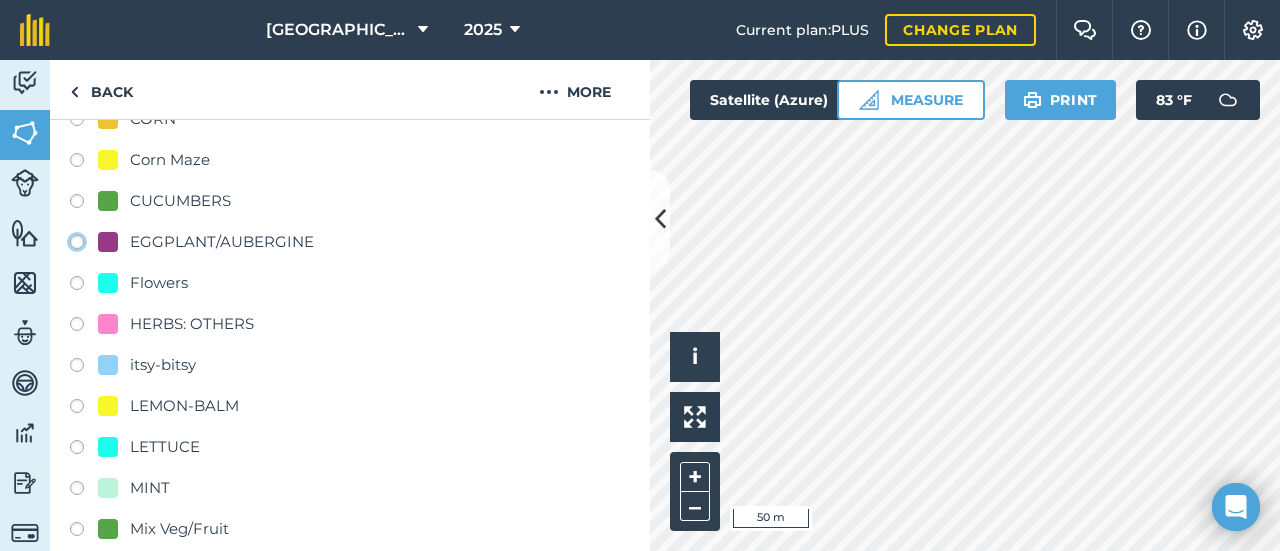 click on "EGGPLANT/AUBERGINE" at bounding box center (-9923, 241) 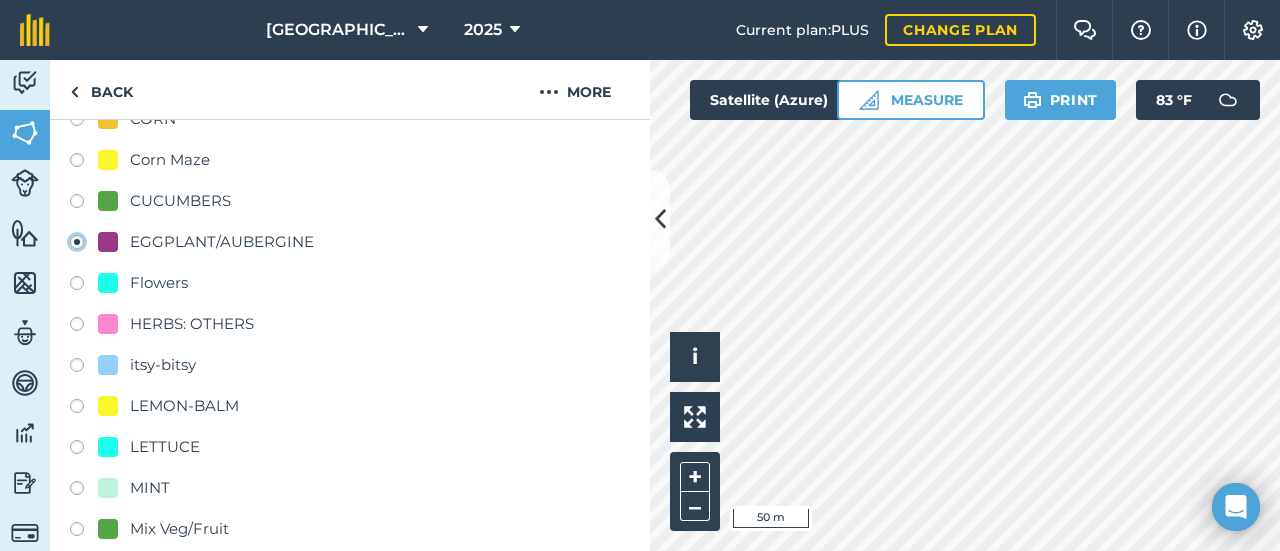 radio on "true" 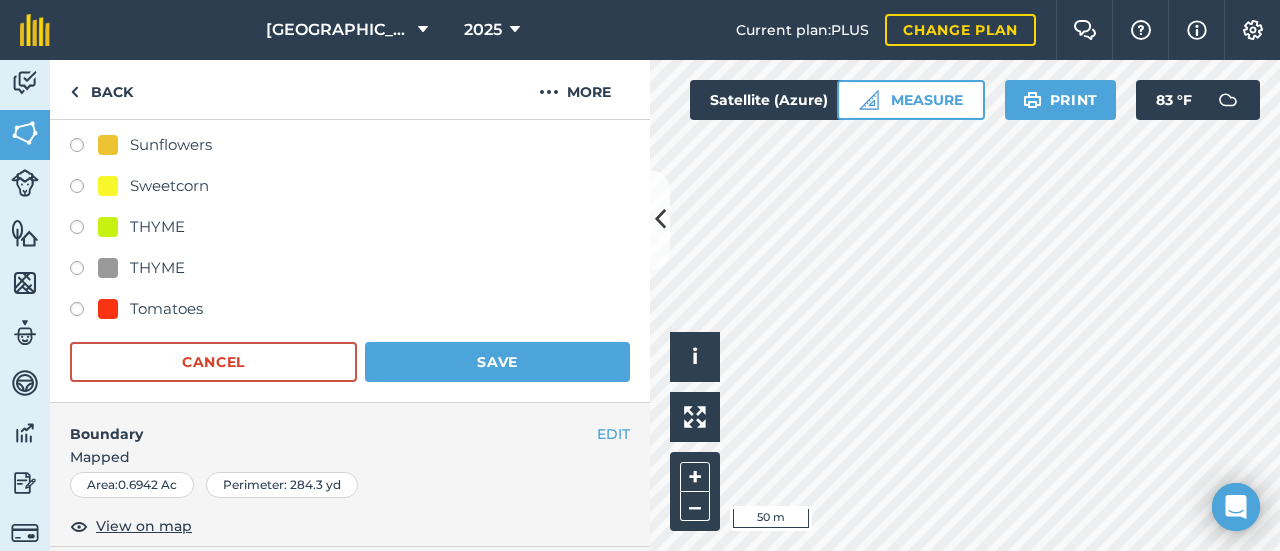 scroll, scrollTop: 1815, scrollLeft: 0, axis: vertical 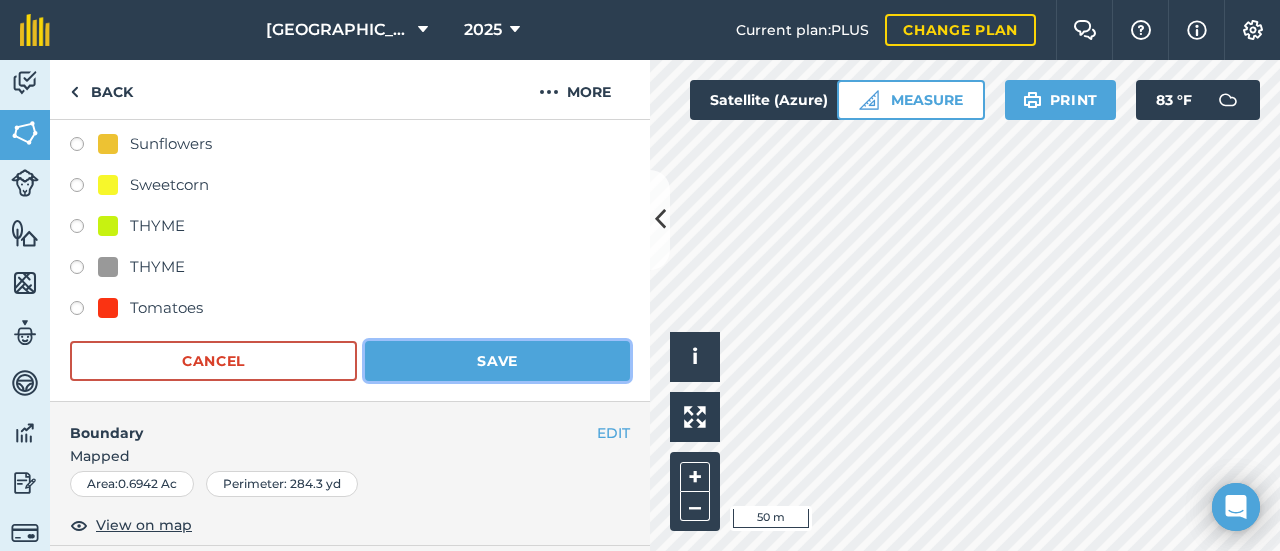 click on "Save" at bounding box center [497, 361] 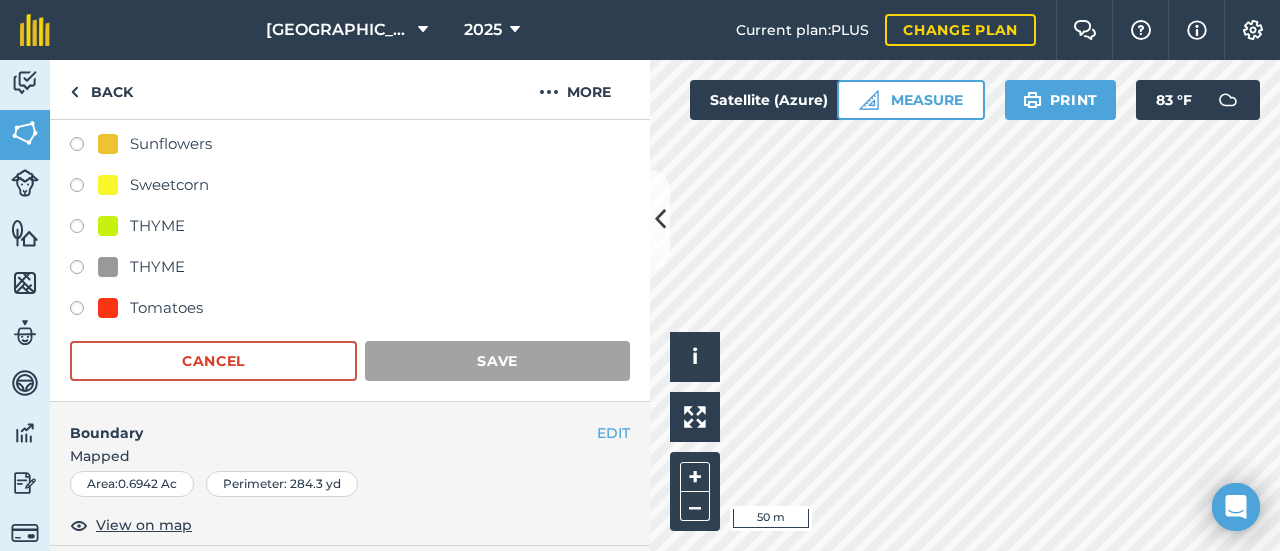 scroll, scrollTop: 348, scrollLeft: 0, axis: vertical 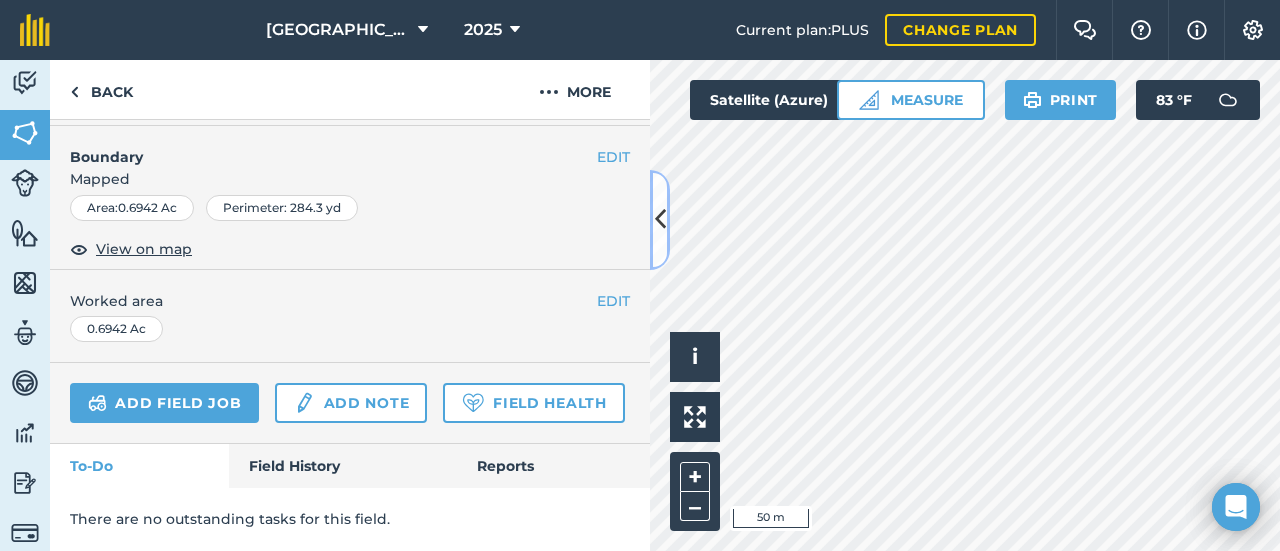 click at bounding box center (660, 219) 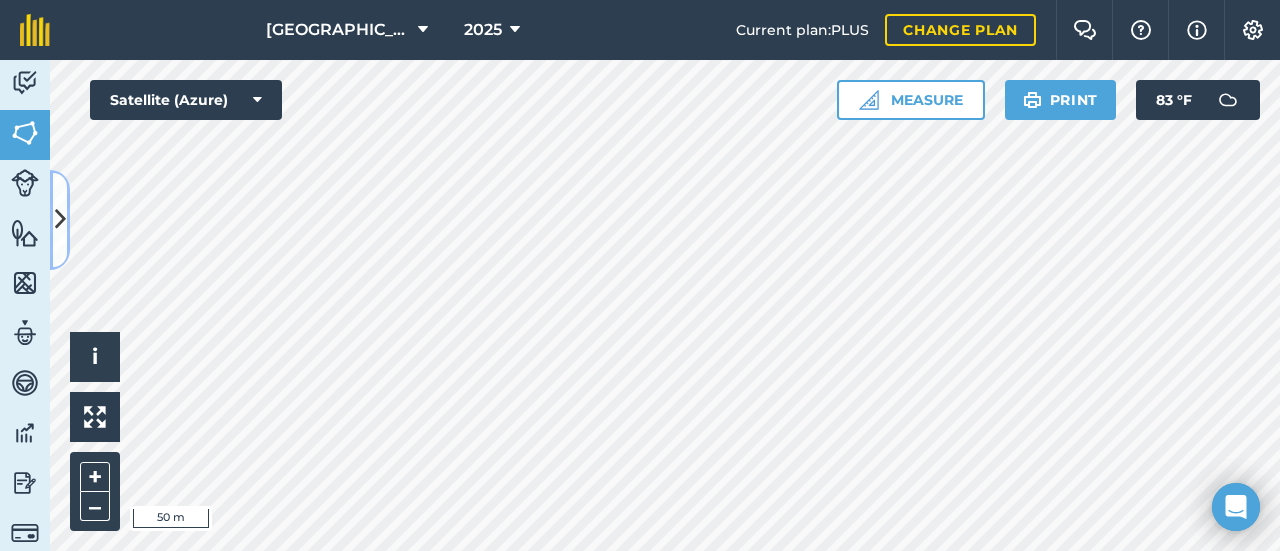 click at bounding box center [60, 220] 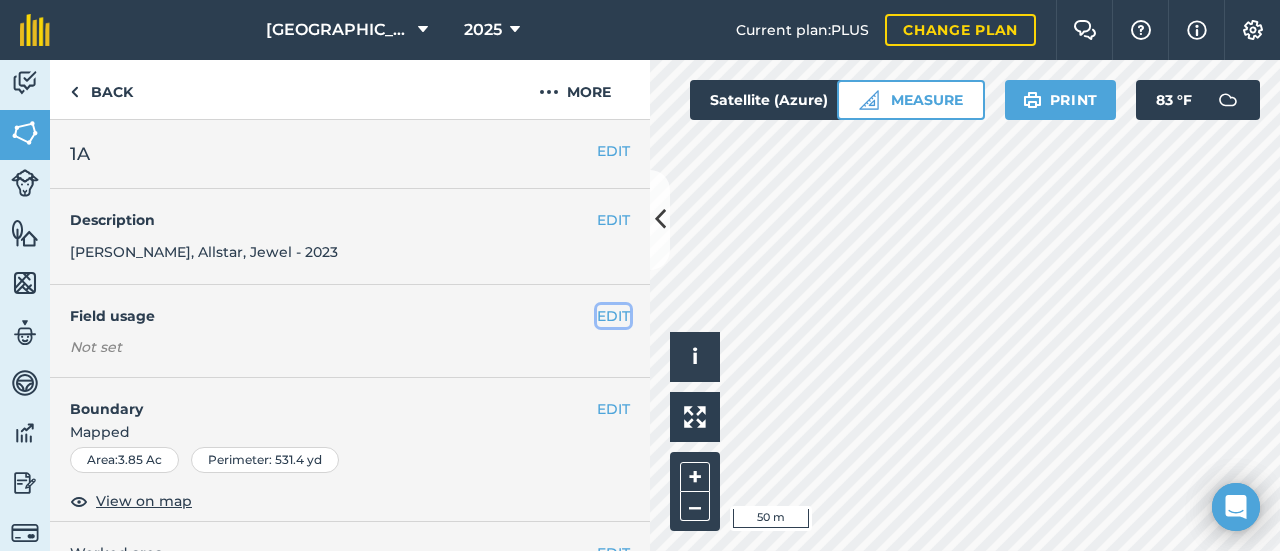 click on "EDIT" at bounding box center [613, 316] 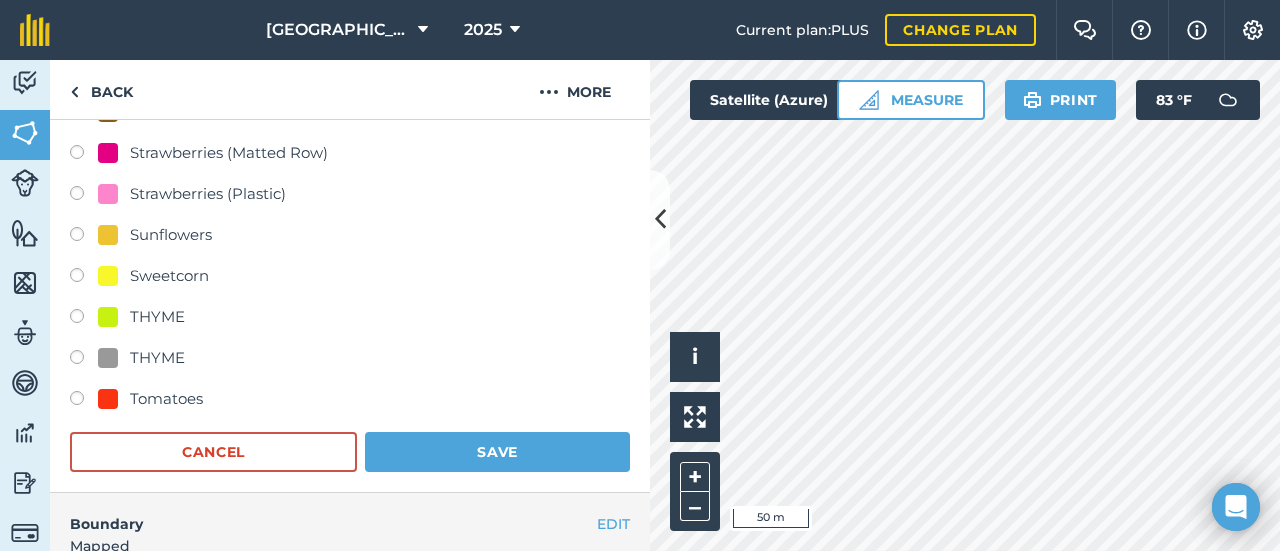 scroll, scrollTop: 1699, scrollLeft: 0, axis: vertical 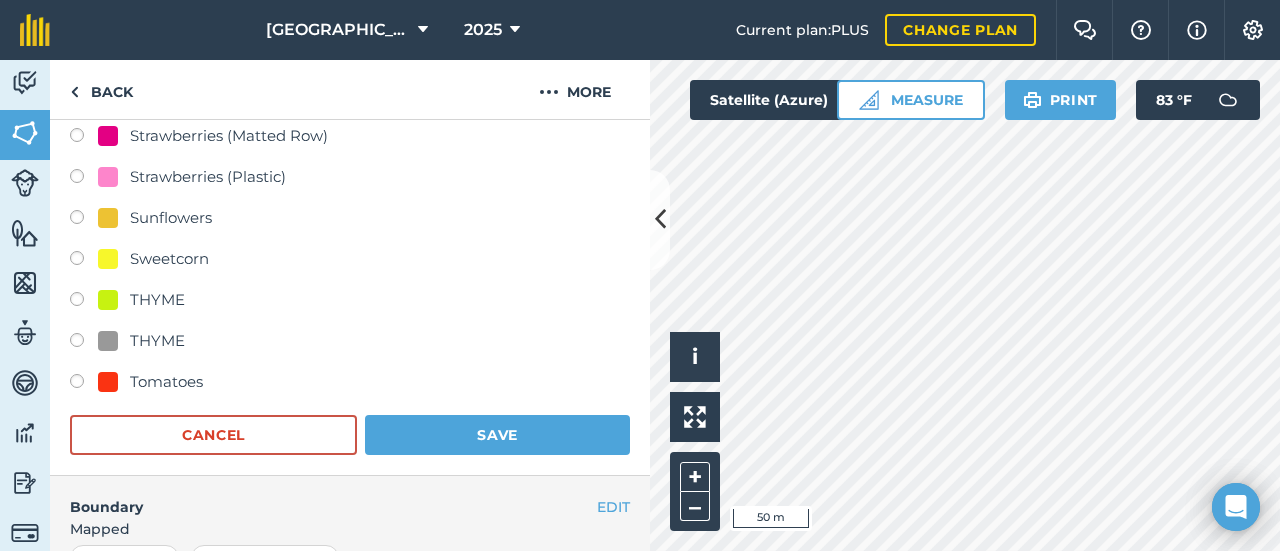 click on "Tomatoes" at bounding box center [166, 382] 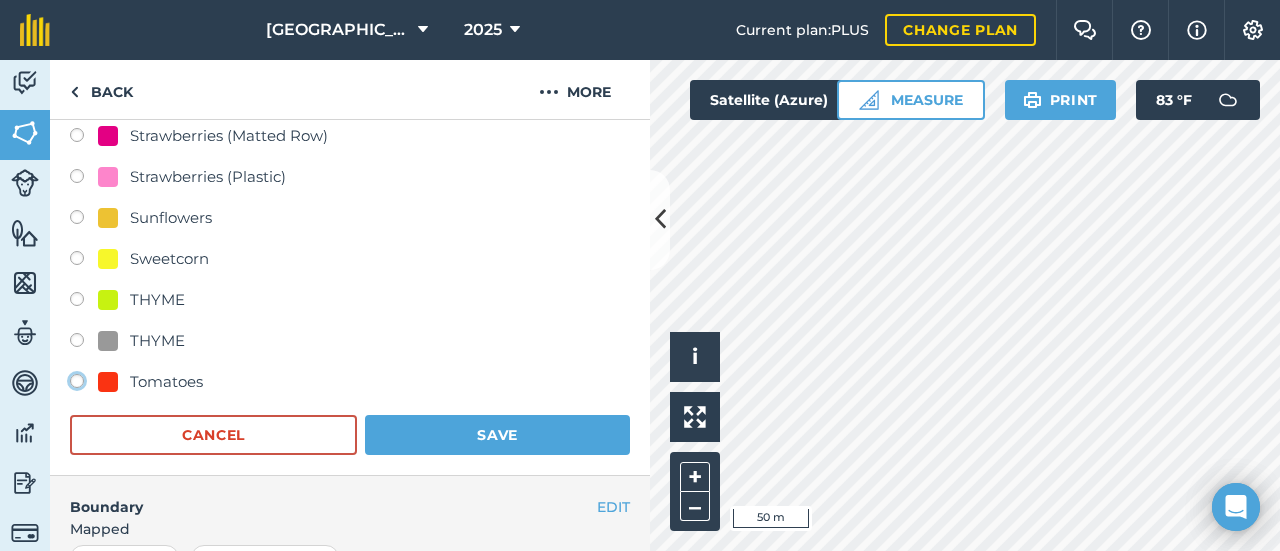 click on "Tomatoes" at bounding box center (-9923, 380) 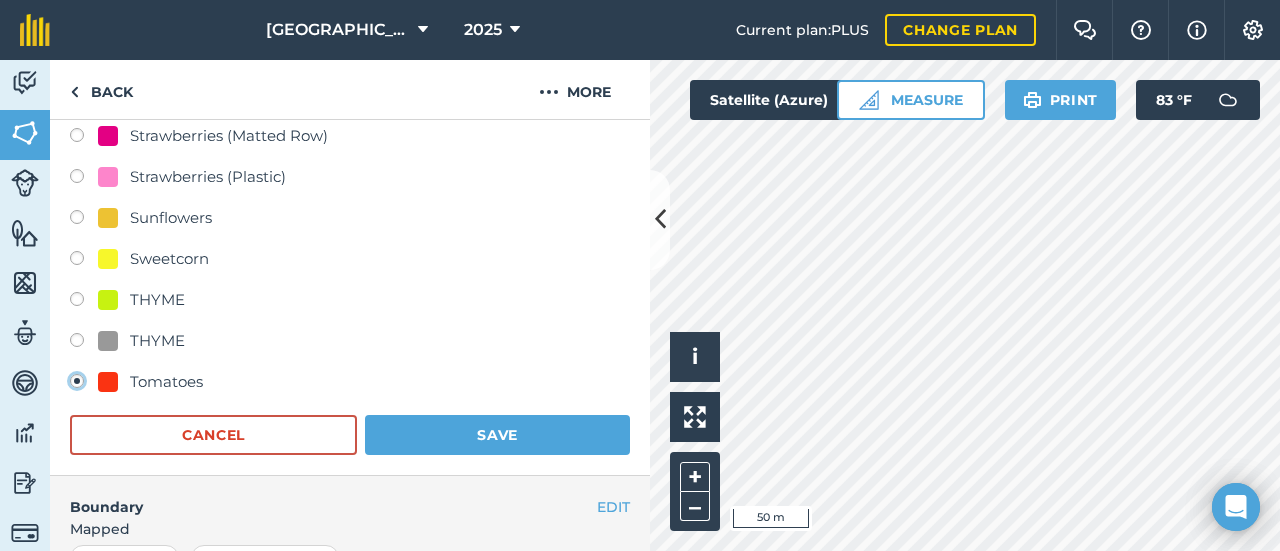 radio on "true" 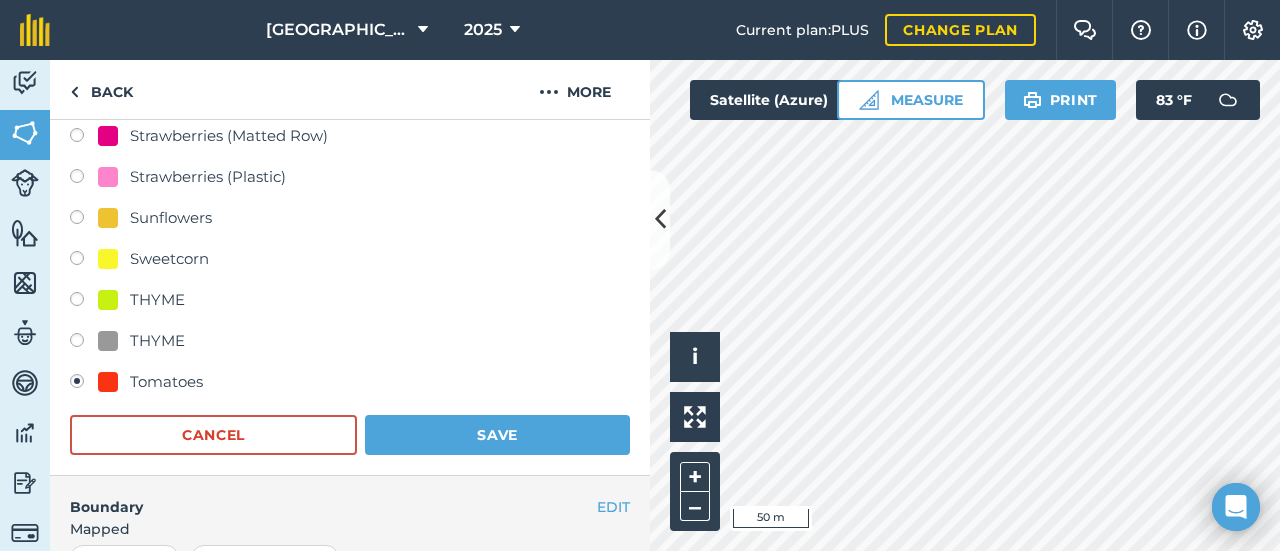 click on "-- Not set -- Apples Asparagus  BEANS Blueberries Brambles Brassicas Cherries CHIVES Christmas trees Christmas Trees CORN Corn Maze CUCUMBERS EGGPLANT/AUBERGINE Flowers HERBS: OTHERS itsy-bitsy LEMON-BALM LETTUCE MINT Mix Veg/Fruit Oregano PARSLEY Peaches Pears Peas Peppers Plums POTATOES PUMPKIN/SQUASH Pumpkins Rhubarb Ribes Squash straw Strawberries (Matted Row) Strawberries (Plastic) Sunflowers  Sweetcorn  THYME THYME Tomatoes  Cancel Save" at bounding box center (350, -449) 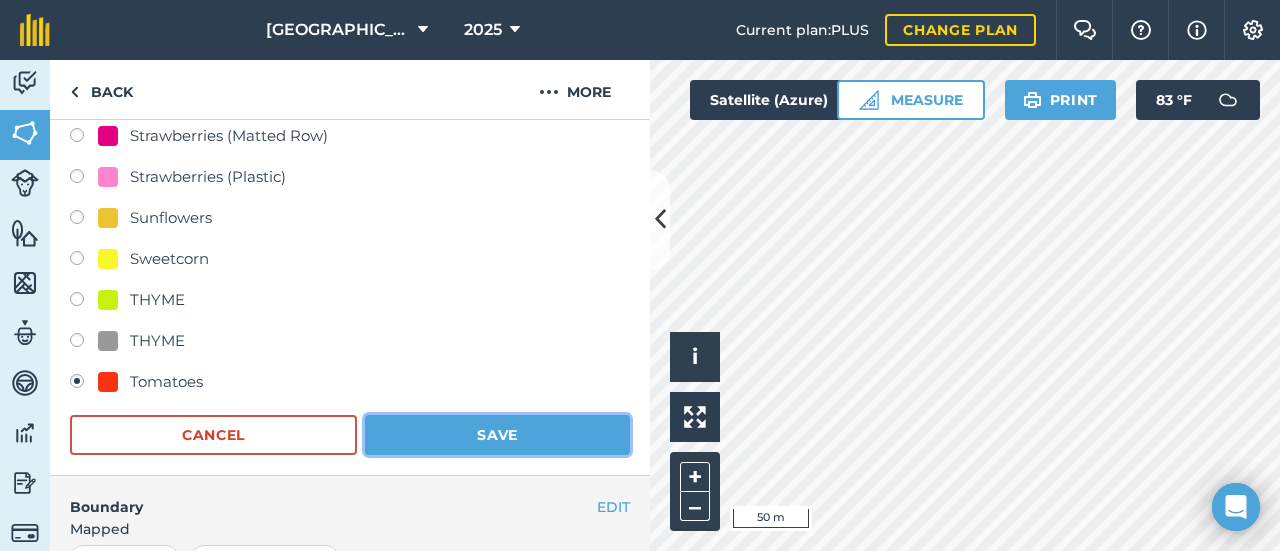 click on "Save" at bounding box center [497, 435] 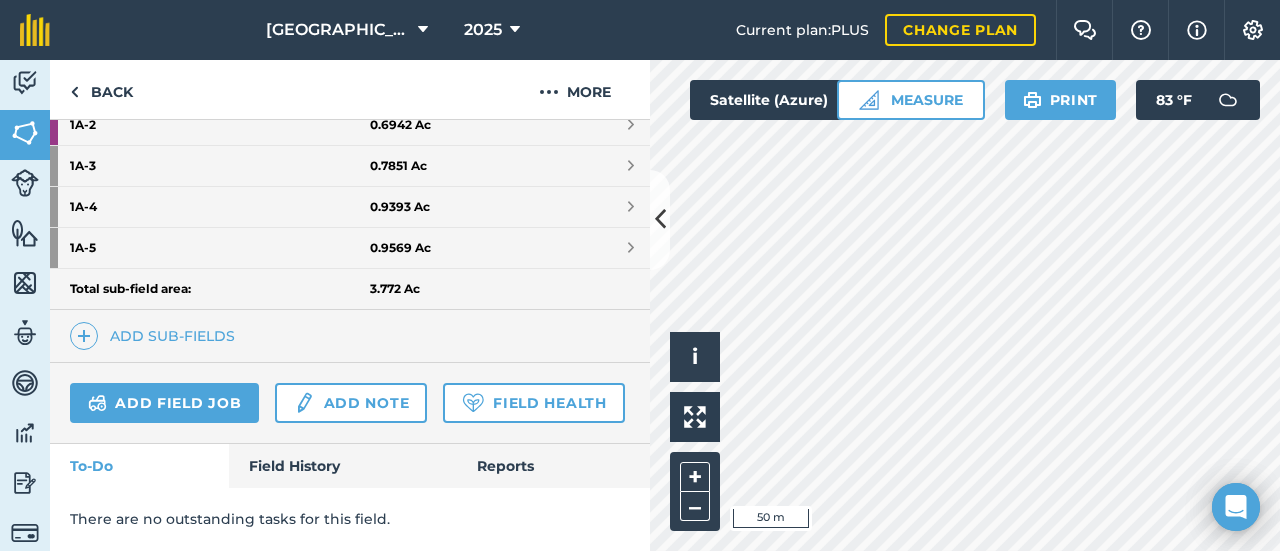 scroll, scrollTop: 655, scrollLeft: 0, axis: vertical 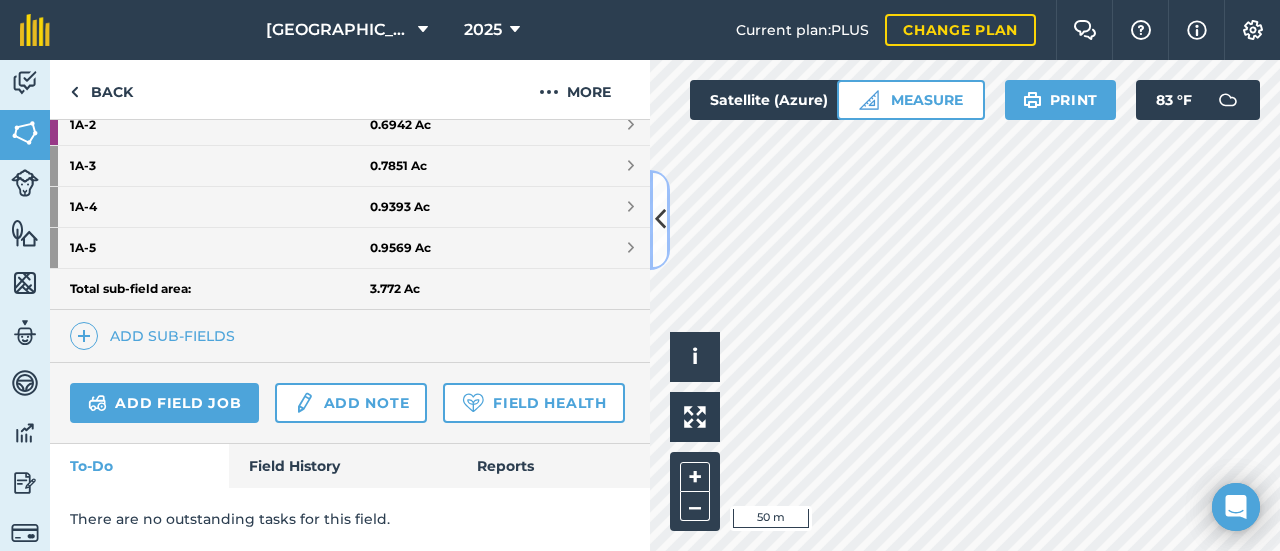 click at bounding box center (660, 220) 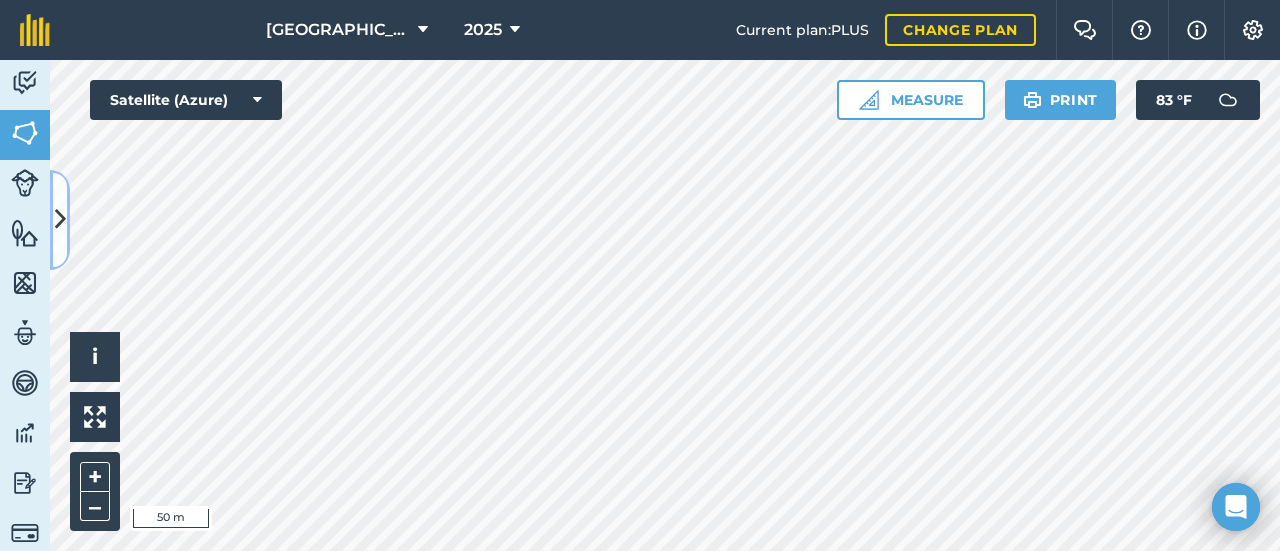 click at bounding box center [60, 220] 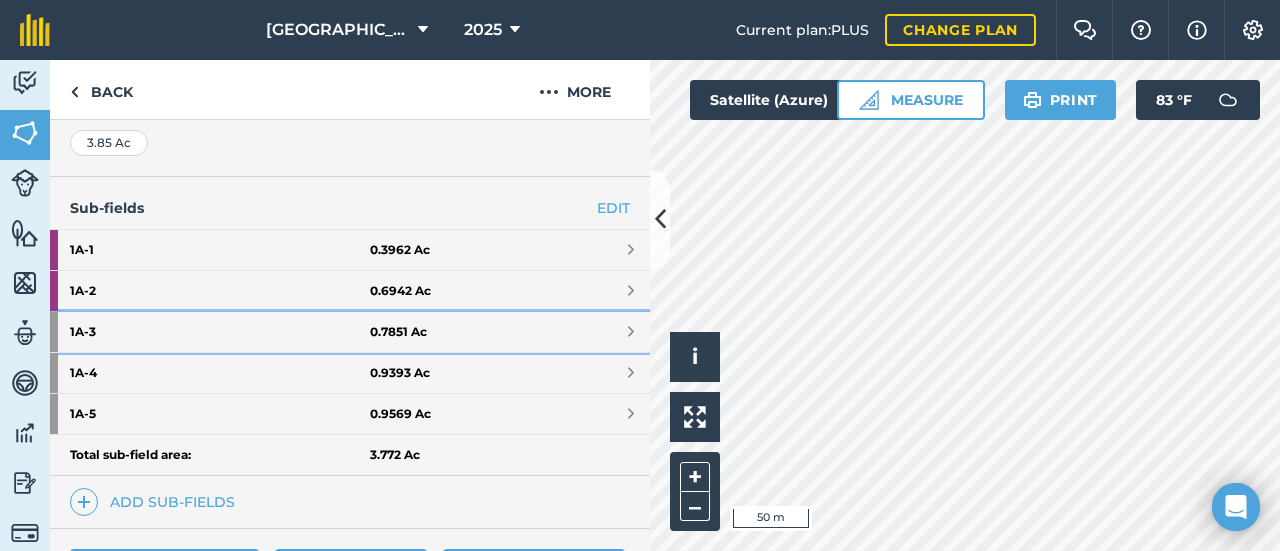 click on "1A  -  3" at bounding box center [220, 332] 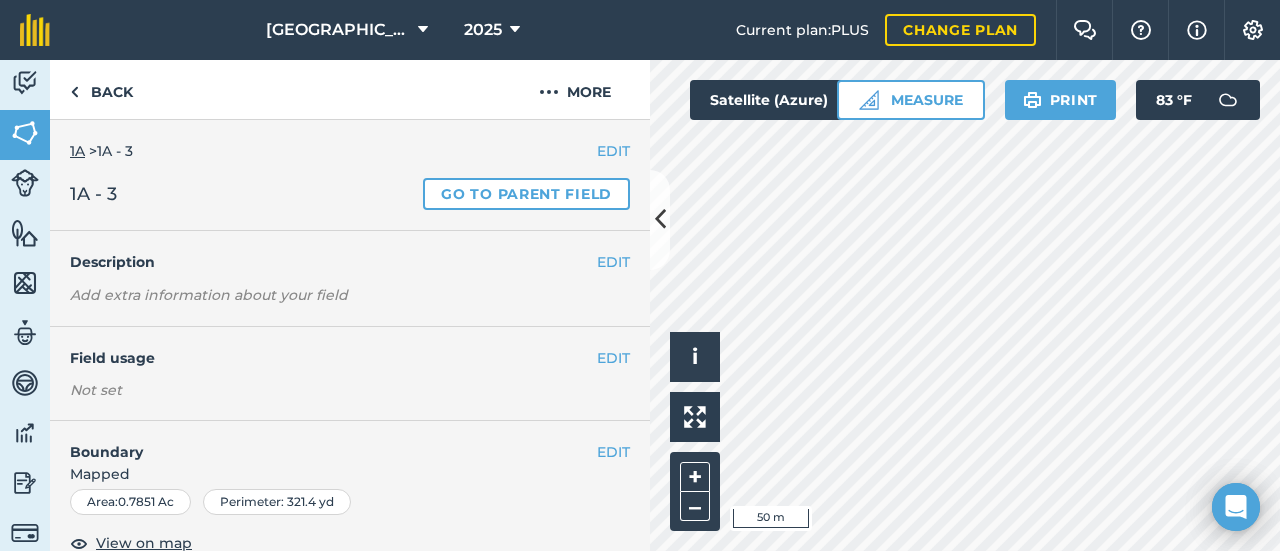 scroll, scrollTop: 3, scrollLeft: 0, axis: vertical 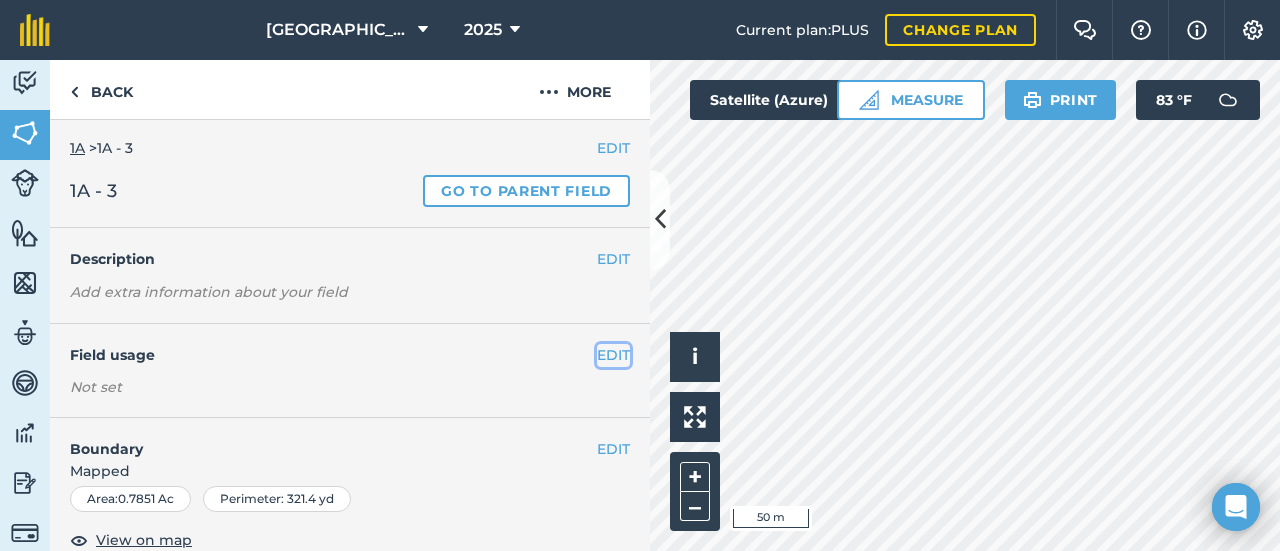 click on "EDIT" at bounding box center [613, 355] 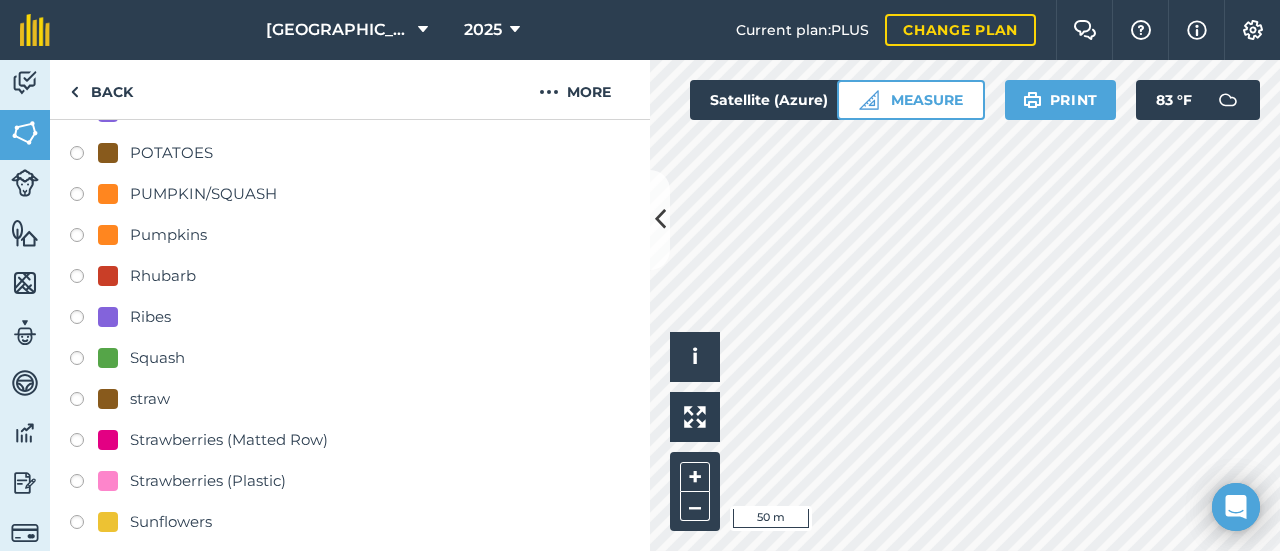 click on "Rhubarb" at bounding box center (163, 276) 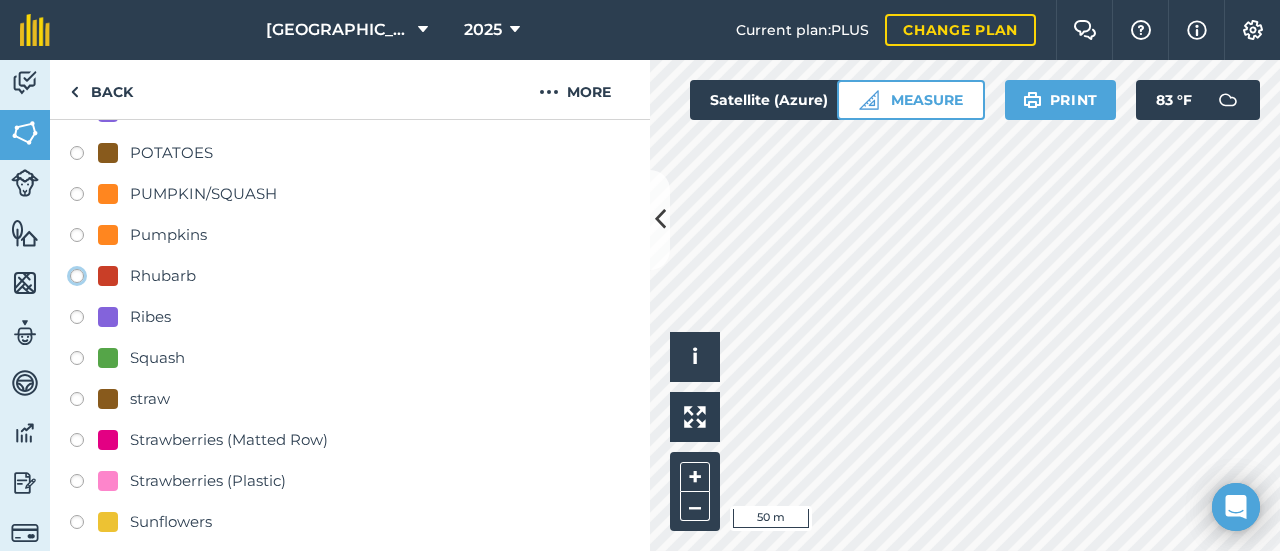 click on "Rhubarb" at bounding box center [-9923, 275] 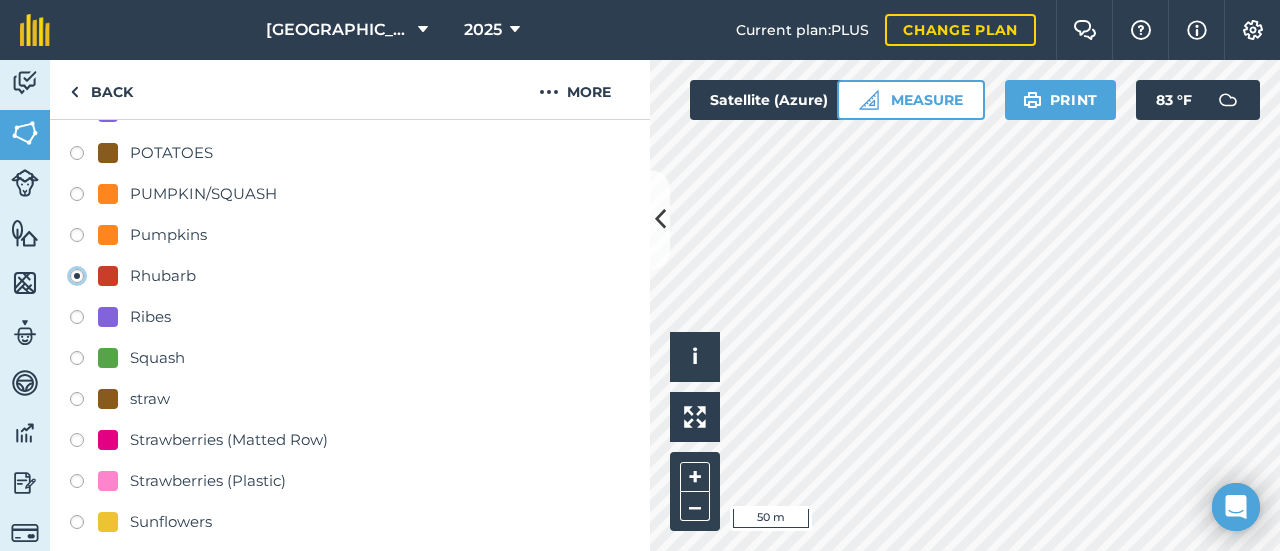 radio on "true" 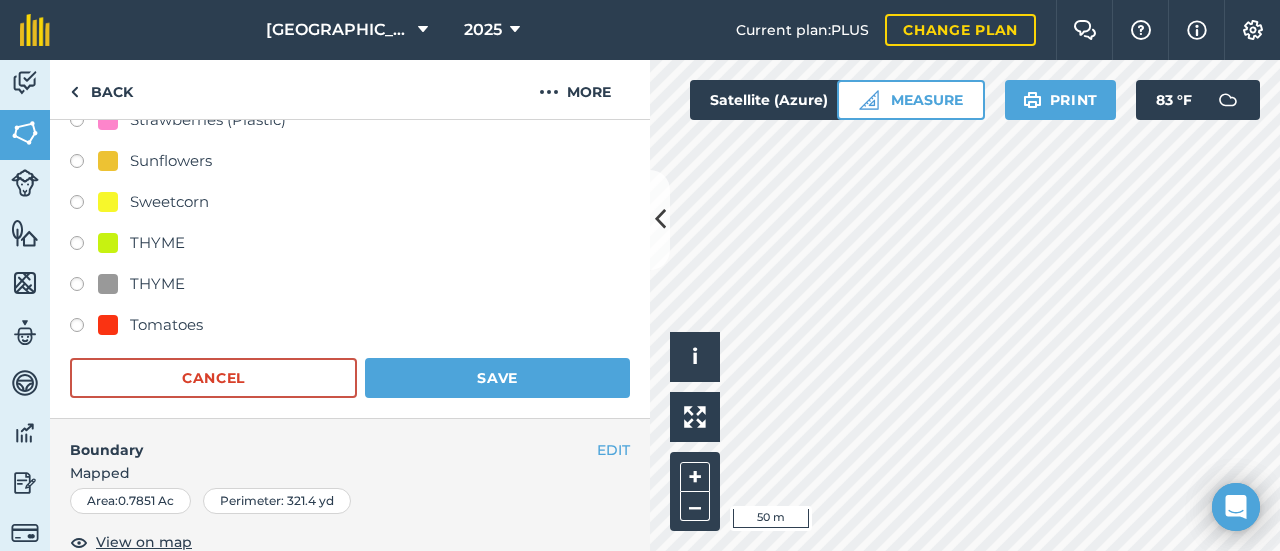 scroll, scrollTop: 1801, scrollLeft: 0, axis: vertical 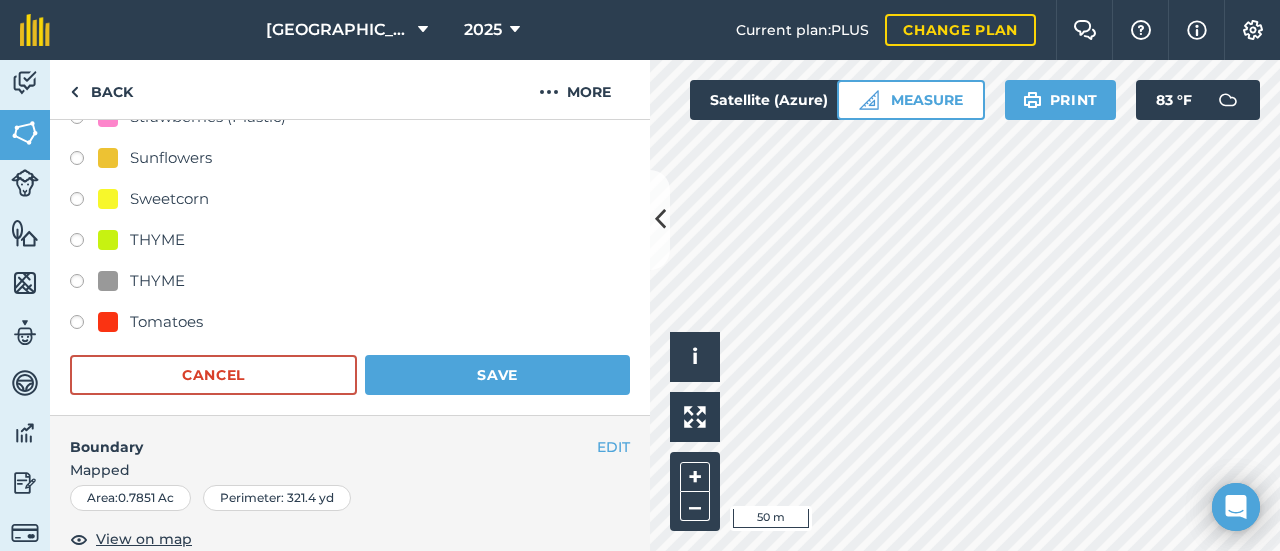 click on "Tomatoes" at bounding box center (166, 322) 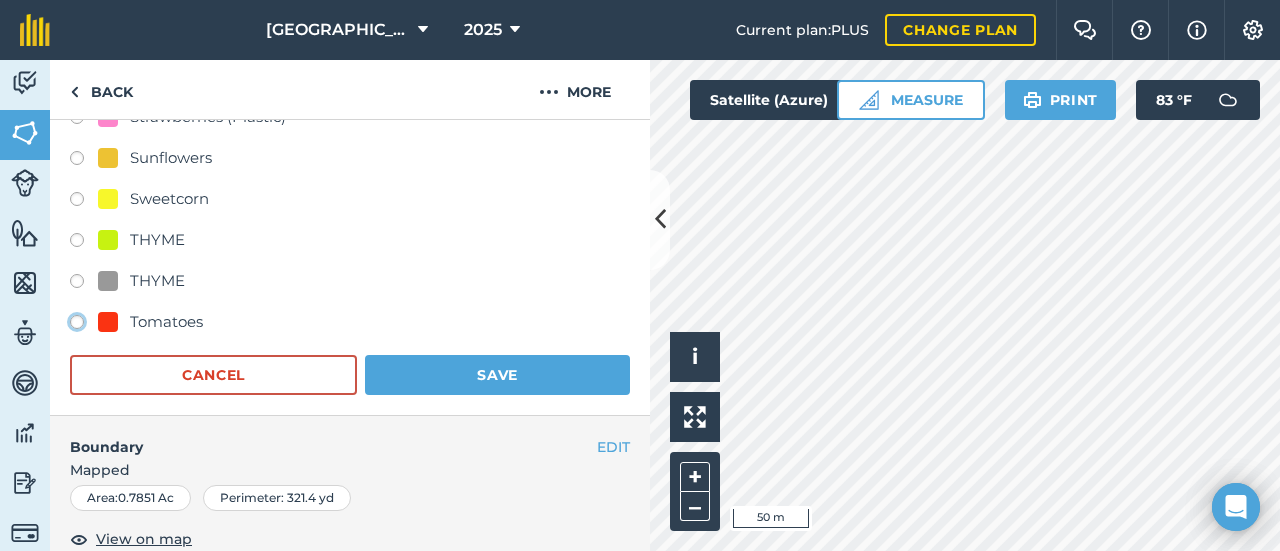 click on "Tomatoes" at bounding box center (-9923, 321) 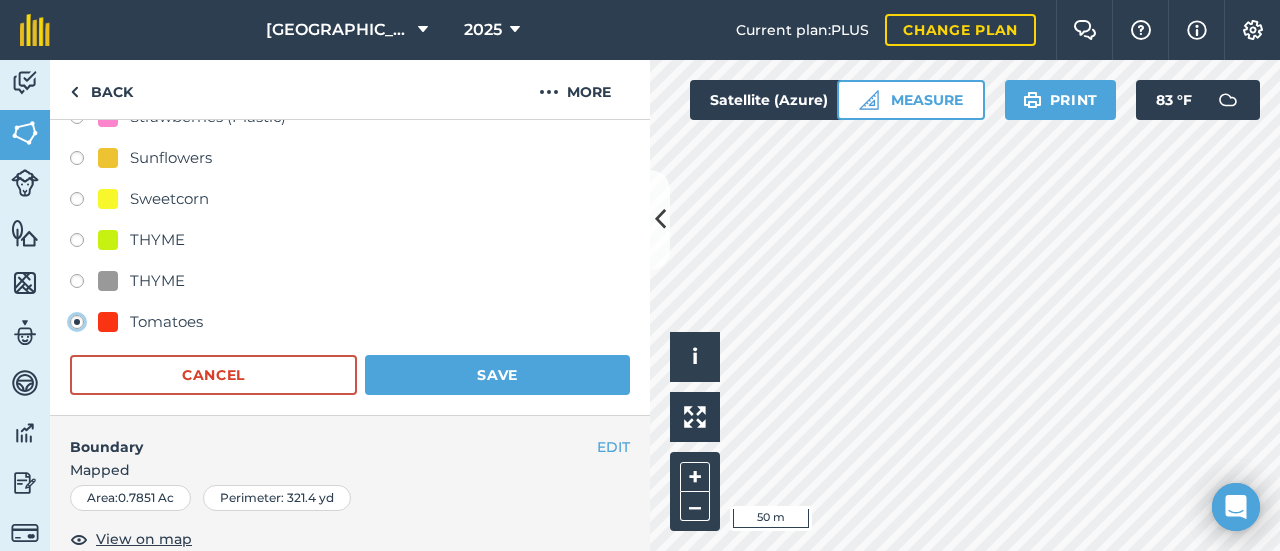 radio on "true" 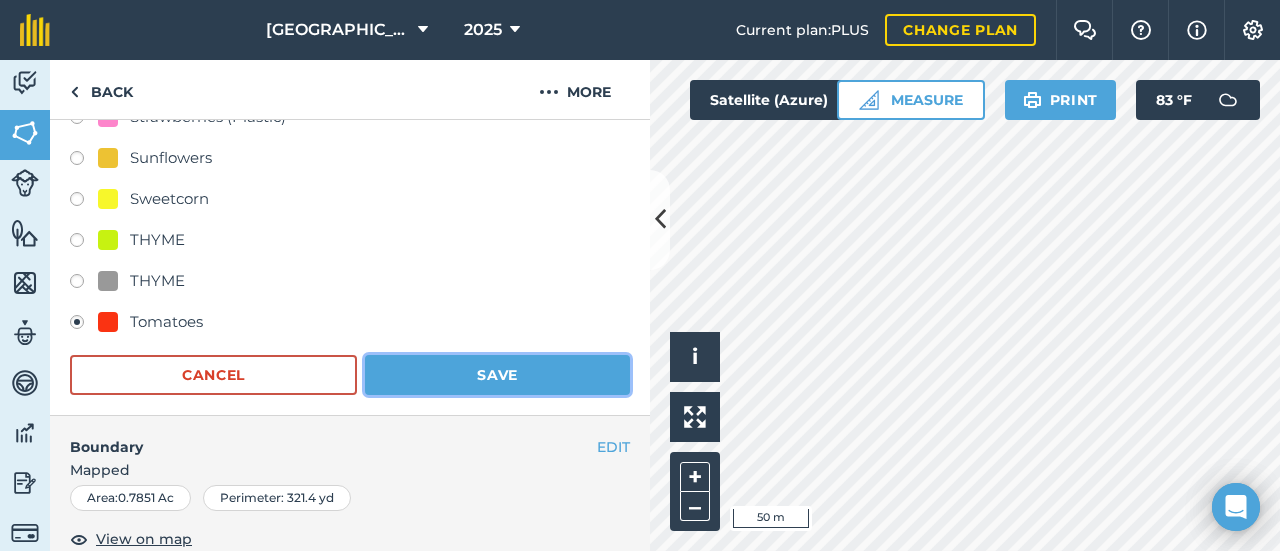 click on "Save" at bounding box center [497, 375] 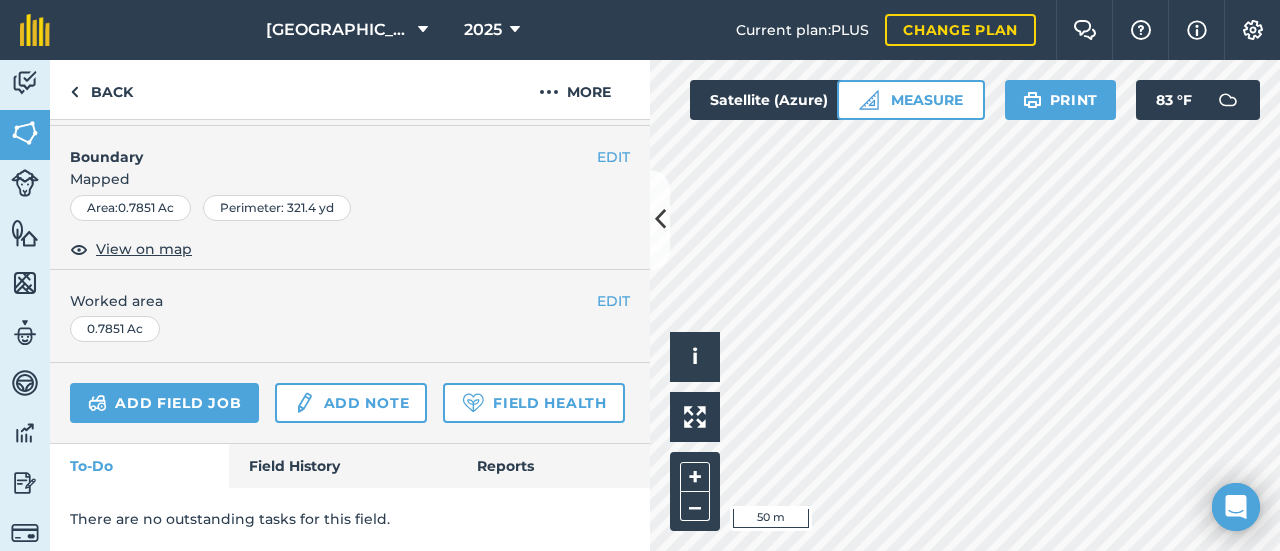 scroll, scrollTop: 348, scrollLeft: 0, axis: vertical 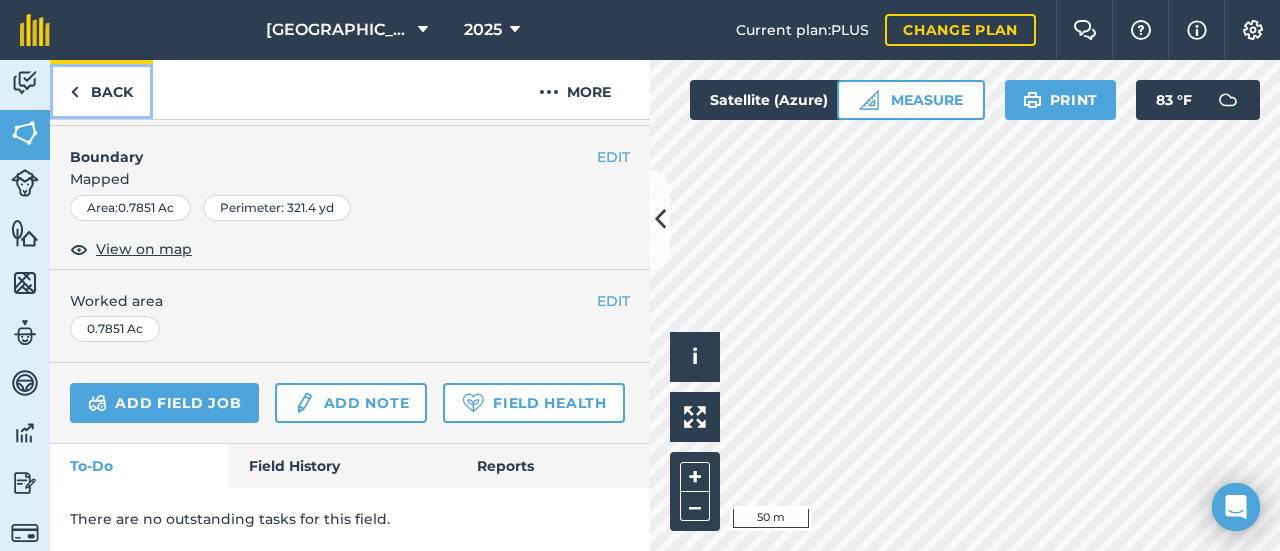 click on "Back" at bounding box center [101, 89] 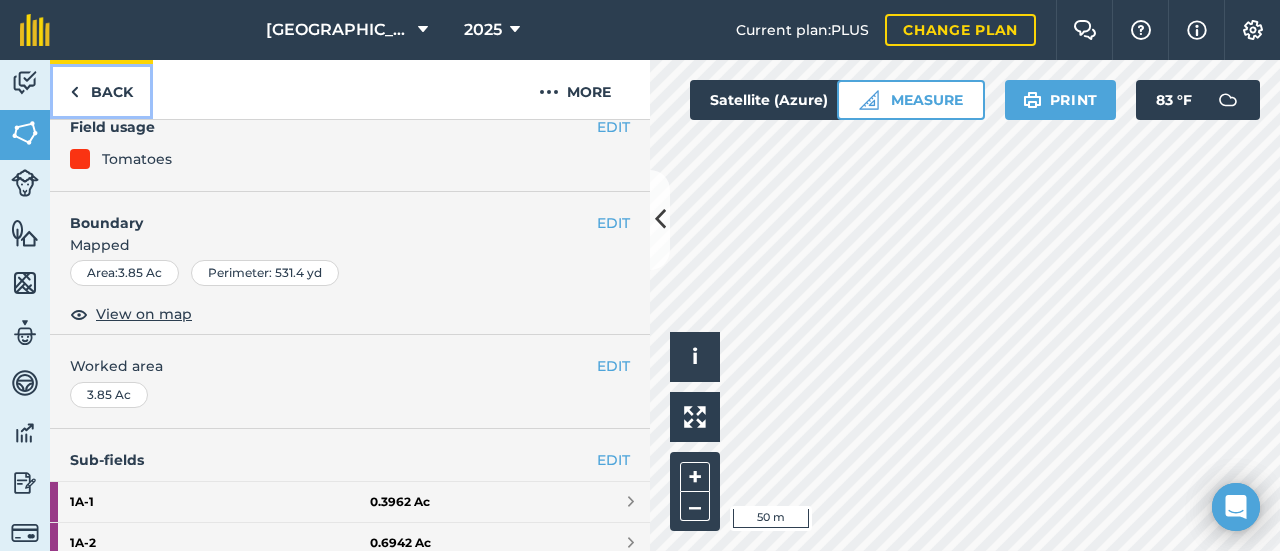 scroll, scrollTop: 109, scrollLeft: 0, axis: vertical 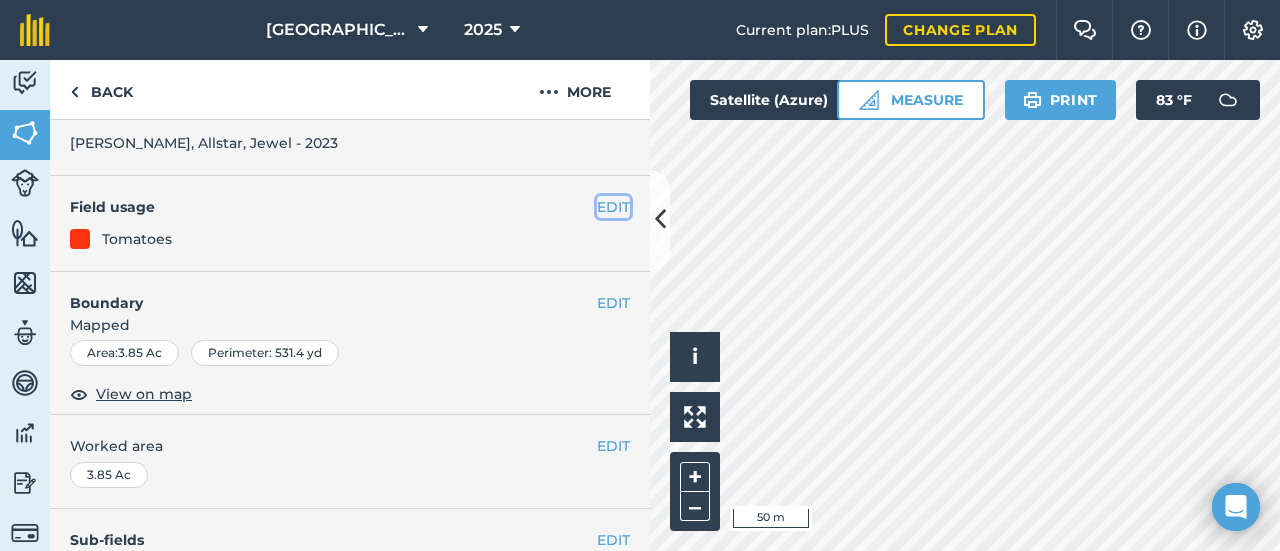 click on "EDIT" at bounding box center (613, 207) 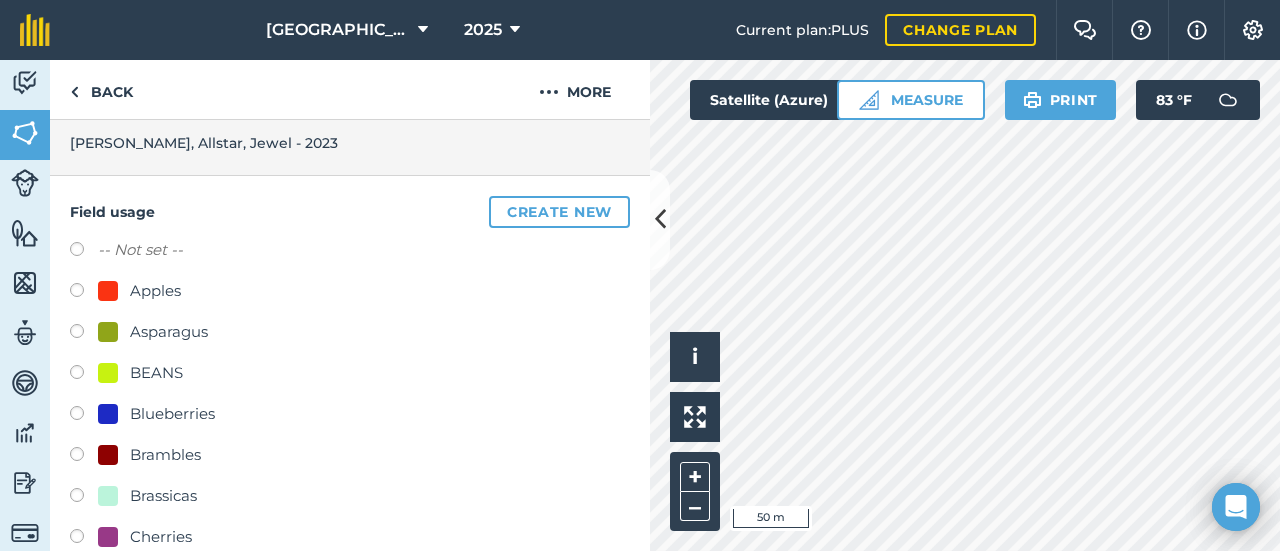click on "-- Not set --" at bounding box center [140, 250] 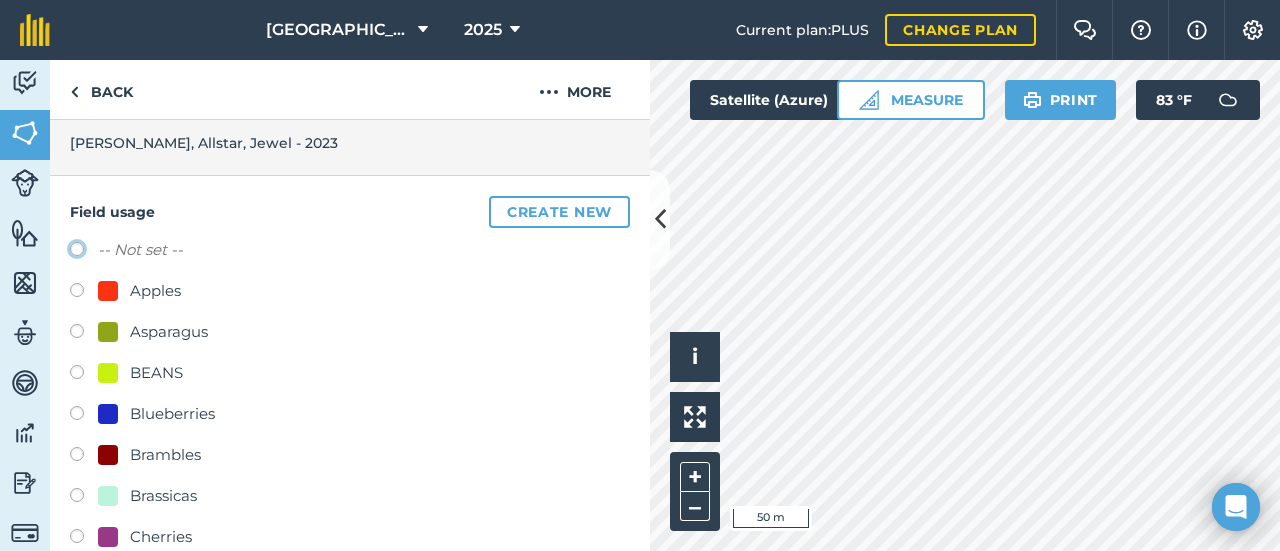 click on "-- Not set --" at bounding box center (-9923, 248) 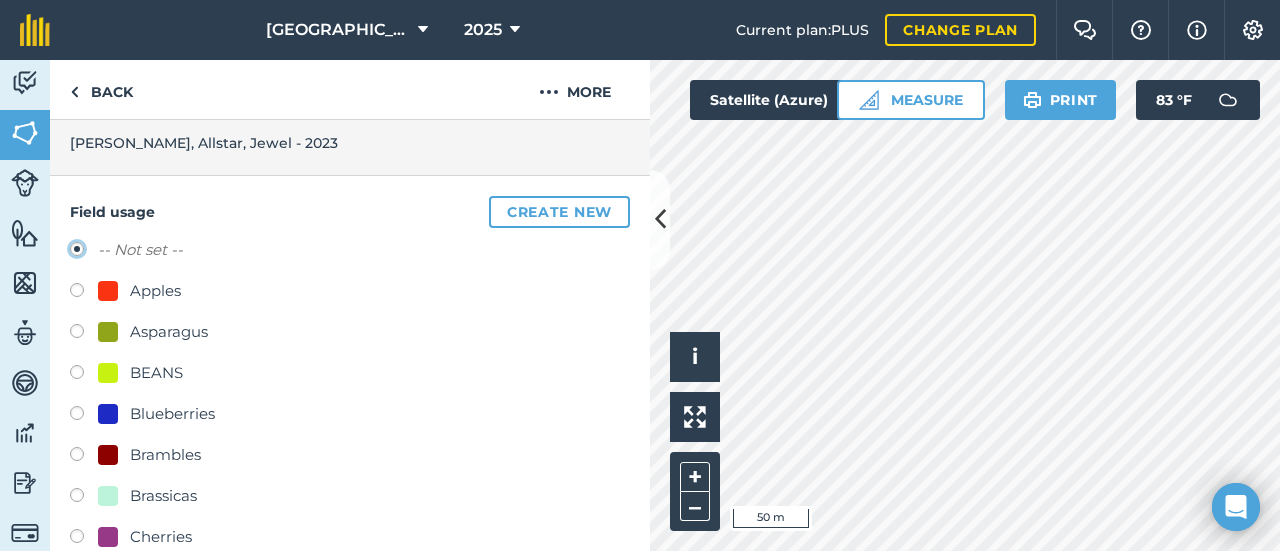 radio on "true" 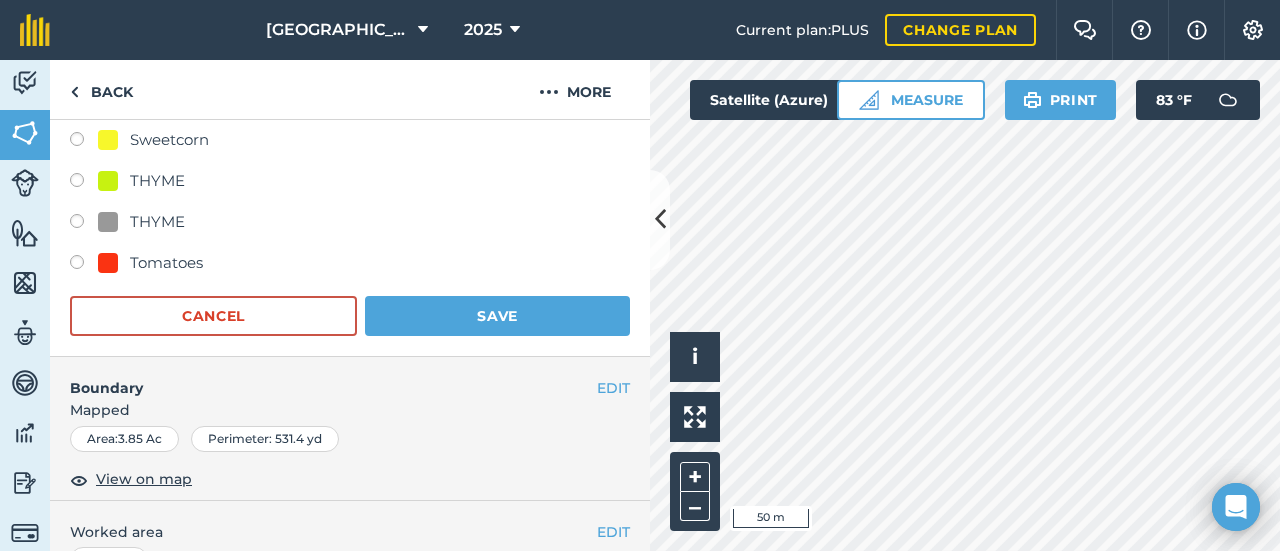 scroll, scrollTop: 1826, scrollLeft: 0, axis: vertical 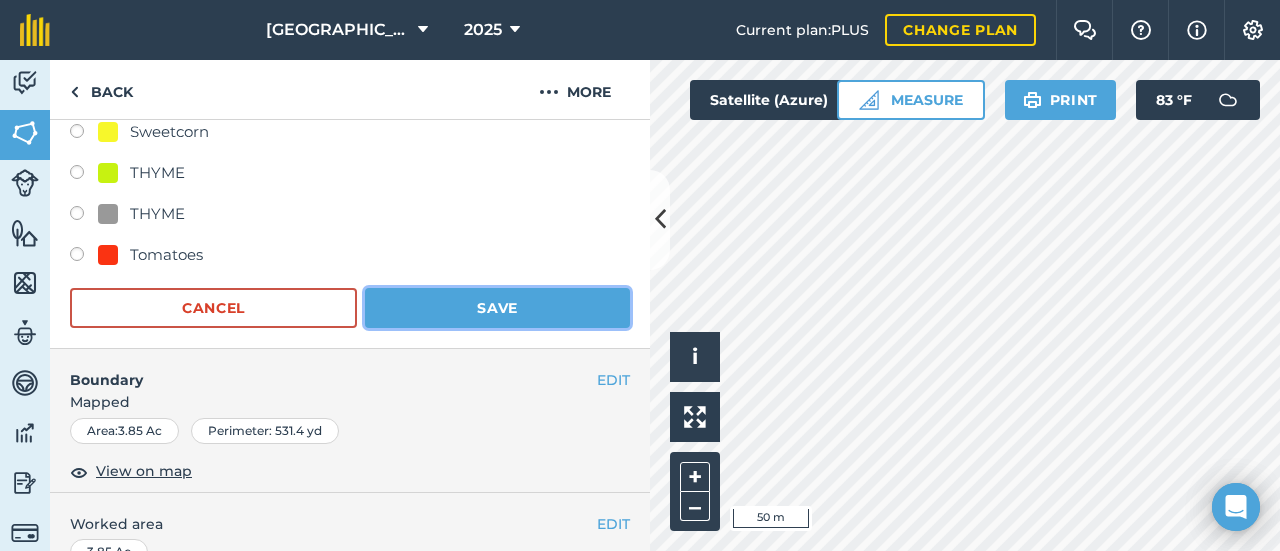 click on "Save" at bounding box center [497, 308] 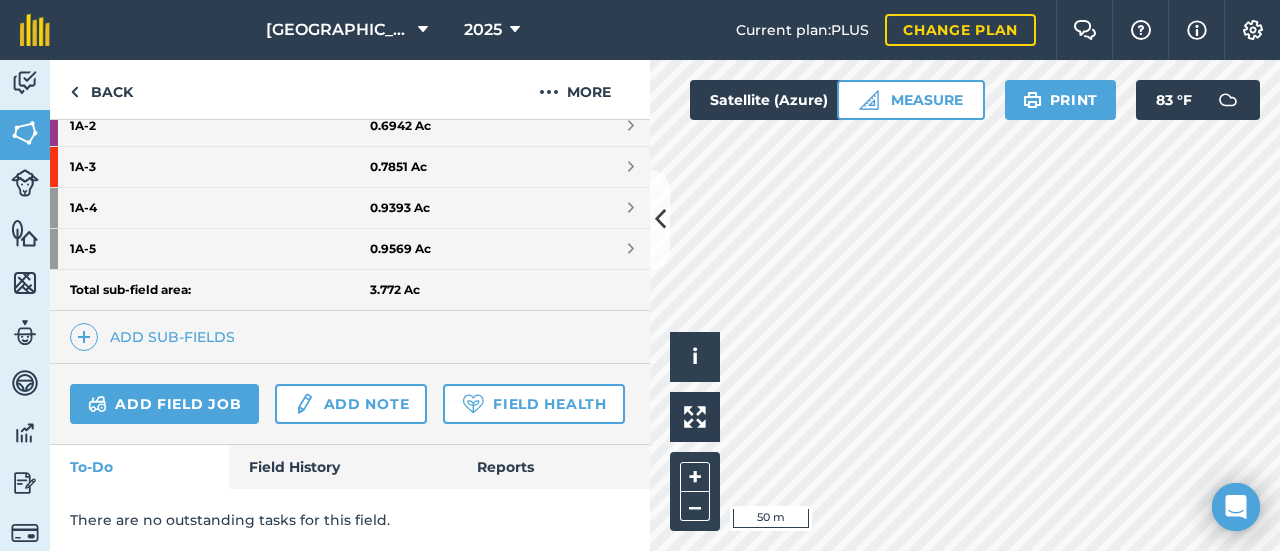scroll, scrollTop: 653, scrollLeft: 0, axis: vertical 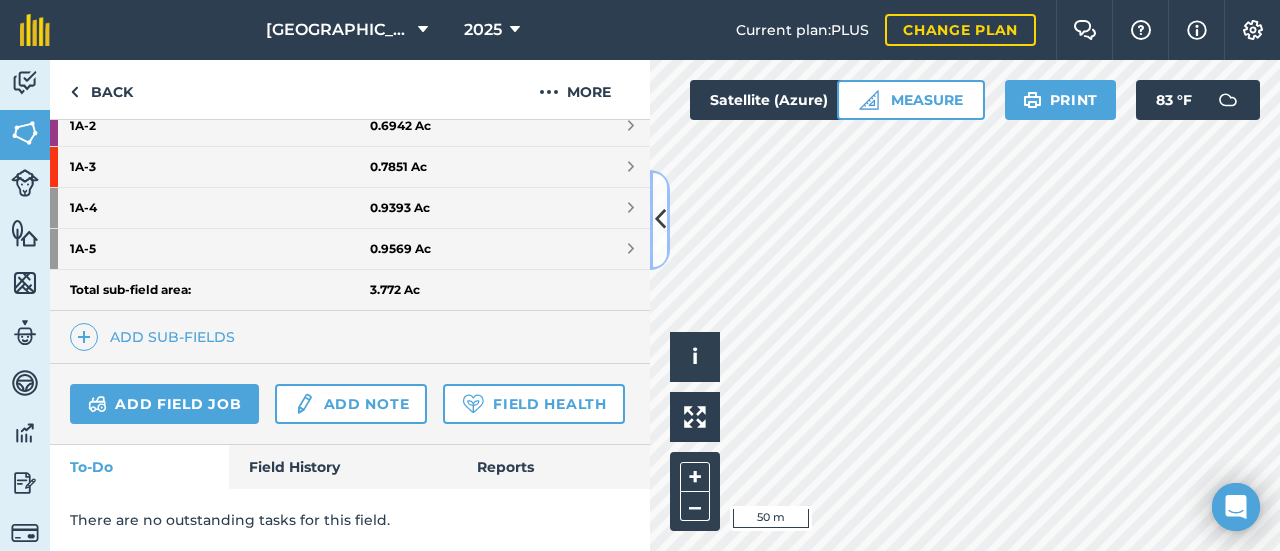 click at bounding box center [660, 220] 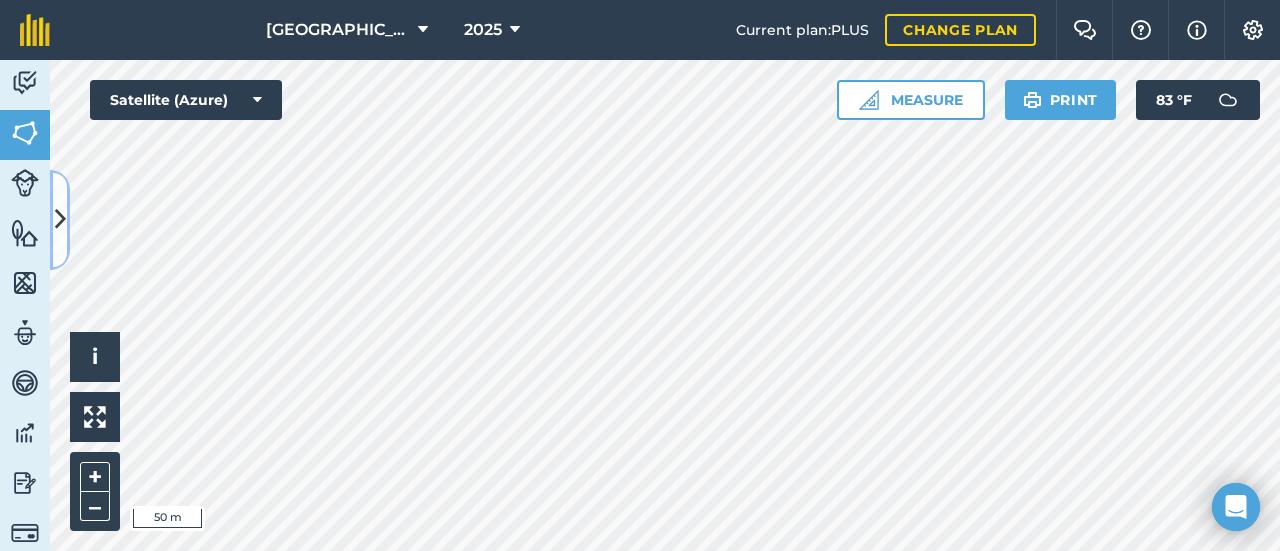 click at bounding box center [60, 219] 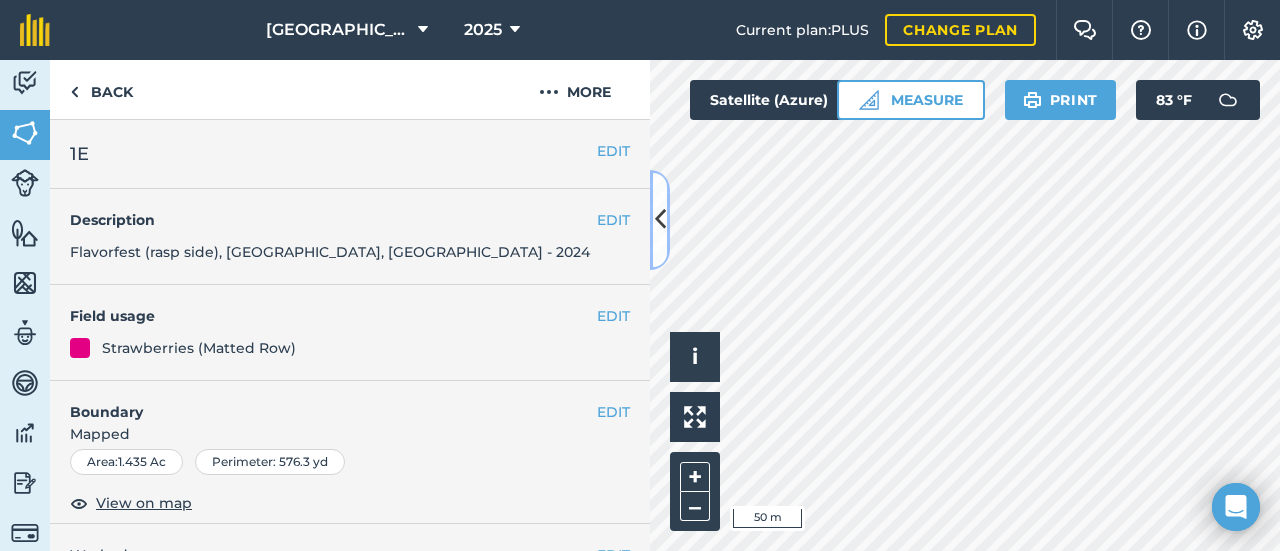 click at bounding box center (660, 219) 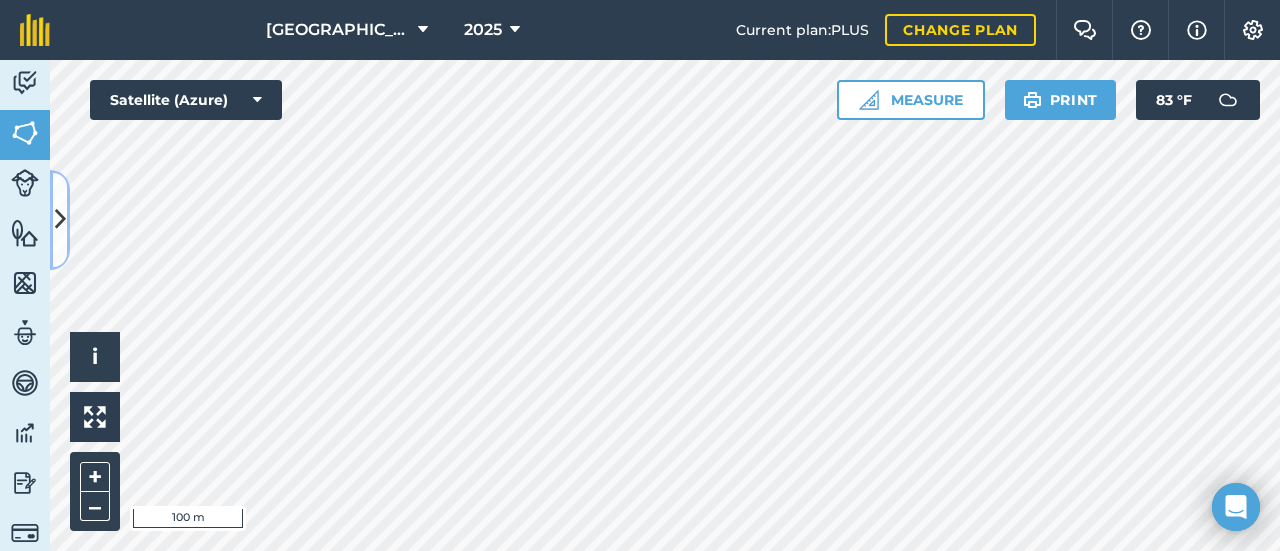 click at bounding box center (60, 219) 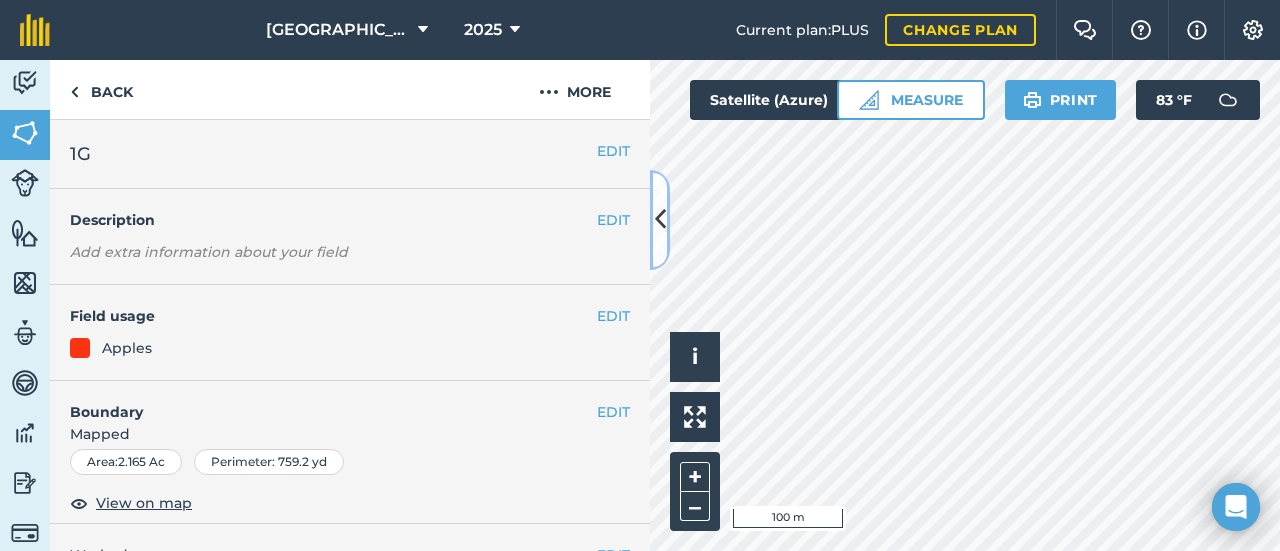 click at bounding box center (660, 219) 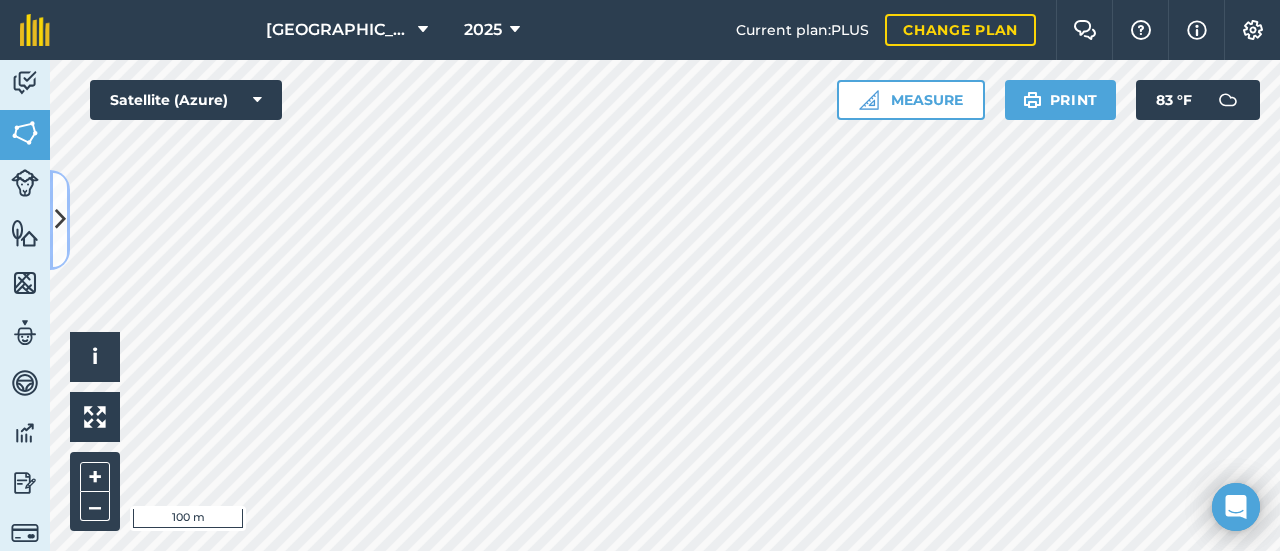 click at bounding box center (60, 219) 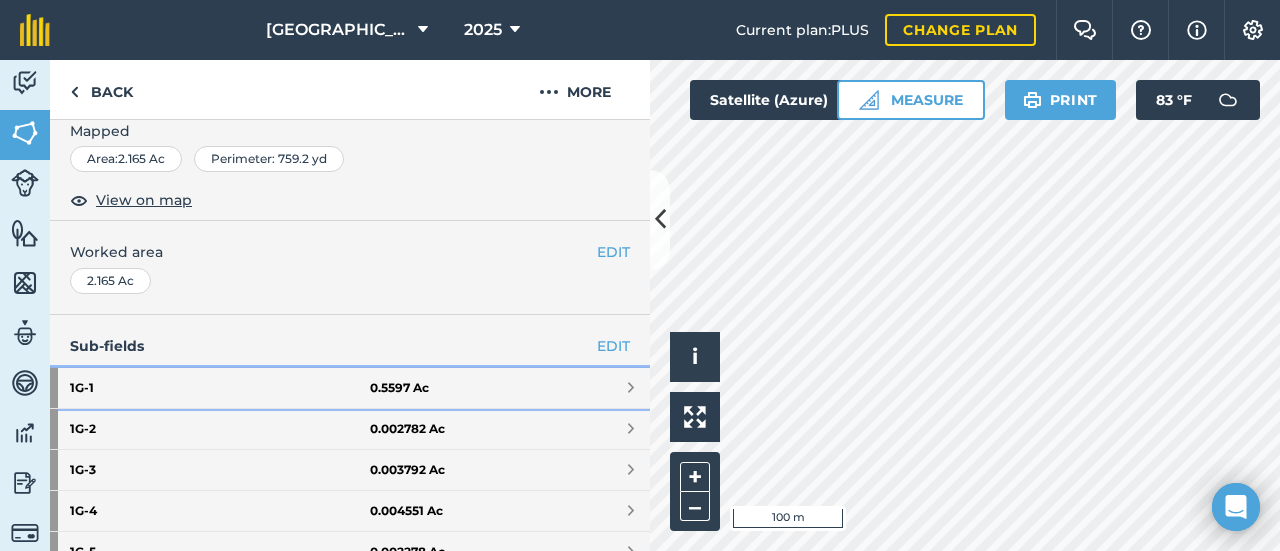click on "1G  -  1" at bounding box center [220, 388] 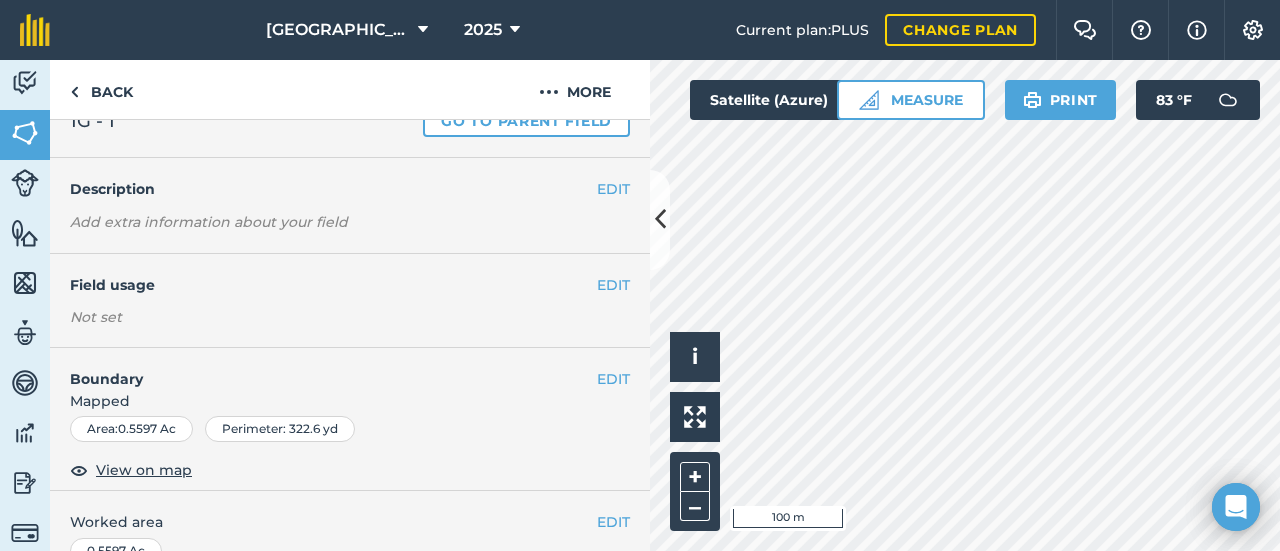 scroll, scrollTop: 61, scrollLeft: 0, axis: vertical 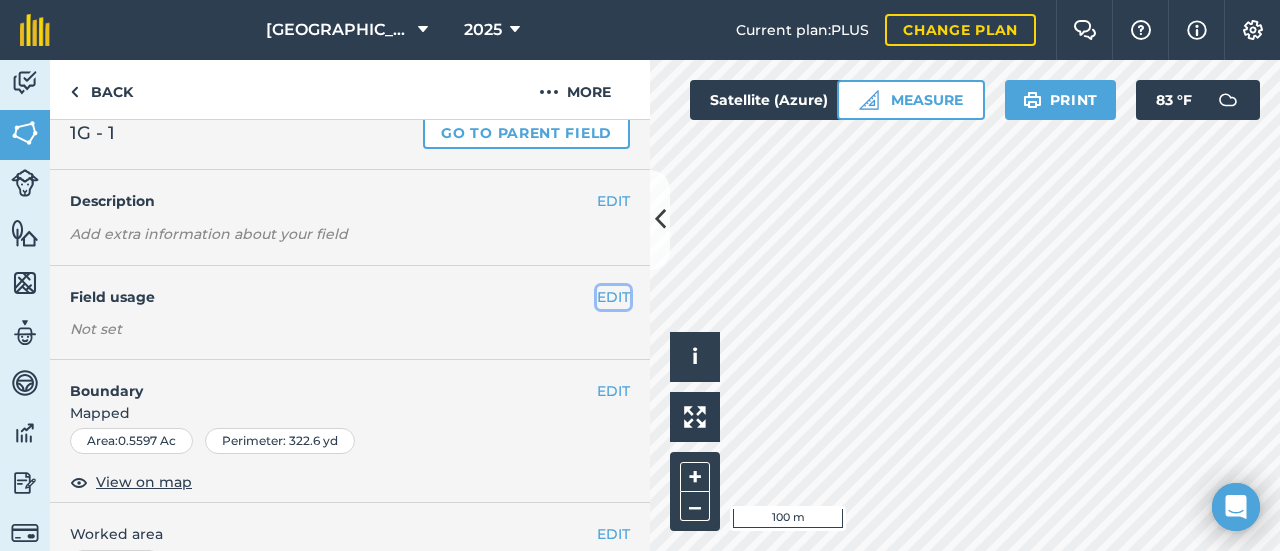 click on "EDIT" at bounding box center (613, 297) 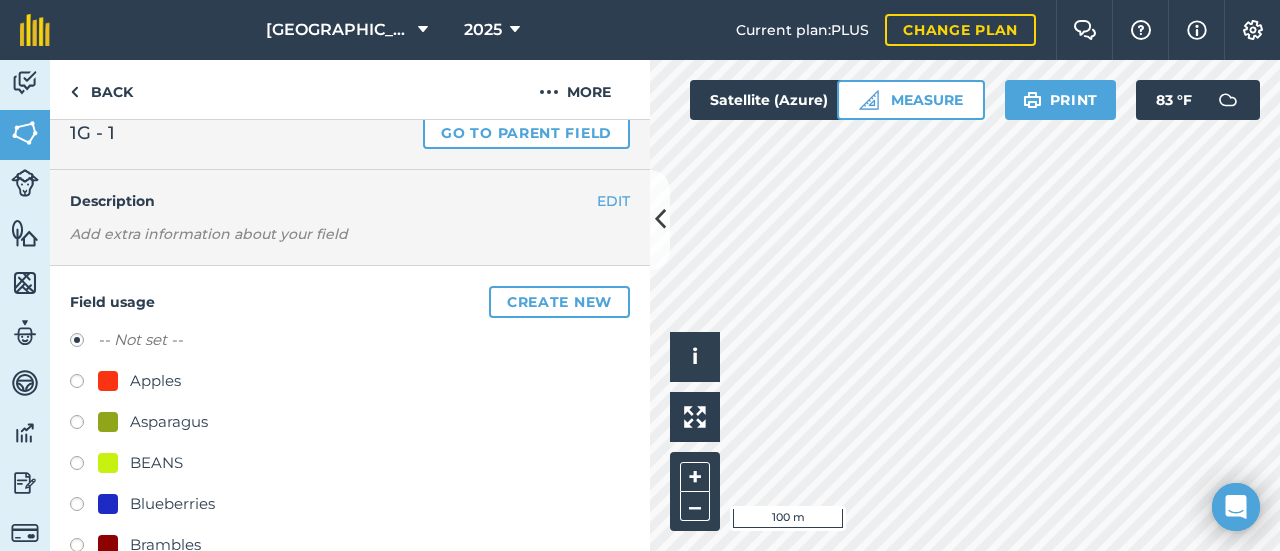 click on "Apples" at bounding box center [350, 383] 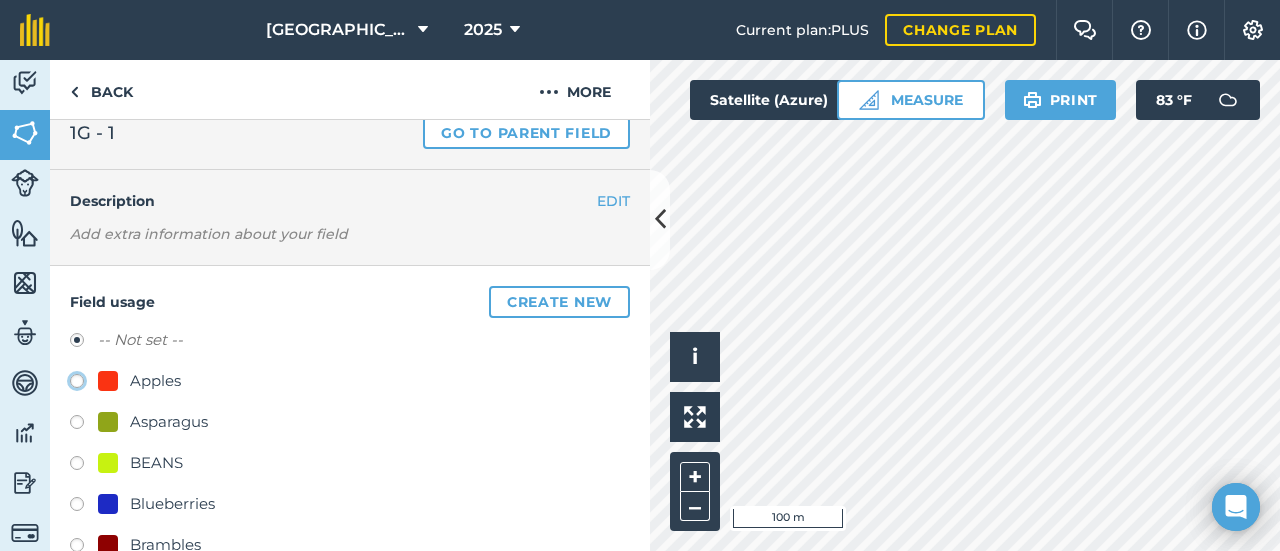 click on "Apples" at bounding box center (-9923, 380) 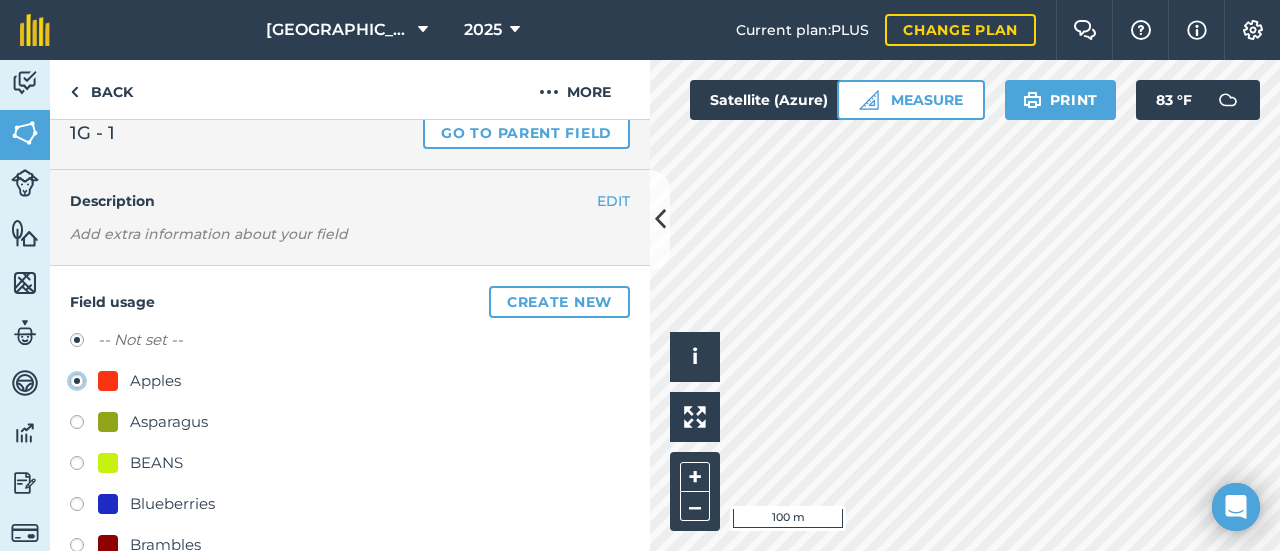 radio on "true" 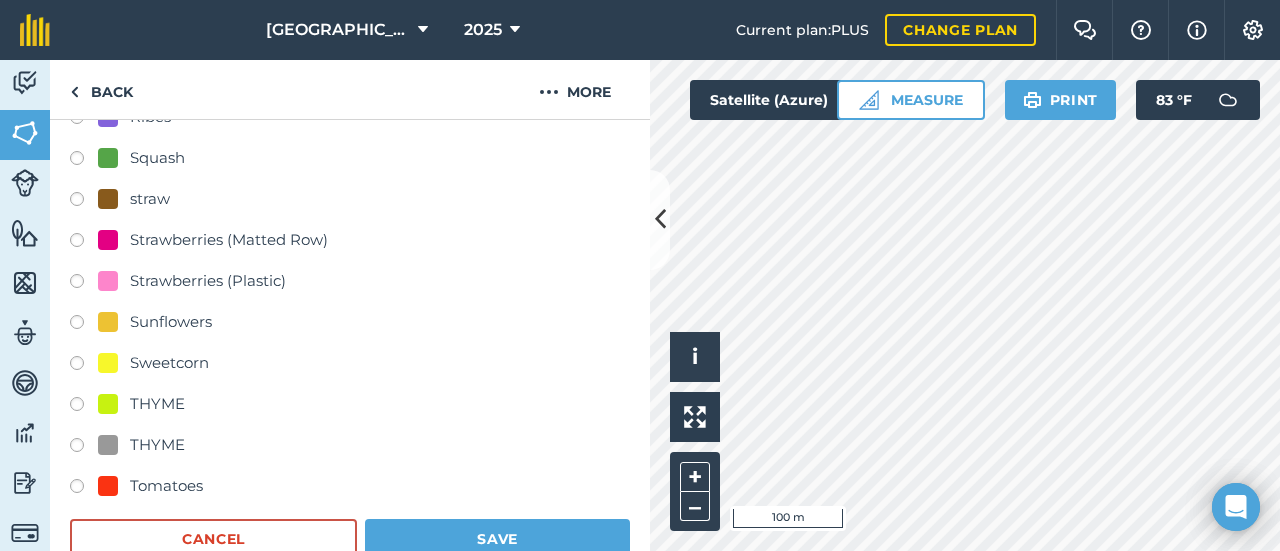 scroll, scrollTop: 1757, scrollLeft: 0, axis: vertical 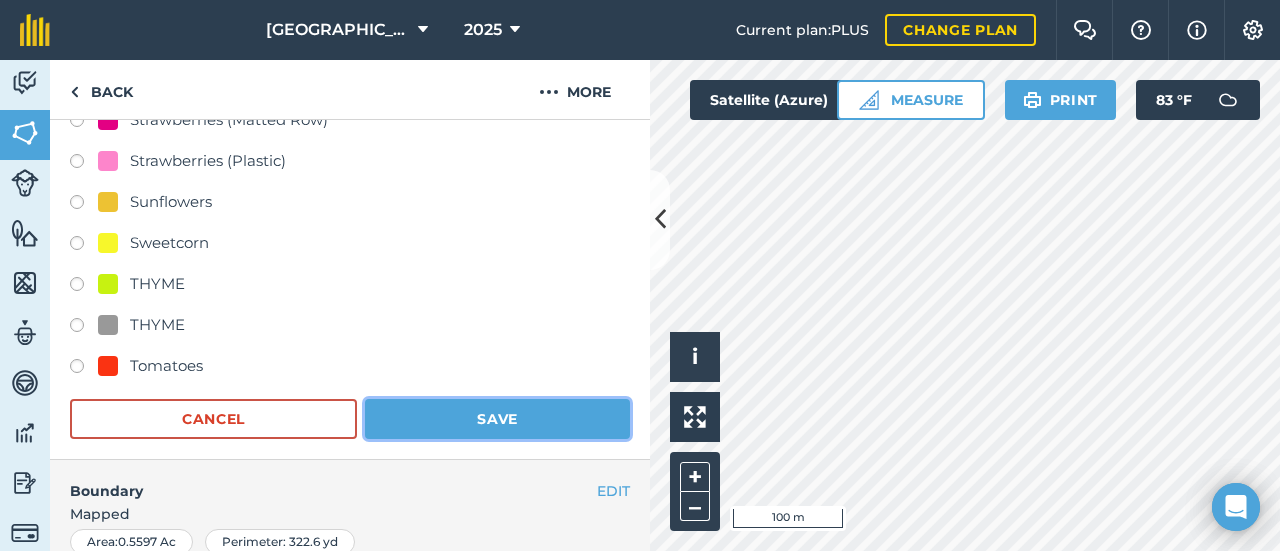 click on "Save" at bounding box center (497, 419) 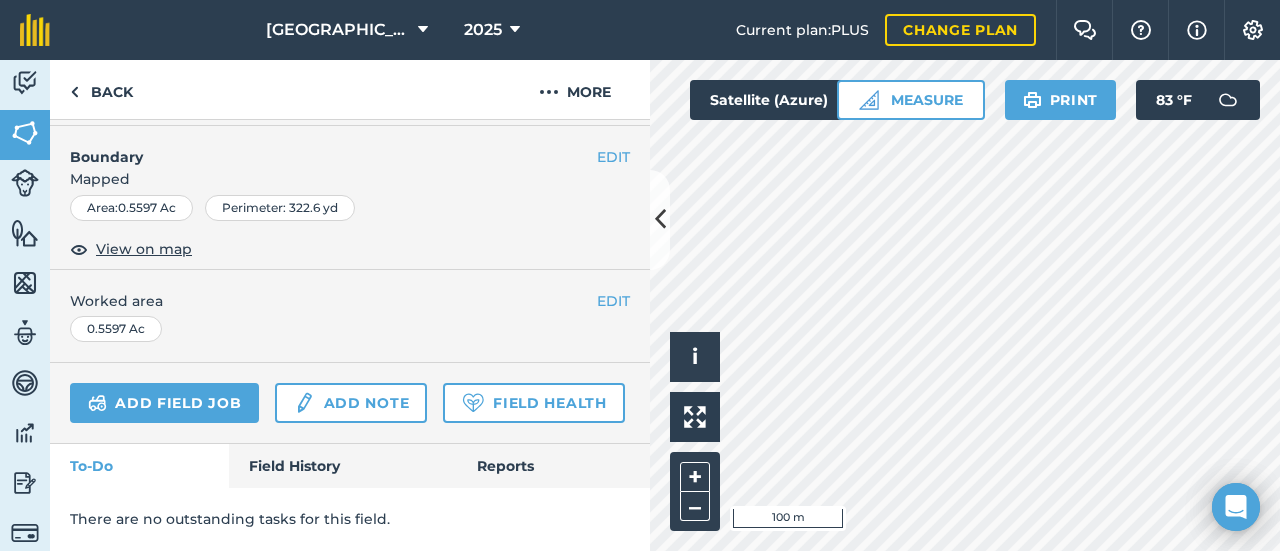scroll, scrollTop: 348, scrollLeft: 0, axis: vertical 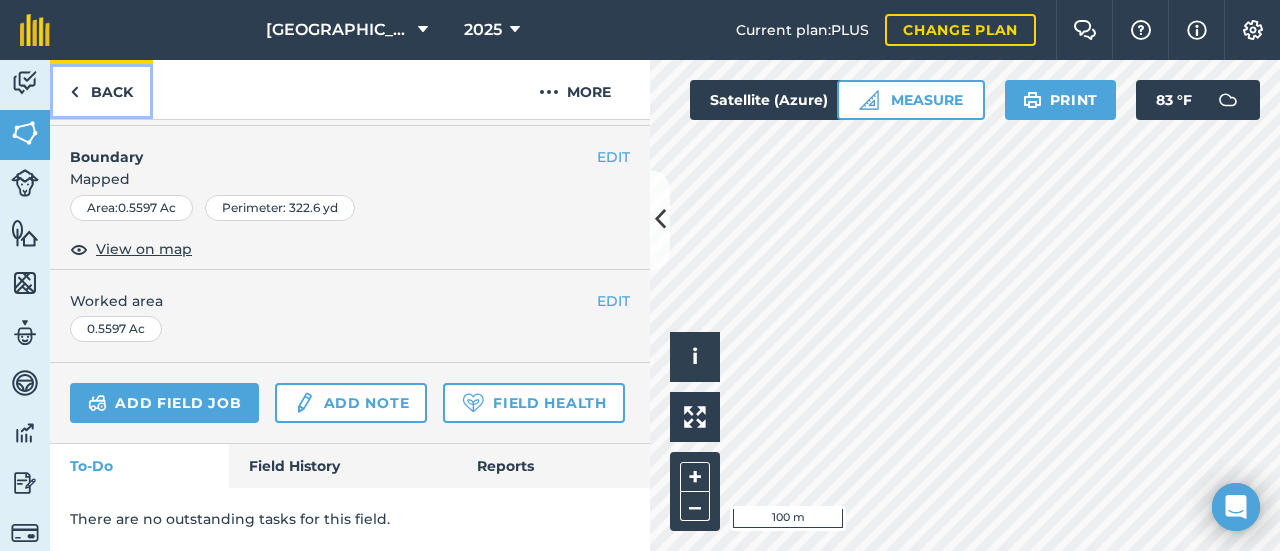 click on "Back" at bounding box center (101, 89) 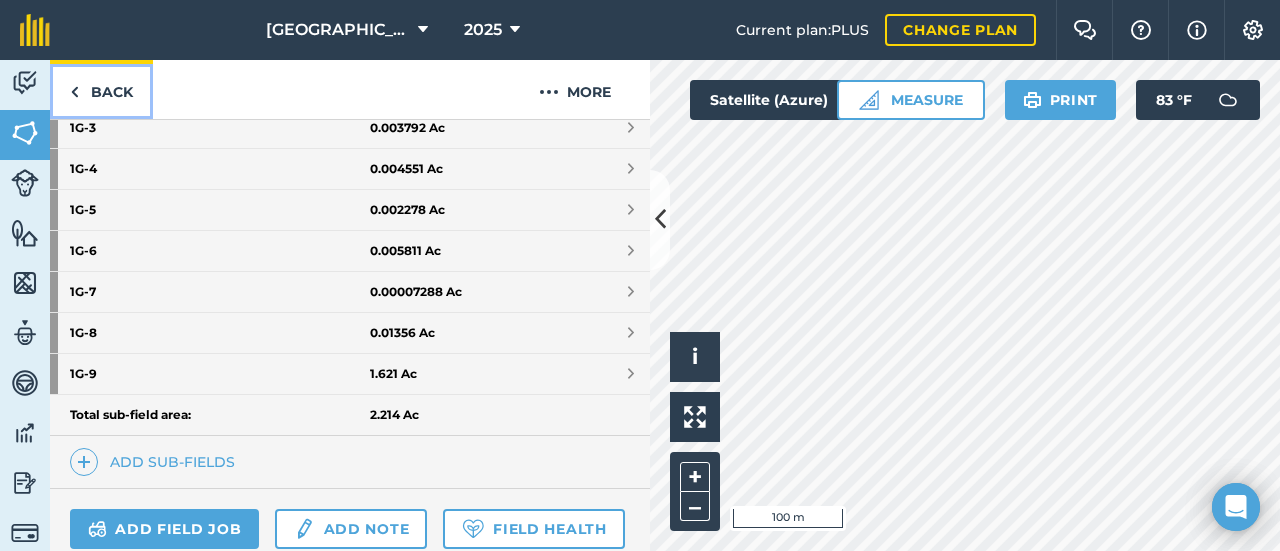 scroll, scrollTop: 644, scrollLeft: 0, axis: vertical 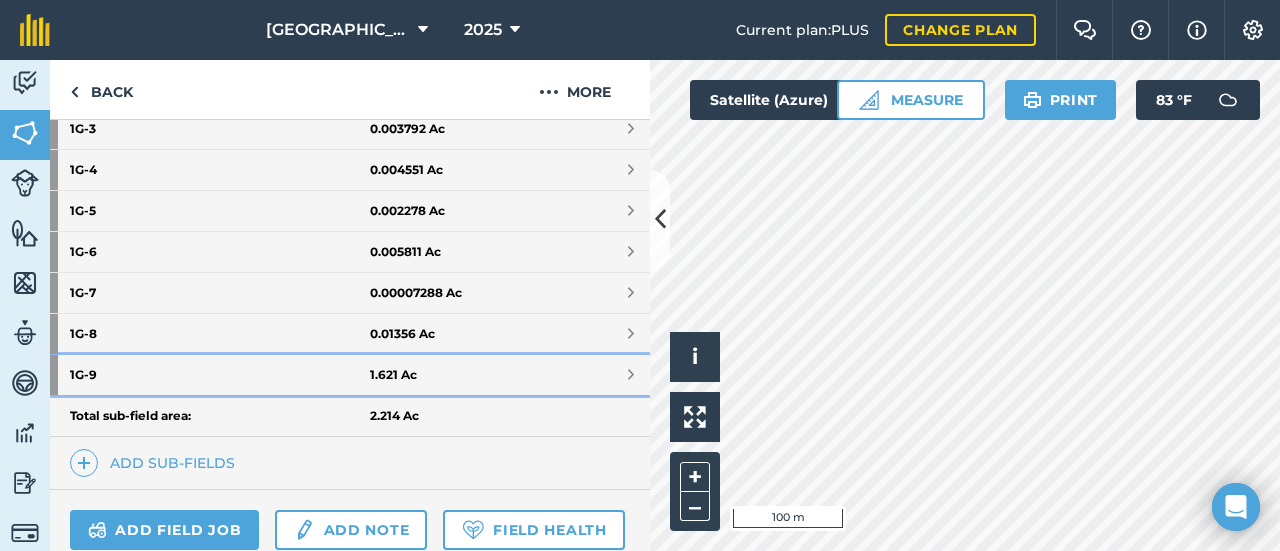 click on "1.621   Ac" at bounding box center [393, 375] 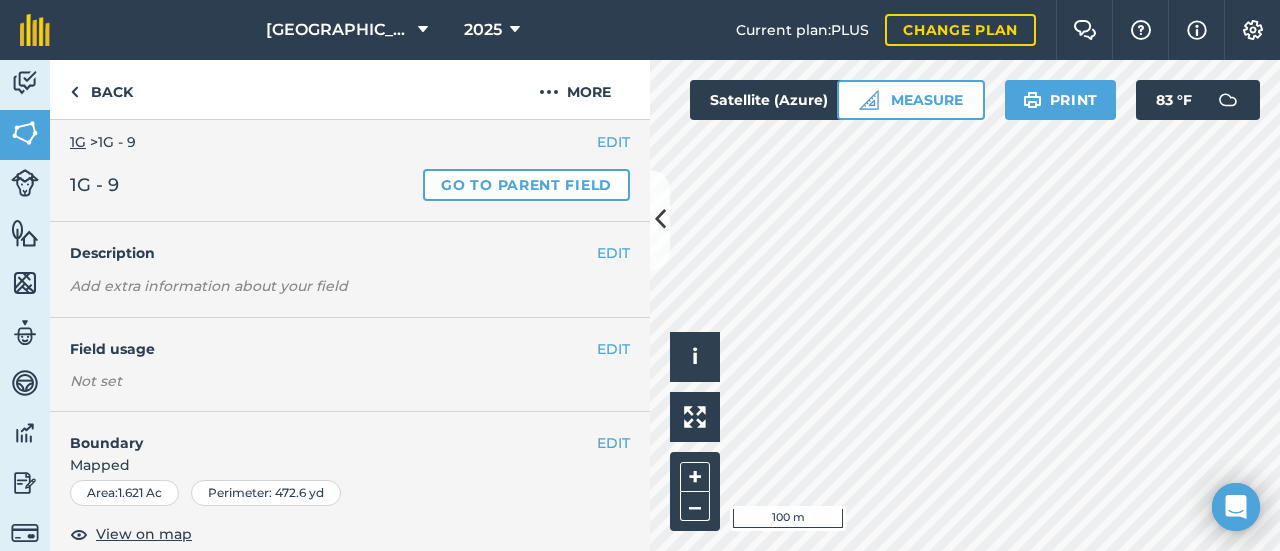 scroll, scrollTop: 0, scrollLeft: 0, axis: both 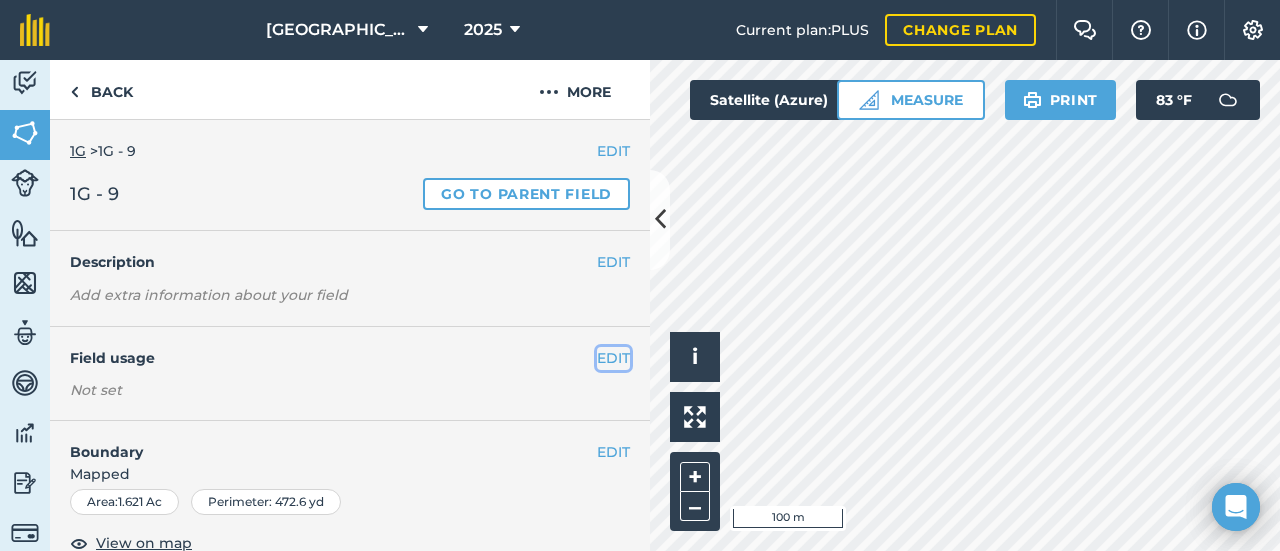 click on "EDIT" at bounding box center [613, 358] 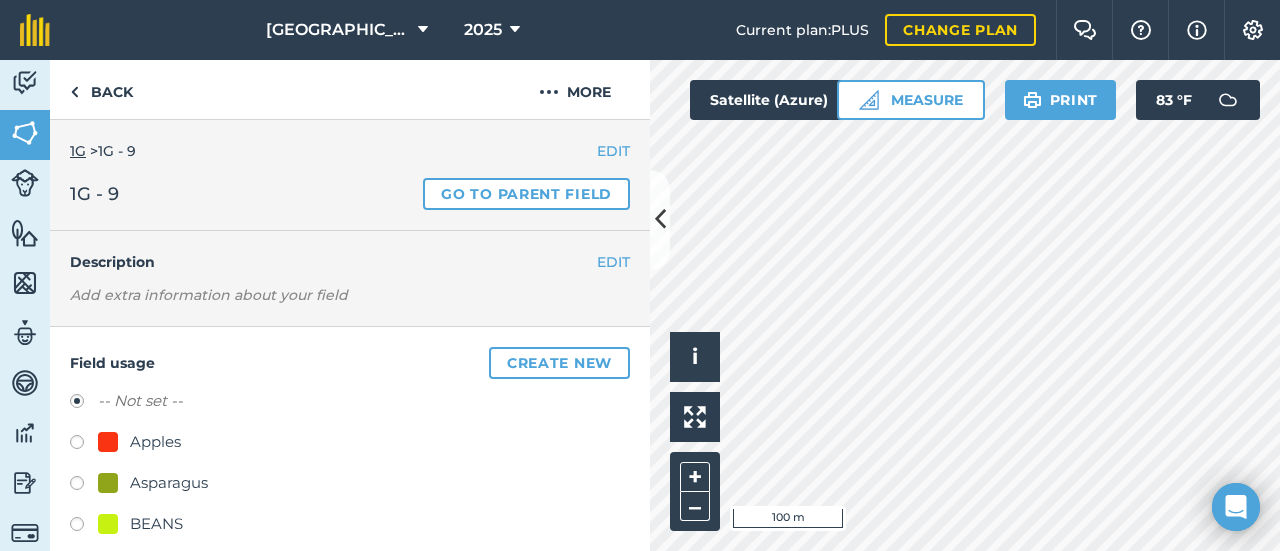 scroll, scrollTop: 10, scrollLeft: 0, axis: vertical 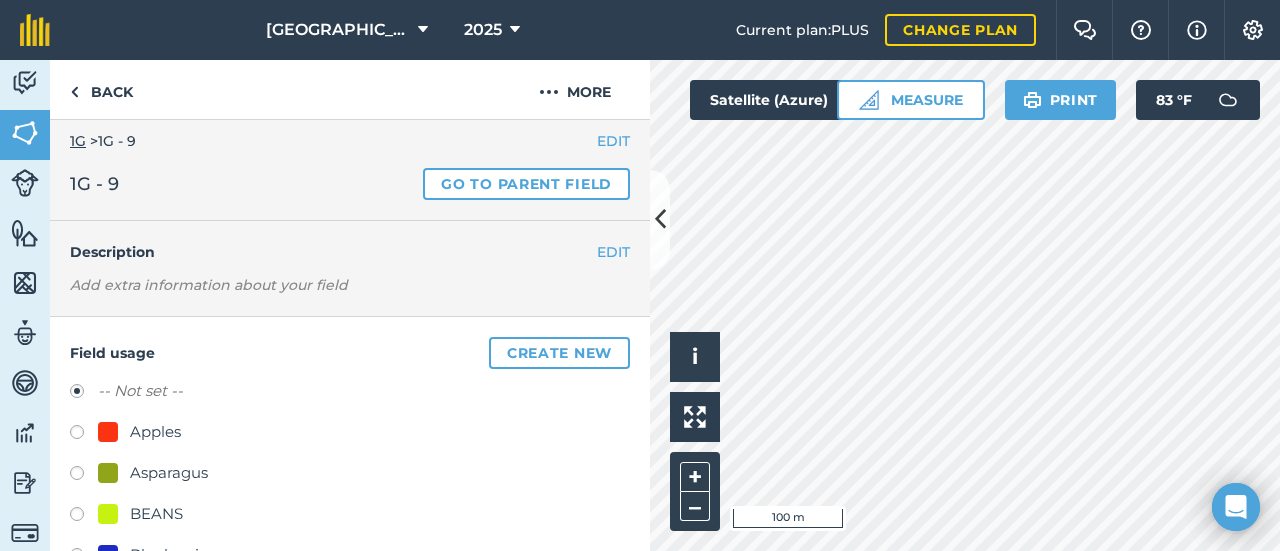 click on "Apples" at bounding box center [155, 432] 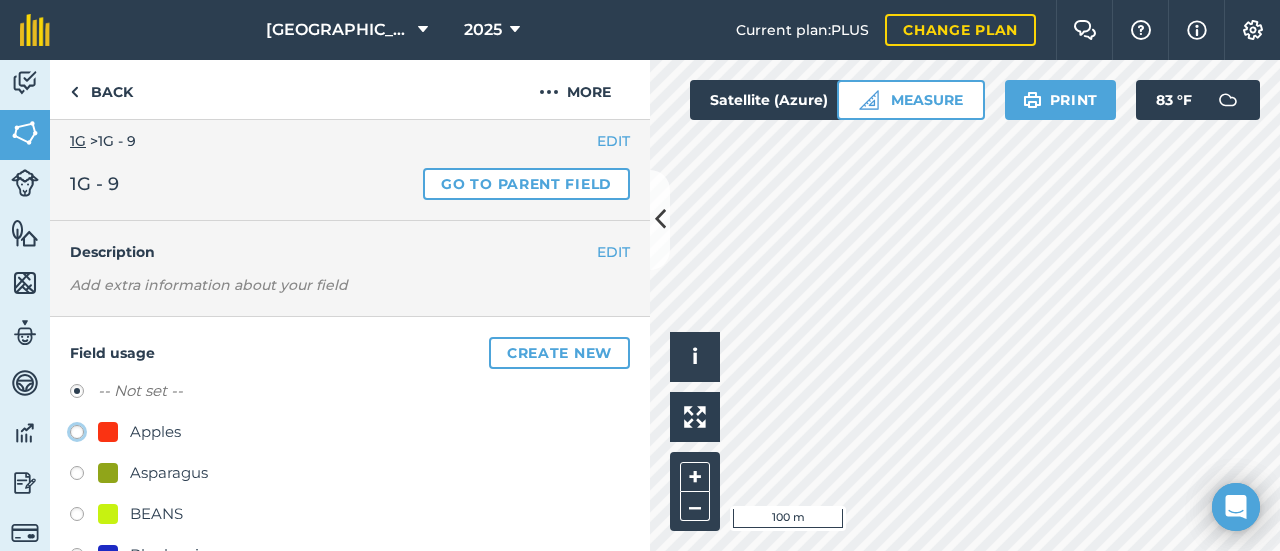 click on "Apples" at bounding box center (-9923, 431) 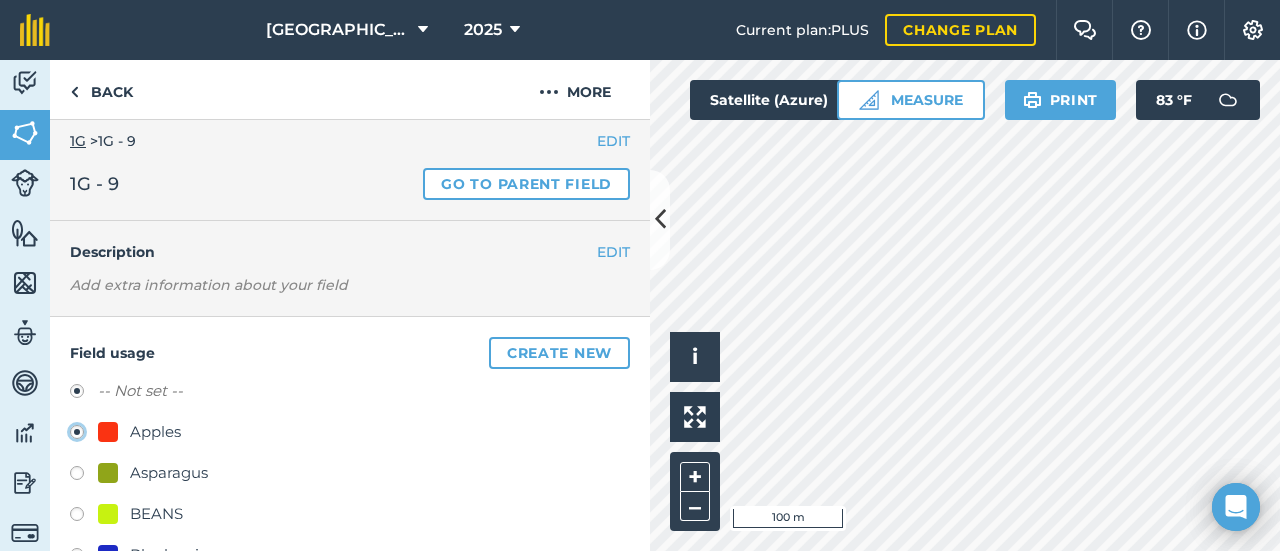 radio on "true" 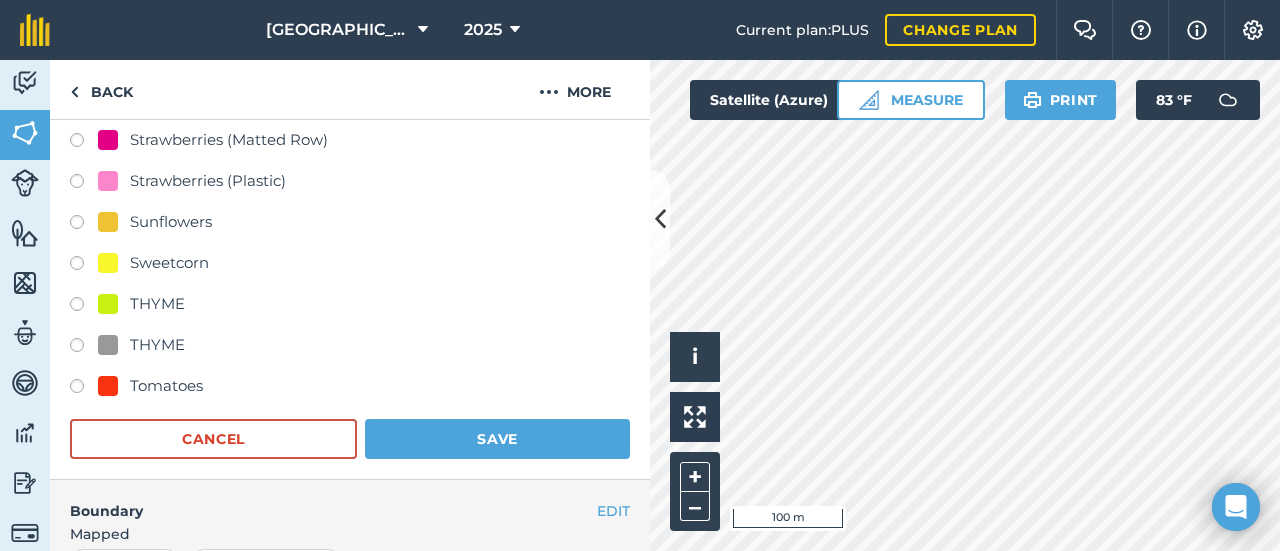 scroll, scrollTop: 1738, scrollLeft: 0, axis: vertical 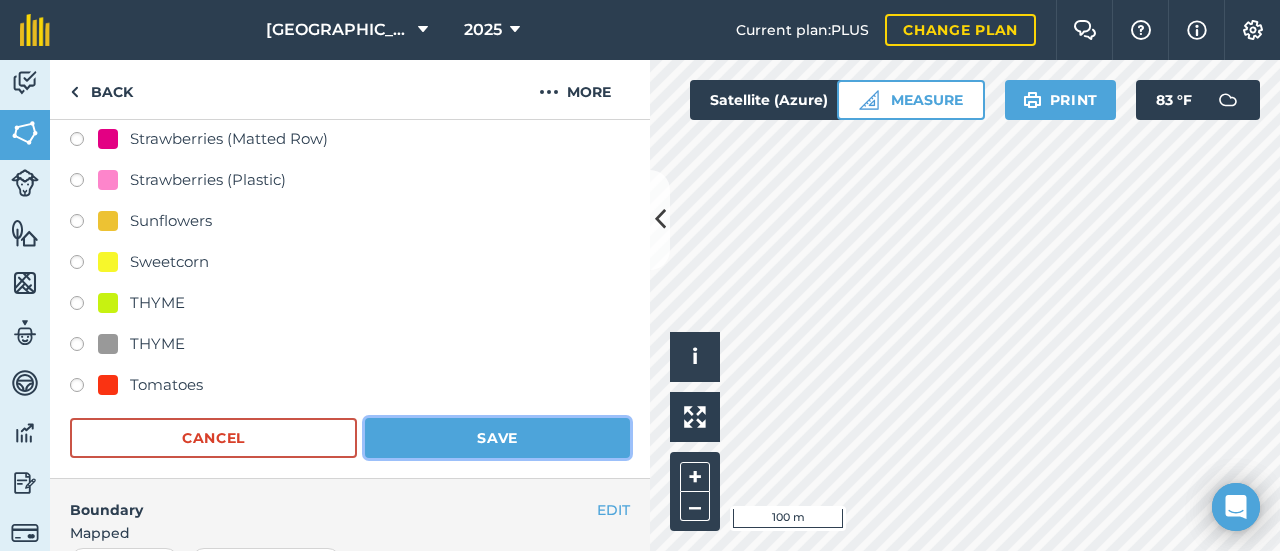 click on "Save" at bounding box center [497, 438] 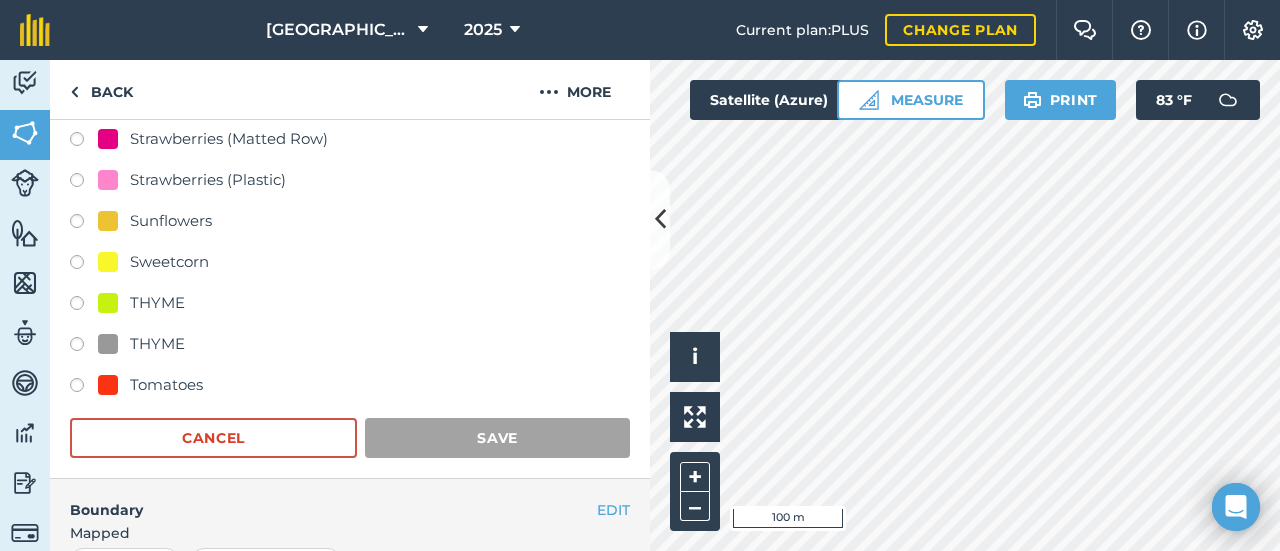 scroll, scrollTop: 348, scrollLeft: 0, axis: vertical 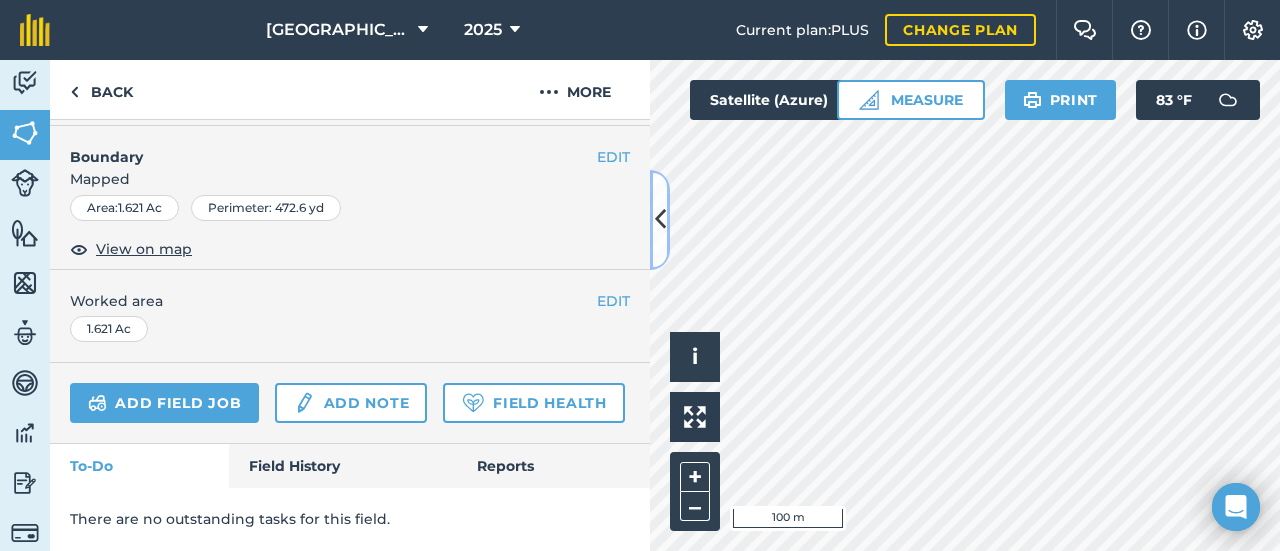 click at bounding box center [660, 219] 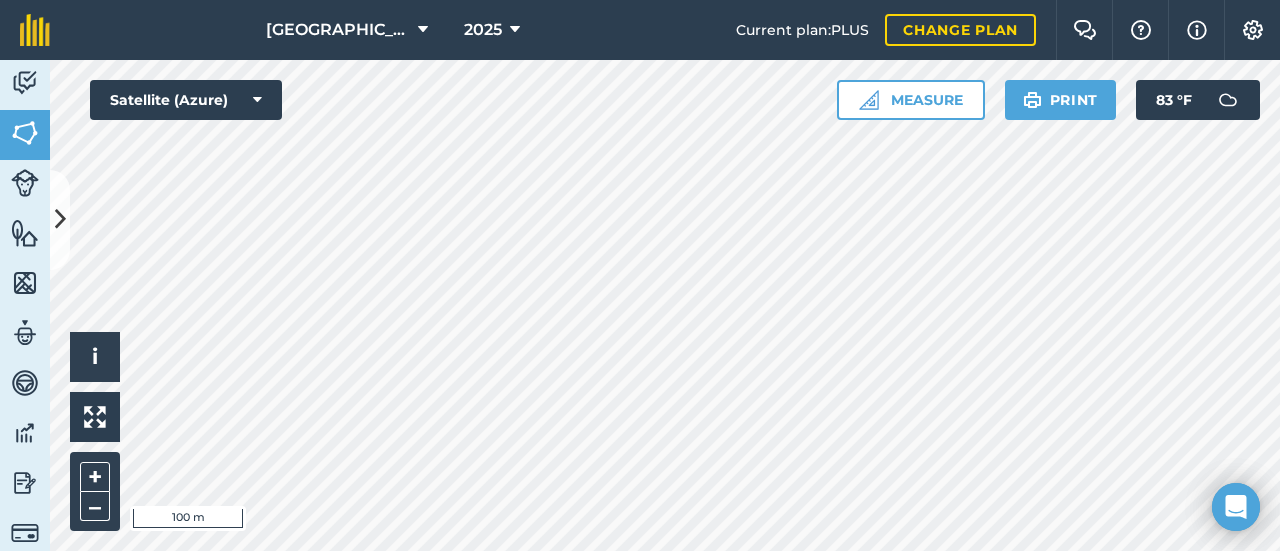 click on "Hideaway Farm 2025 Current plan :  PLUS   Change plan Farm Chat Help Info Settings Hideaway Farm  -  2025 Reproduced with the permission of  Microsoft Printed on  [DATE] Field usages No usage set Apples Asparagus  BEANS Blueberries Brambles Brassicas Cherries CHIVES Christmas trees Christmas Trees CORN Corn Maze CUCUMBERS EGGPLANT/AUBERGINE Flowers HERBS: OTHERS itsy-bitsy LEMON-BALM LETTUCE MINT Mix Veg/Fruit Oregano PARSLEY Peaches Pears Peas Peppers Plums POTATOES PUMPKIN/SQUASH Pumpkins Rhubarb Ribes Squash straw Strawberries (Matted Row) Strawberries (Plastic) Sunflowers  Sweetcorn  THYME THYME Tomatoes  Feature types Drainage Electric Lines Greenhouse Irrigation Hydrant and Lines Ponds Trees [PERSON_NAME] and Water Lines Activity Fields Livestock Features Maps Team Vehicles Data Reporting Billing Tutorials Tutorials Fields   Add   Set usage Visibility: On Total area :  198.4   Ac Edit fields By usages, Filters (1) No usage set 56.78   Ac 10A 0.848   Ac 10B - 1 0.5531   Ac 10C 0.3138   Ac 10D" at bounding box center [640, 275] 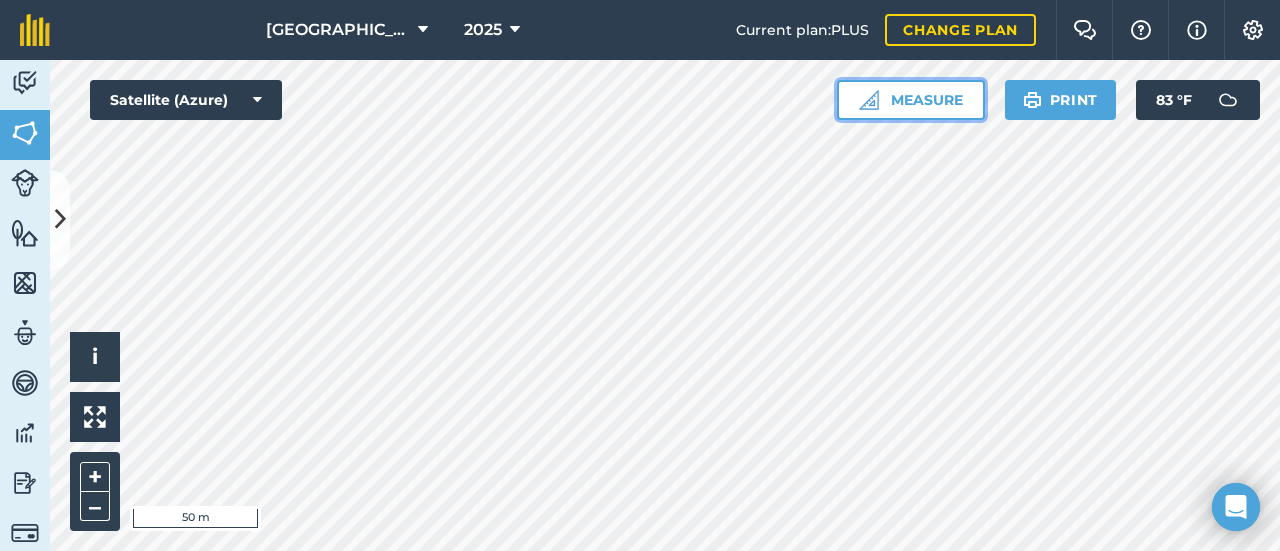 click on "Measure" at bounding box center (911, 100) 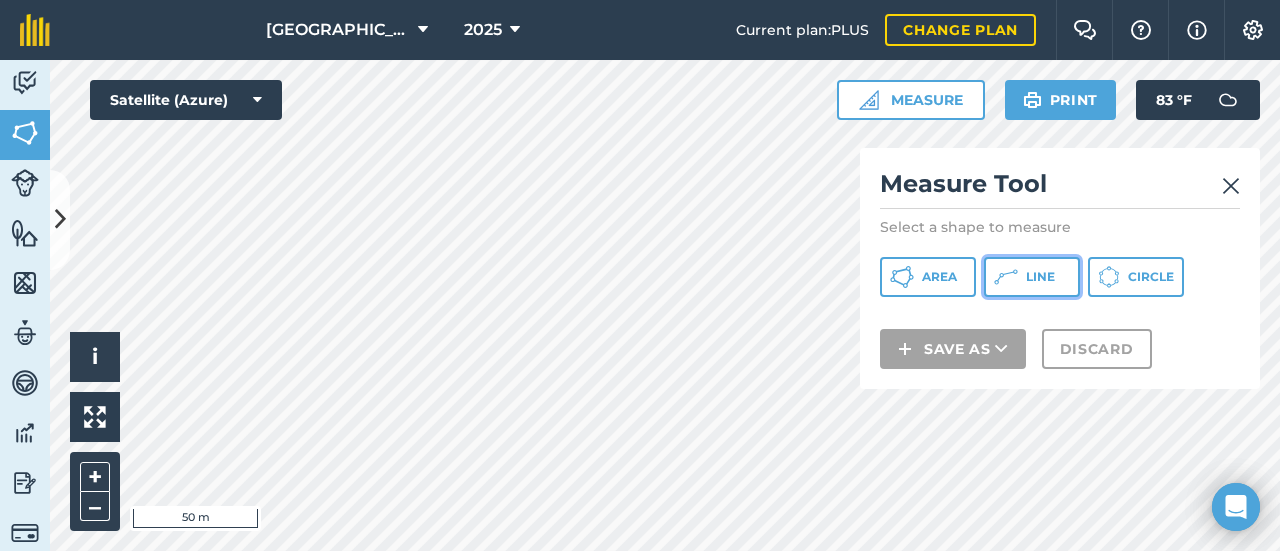 click 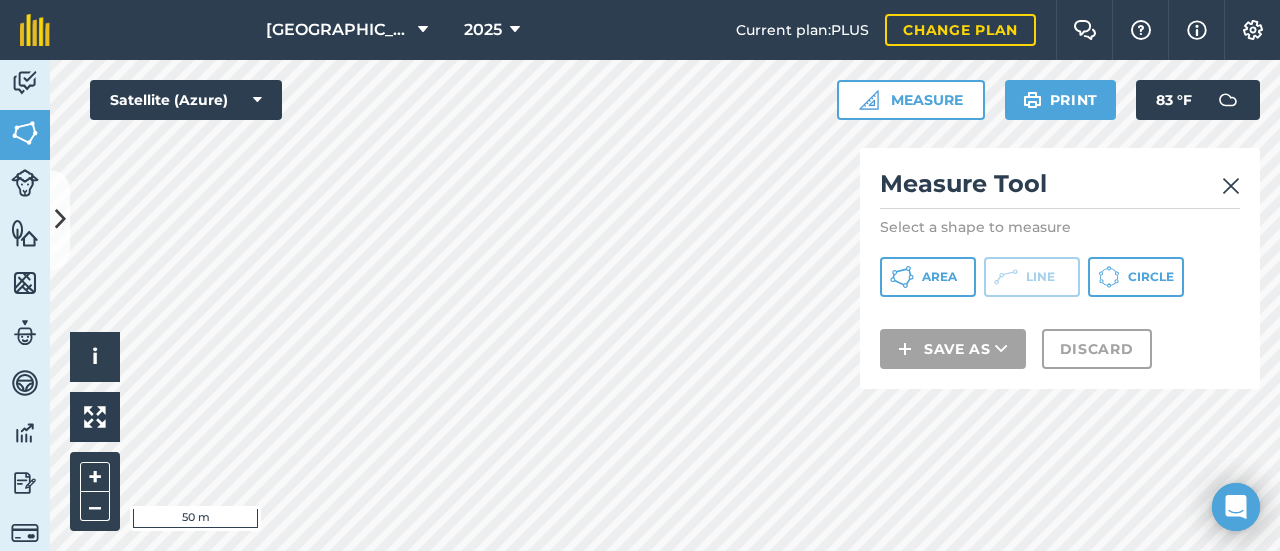 click at bounding box center [1231, 186] 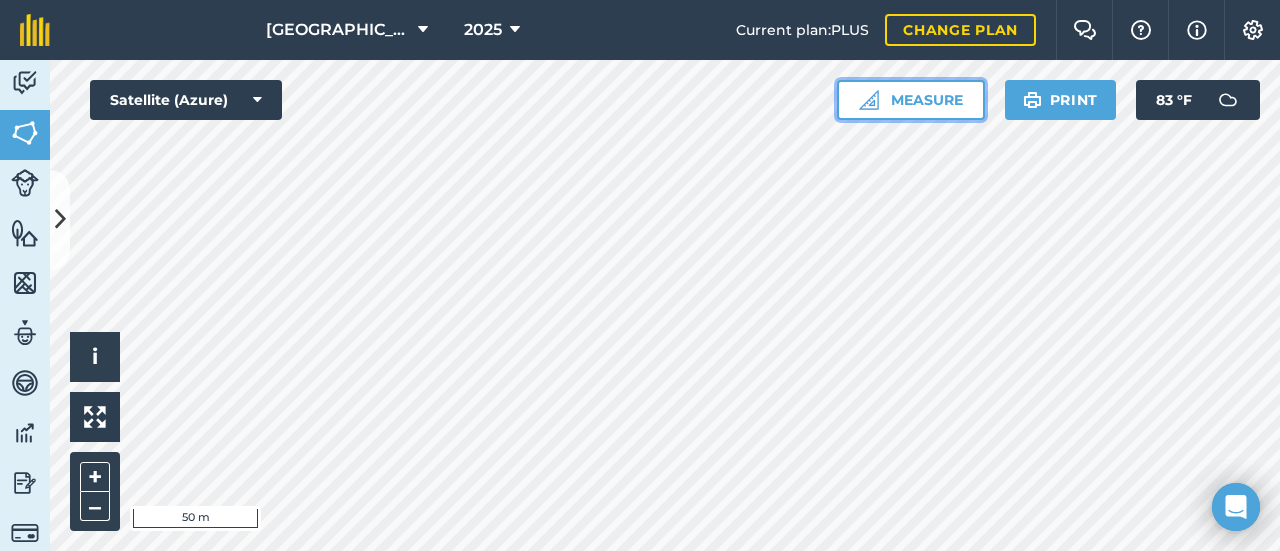 click on "Measure" at bounding box center (911, 100) 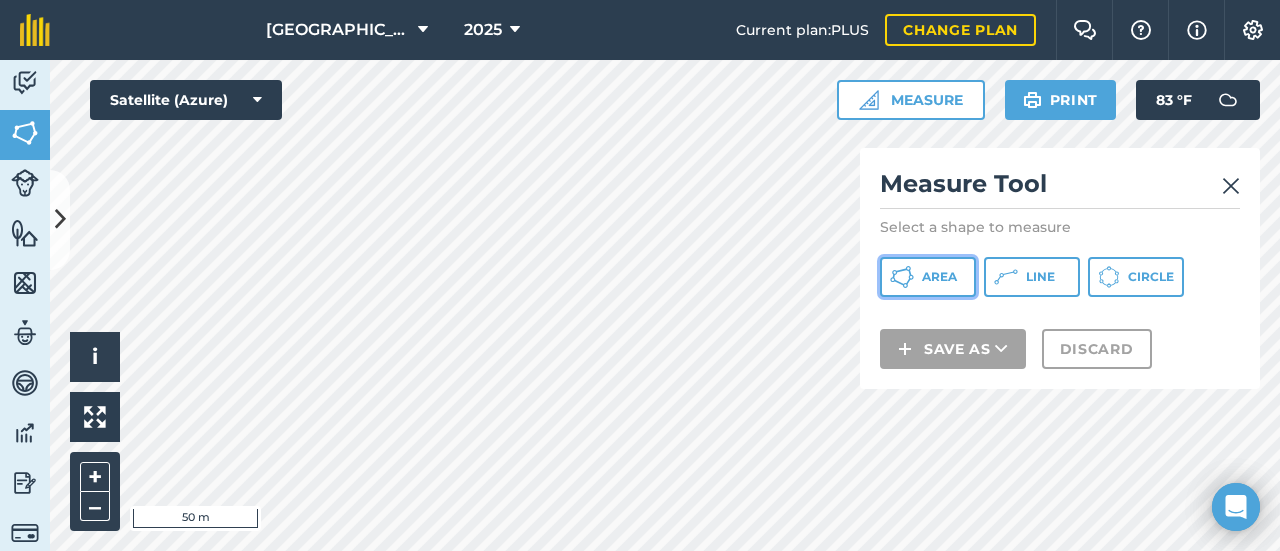 click on "Area" at bounding box center (928, 277) 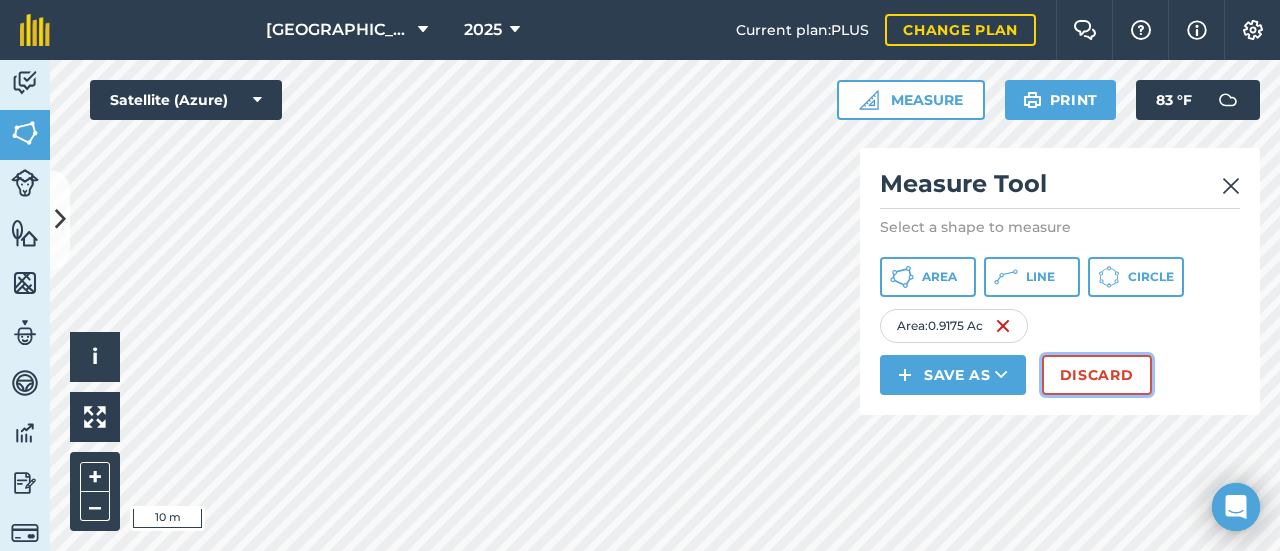 click on "Discard" at bounding box center (1097, 375) 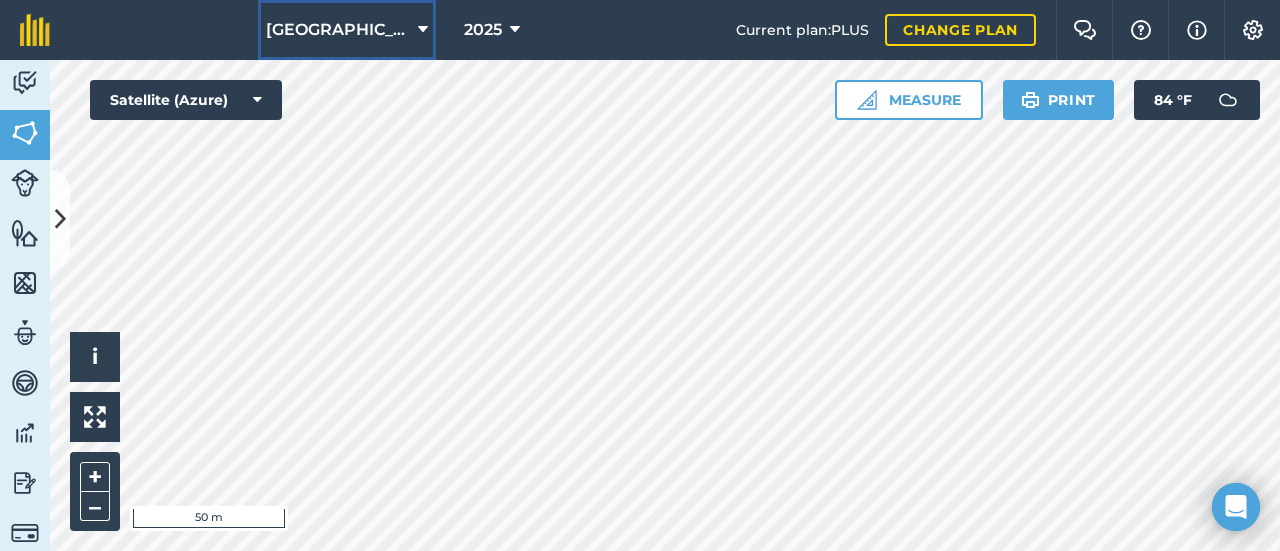 click on "[GEOGRAPHIC_DATA]" at bounding box center [347, 30] 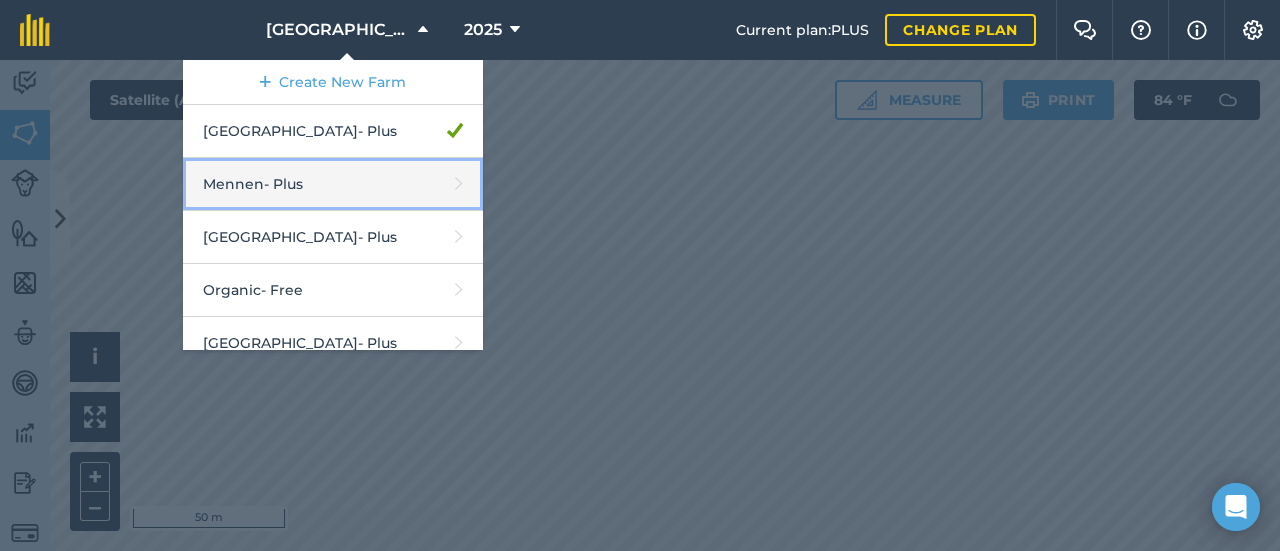 click on "Mennen  - Plus" at bounding box center [333, 184] 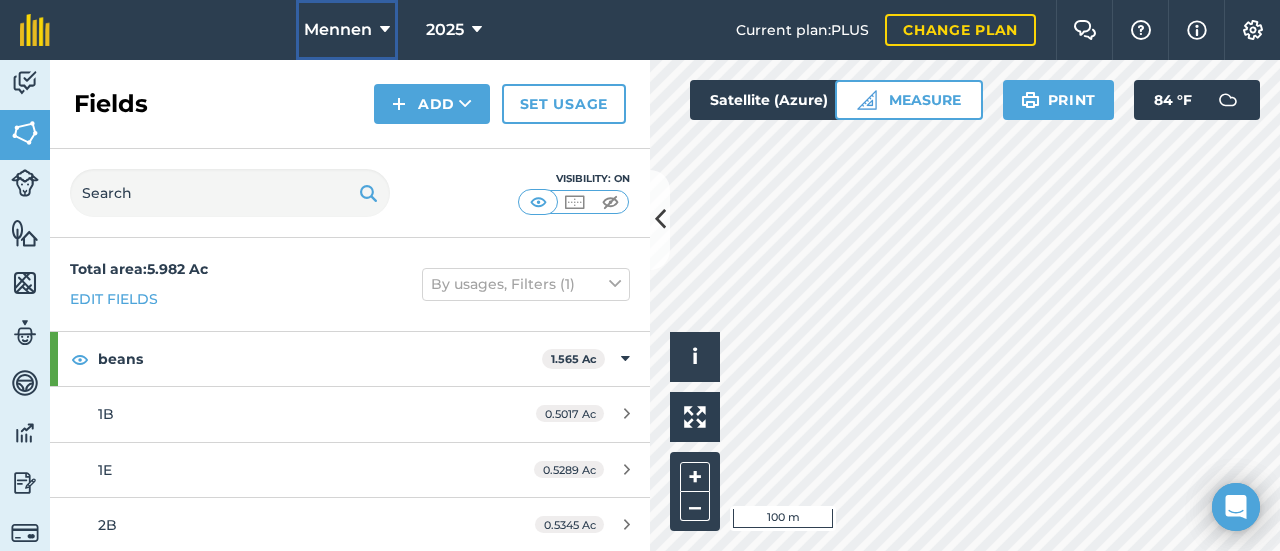 click on "Mennen" at bounding box center [338, 30] 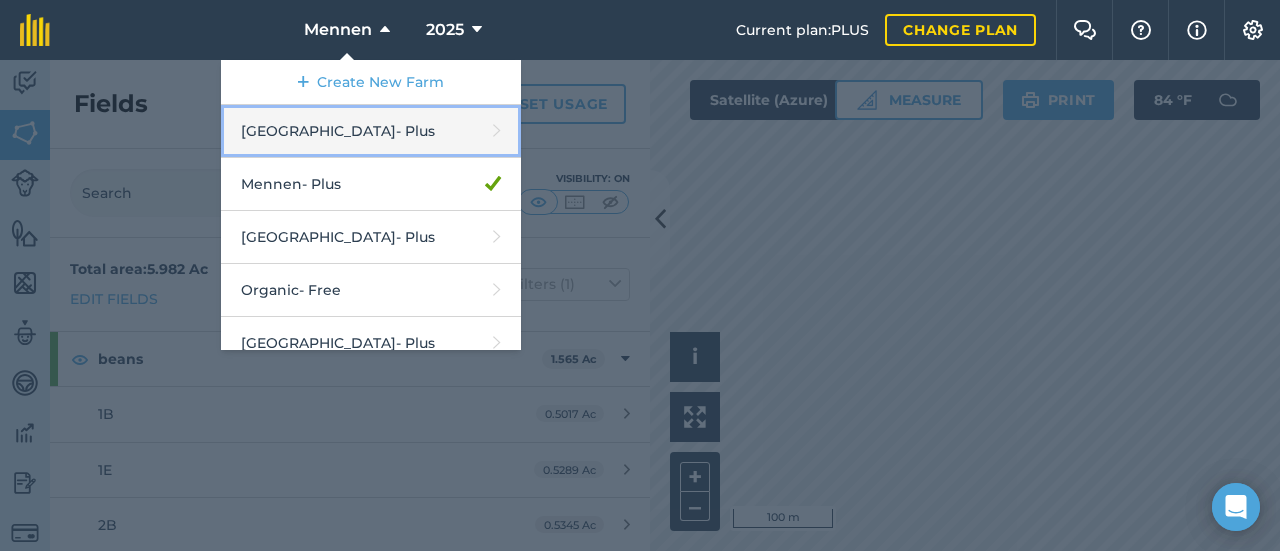 click on "Hideaway Farm  - Plus" at bounding box center [371, 131] 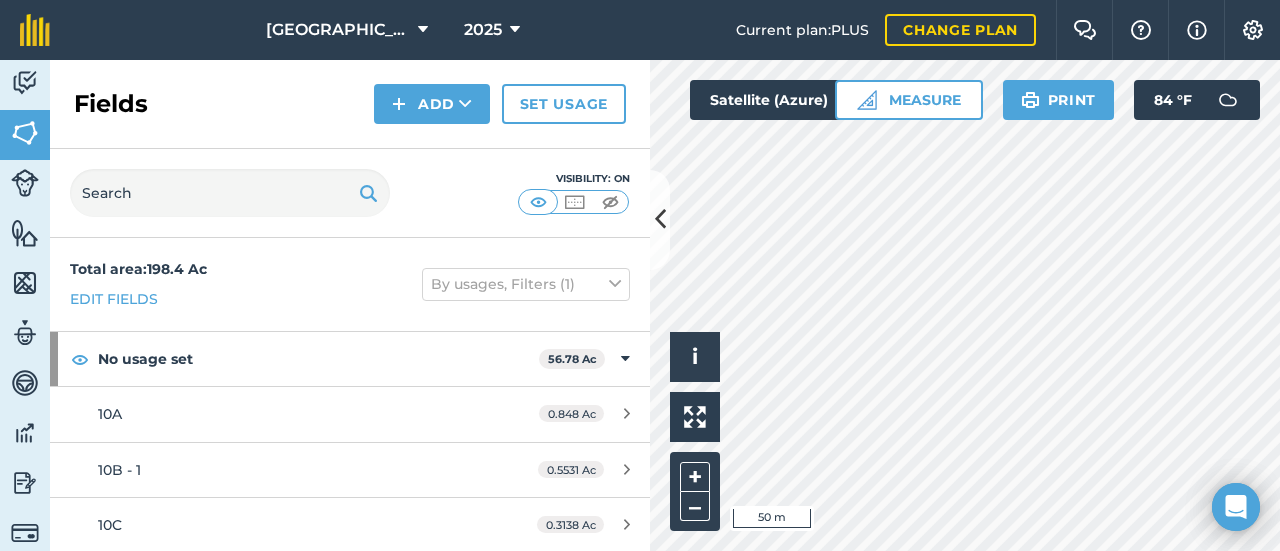 click on "Visibility: On" at bounding box center [350, 193] 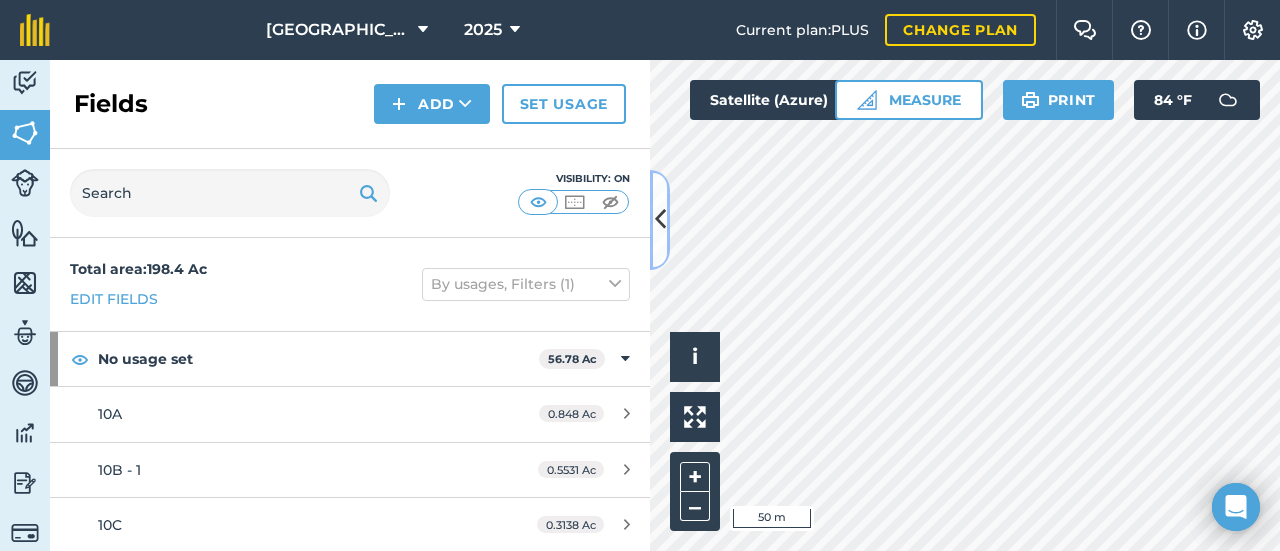 click at bounding box center (660, 219) 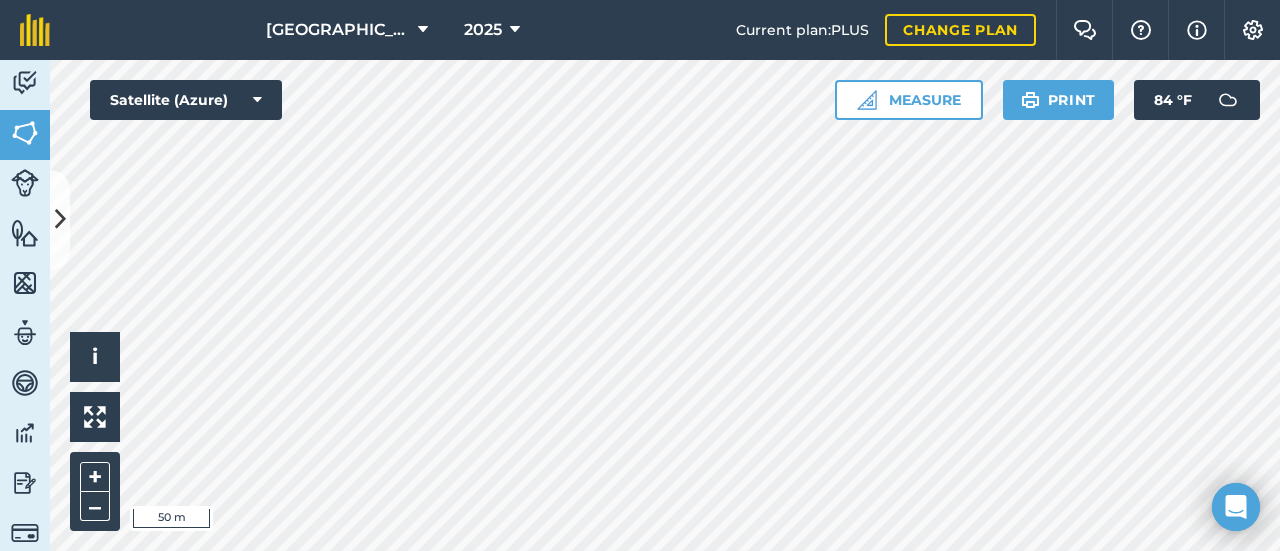 click on "Hideaway Farm 2025 Current plan :  PLUS   Change plan Farm Chat Help Info Settings Hideaway Farm  -  2025 Reproduced with the permission of  Microsoft Printed on  [DATE] Field usages No usage set Apples Asparagus  BEANS Blueberries Brambles Brassicas Cherries CHIVES Christmas trees Christmas Trees CORN Corn Maze CUCUMBERS EGGPLANT/AUBERGINE Flowers HERBS: OTHERS itsy-bitsy LEMON-BALM LETTUCE MINT Mix Veg/Fruit Oregano PARSLEY Peaches Pears Peas Peppers Plums POTATOES PUMPKIN/SQUASH Pumpkins Rhubarb Ribes Squash straw Strawberries (Matted Row) Strawberries (Plastic) Sunflowers  Sweetcorn  THYME THYME Tomatoes  Feature types Drainage Electric Lines Greenhouse Irrigation Hydrant and Lines Ponds Trees [PERSON_NAME] and Water Lines Activity Fields Livestock Features Maps Team Vehicles Data Reporting Billing Tutorials Tutorials Fields   Add   Set usage Visibility: On Total area :  198.4   Ac Edit fields By usages, Filters (1) No usage set 56.78   Ac 10A 0.848   Ac 10B - 1 0.5531   Ac 10C 0.3138   Ac 10D 0.1823   Ac 10D" at bounding box center [640, 275] 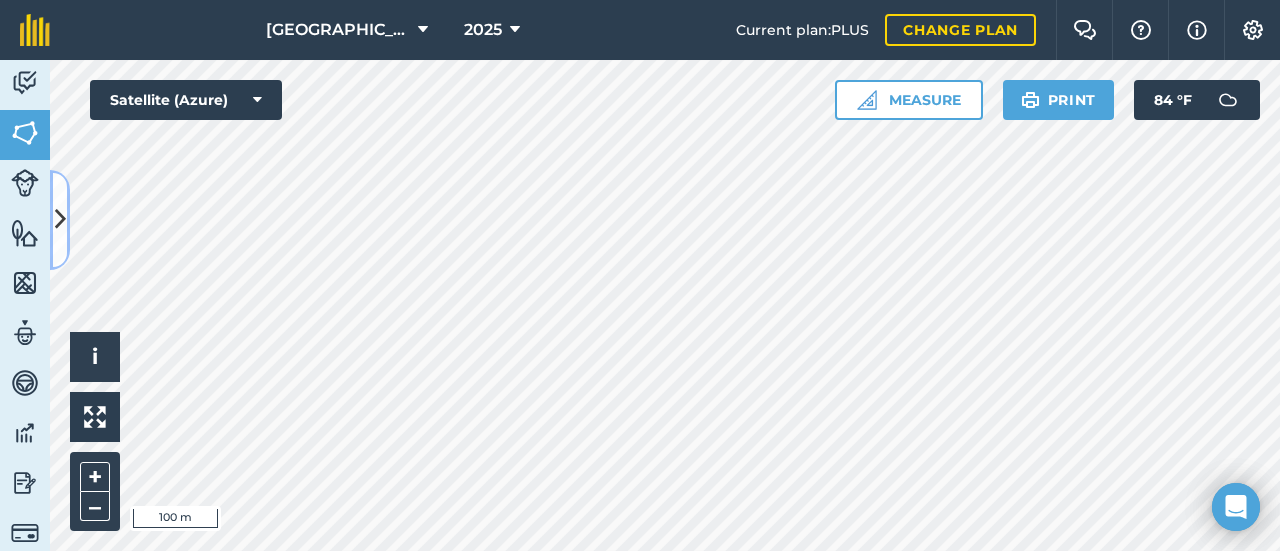 click at bounding box center [60, 219] 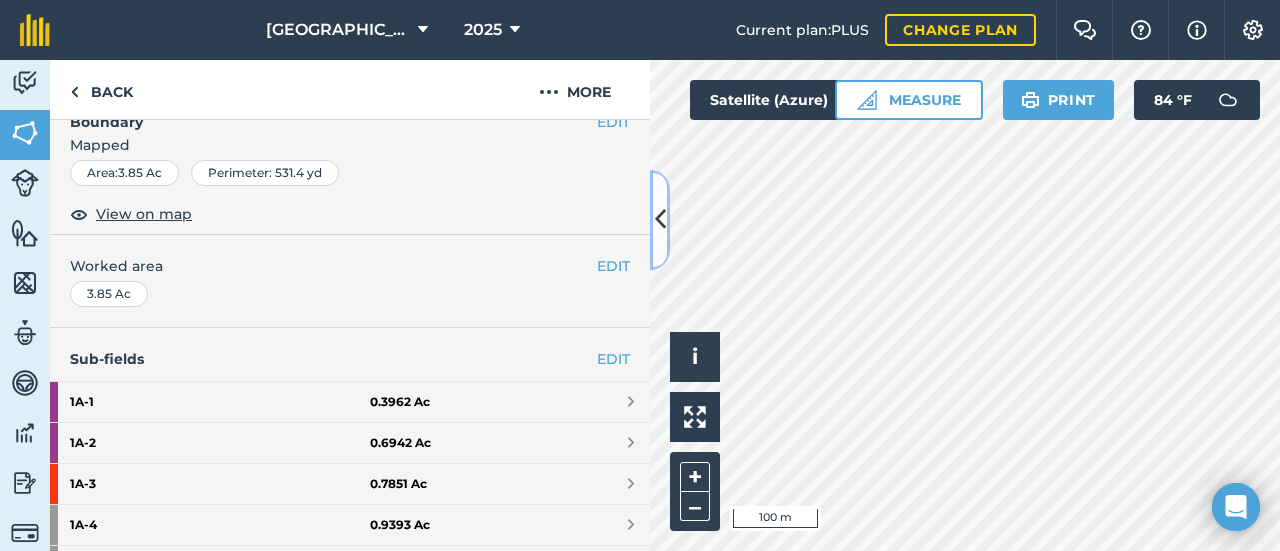 scroll, scrollTop: 289, scrollLeft: 0, axis: vertical 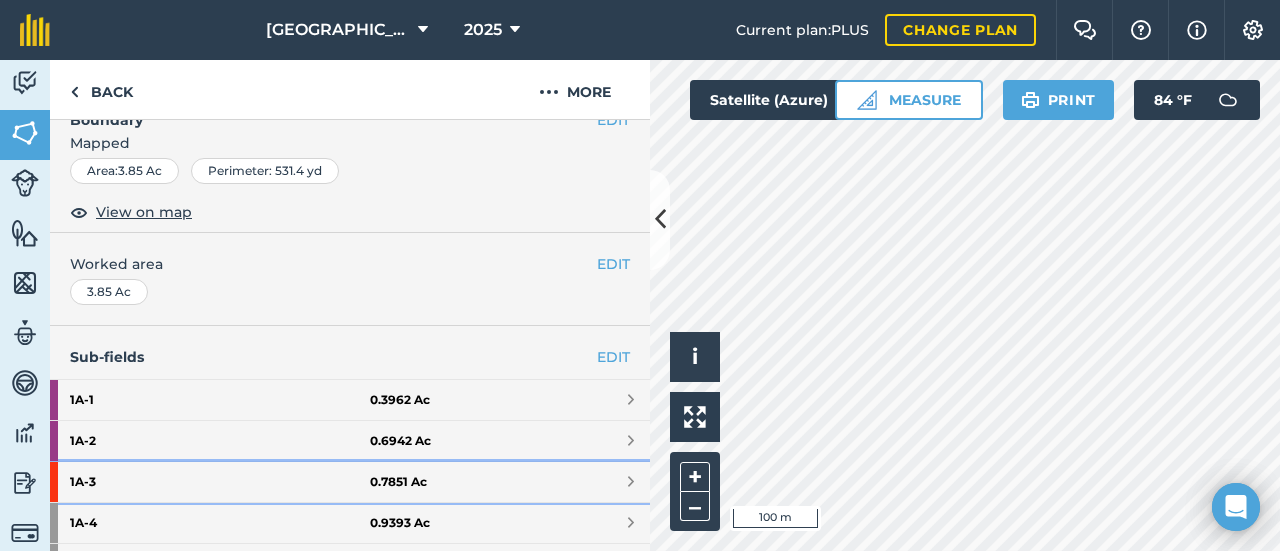 click on "1A  -  3 0.7851   Ac" at bounding box center [350, 482] 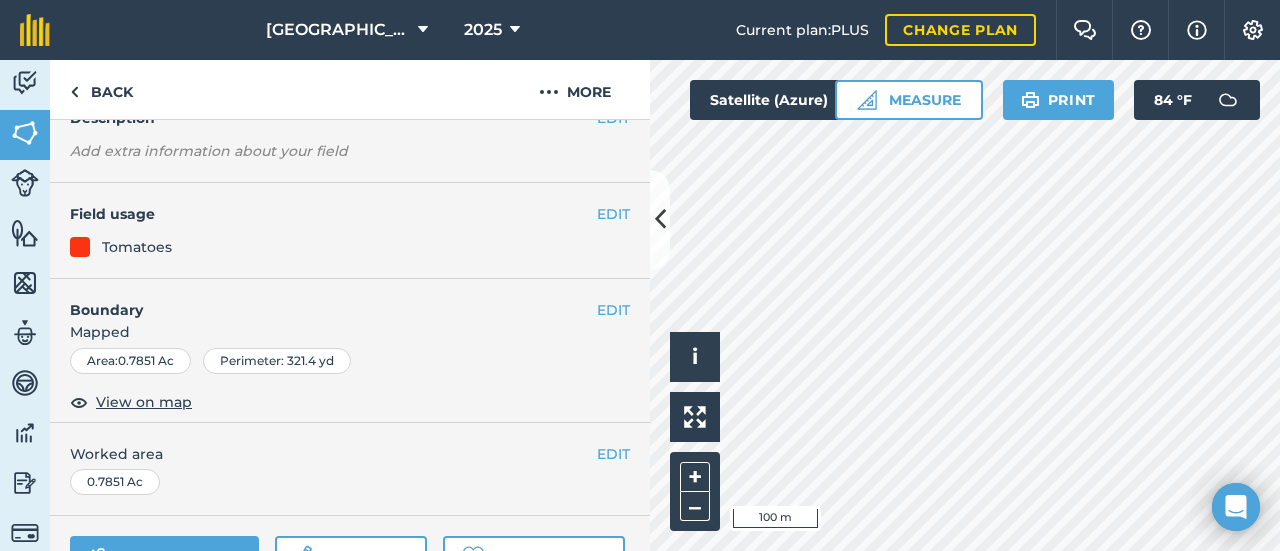 scroll, scrollTop: 142, scrollLeft: 0, axis: vertical 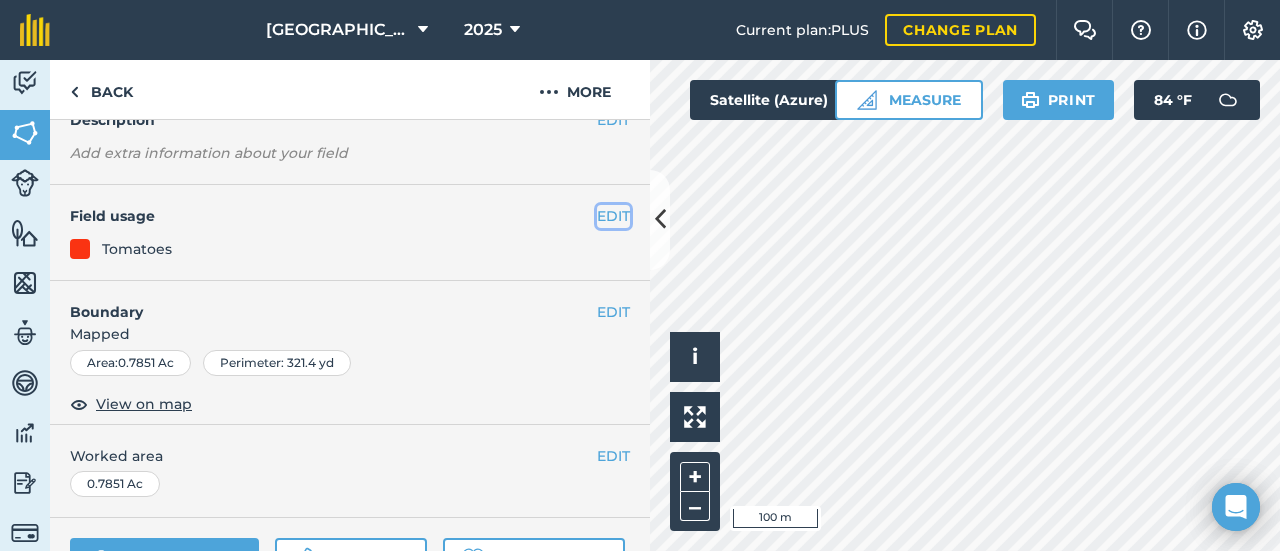 click on "EDIT" at bounding box center (613, 216) 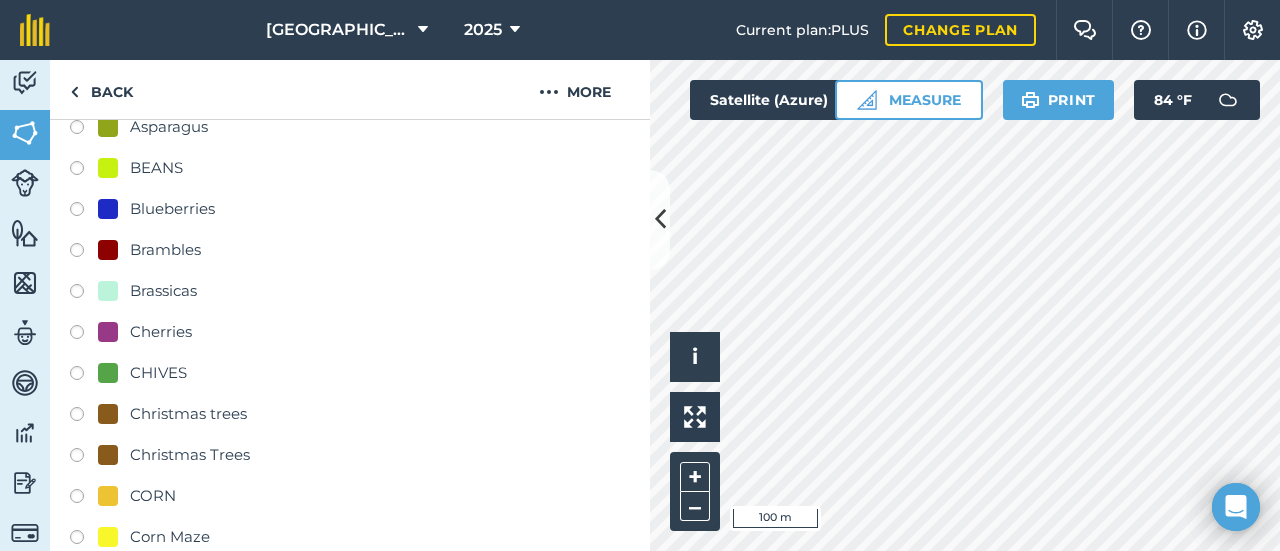 scroll, scrollTop: 676, scrollLeft: 0, axis: vertical 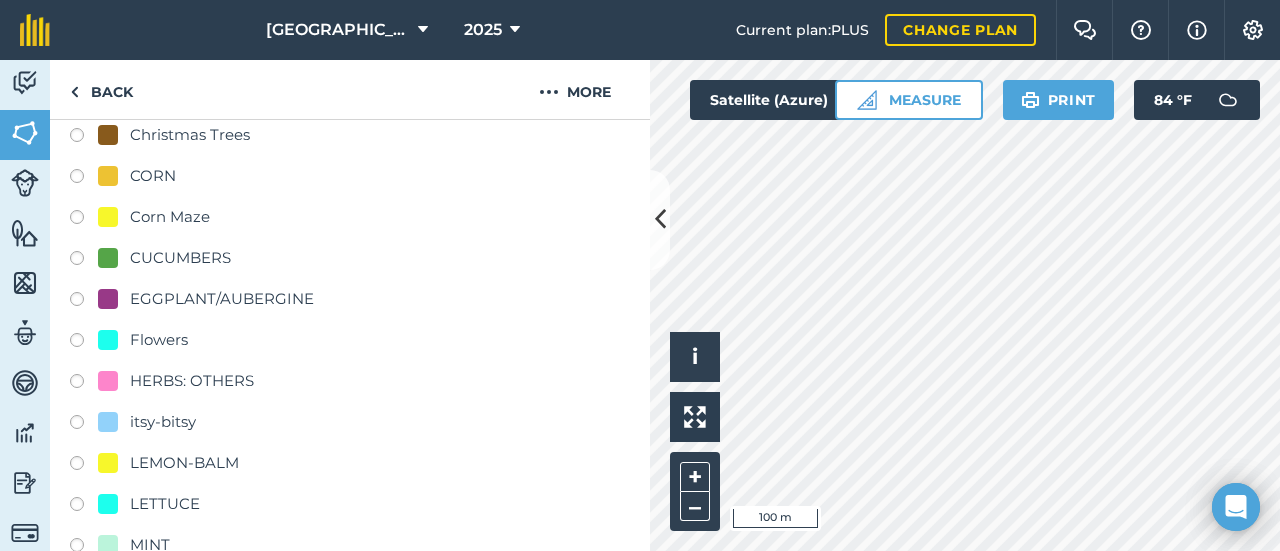 click on "EGGPLANT/AUBERGINE" at bounding box center [222, 299] 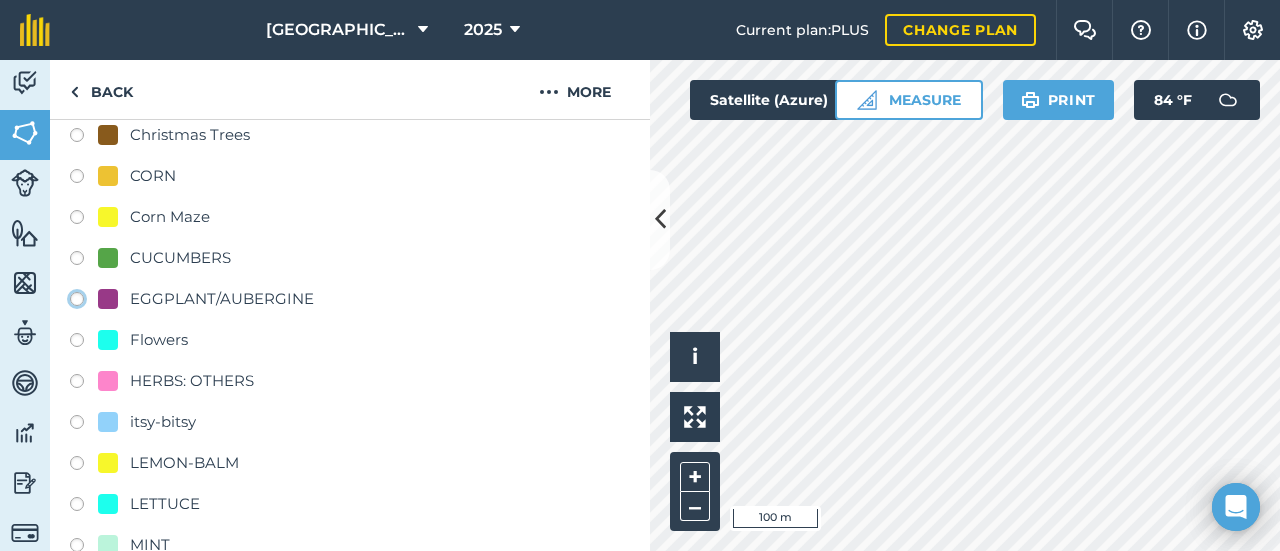 click on "EGGPLANT/AUBERGINE" at bounding box center [-9923, 298] 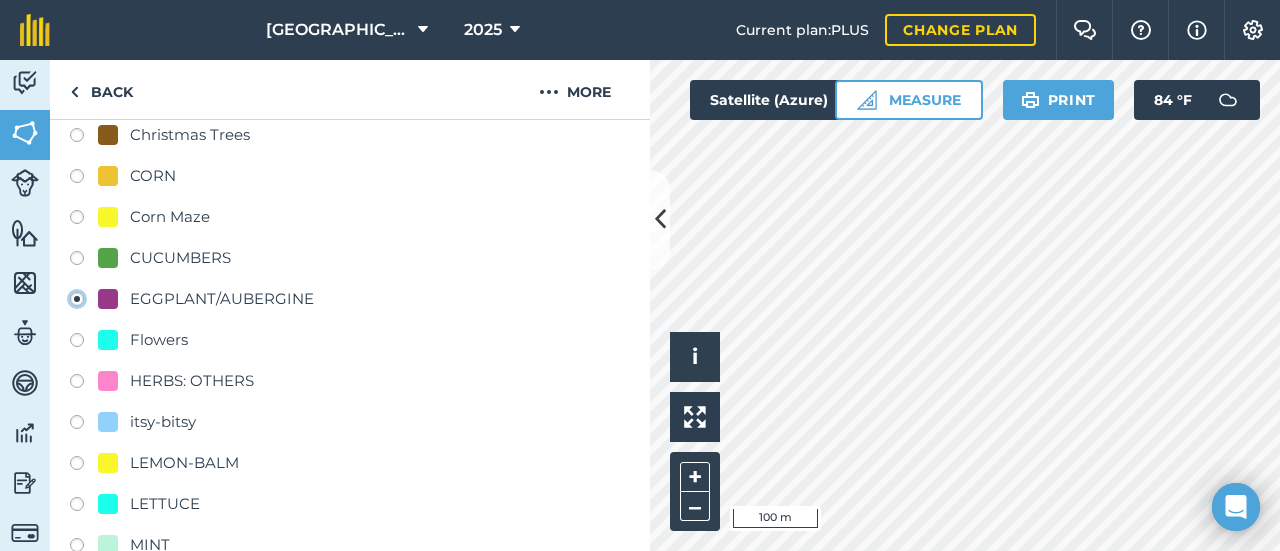 radio on "true" 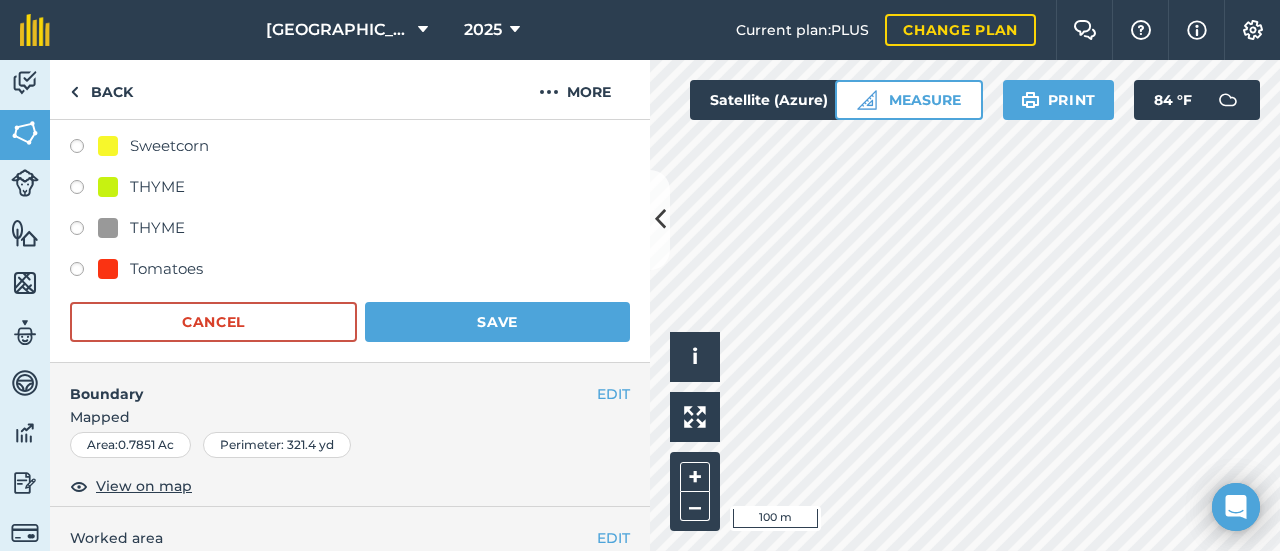 scroll, scrollTop: 1856, scrollLeft: 0, axis: vertical 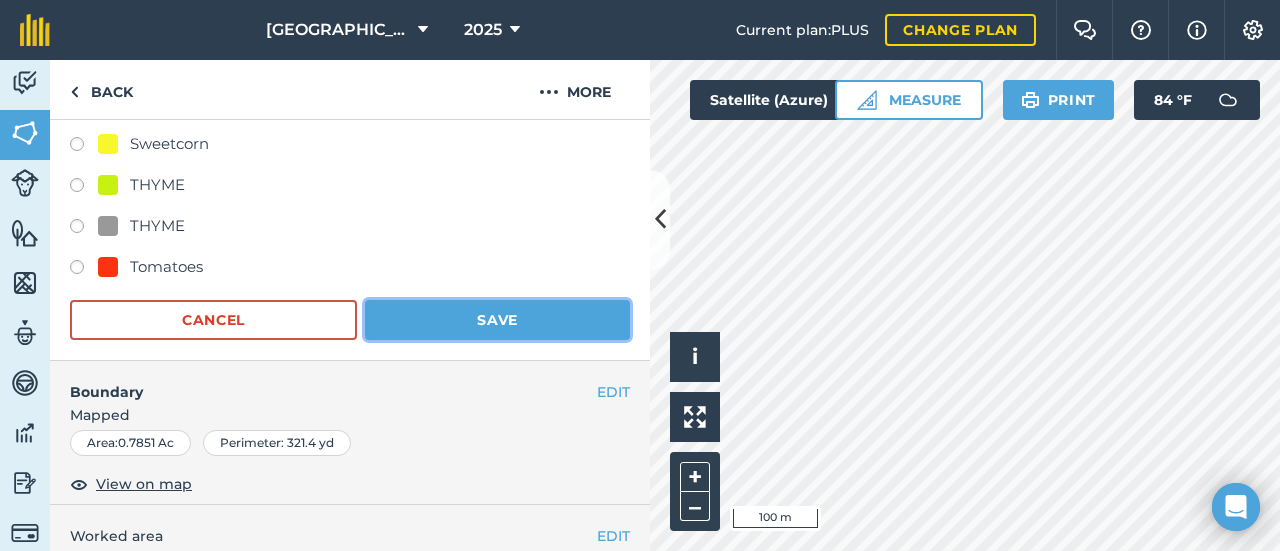 click on "Save" at bounding box center (497, 320) 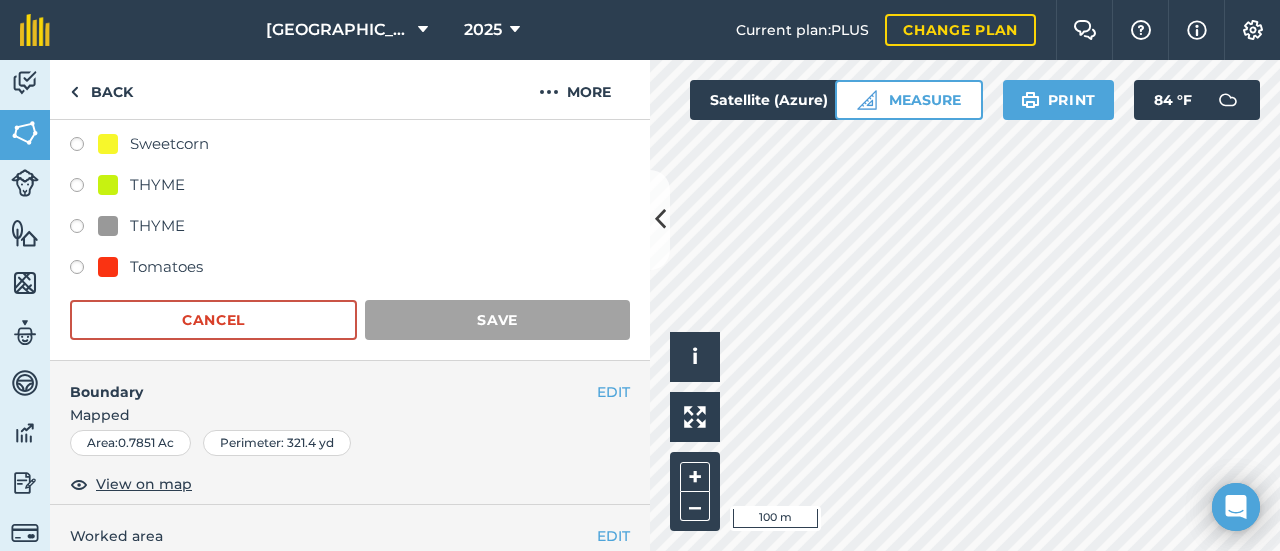 scroll, scrollTop: 348, scrollLeft: 0, axis: vertical 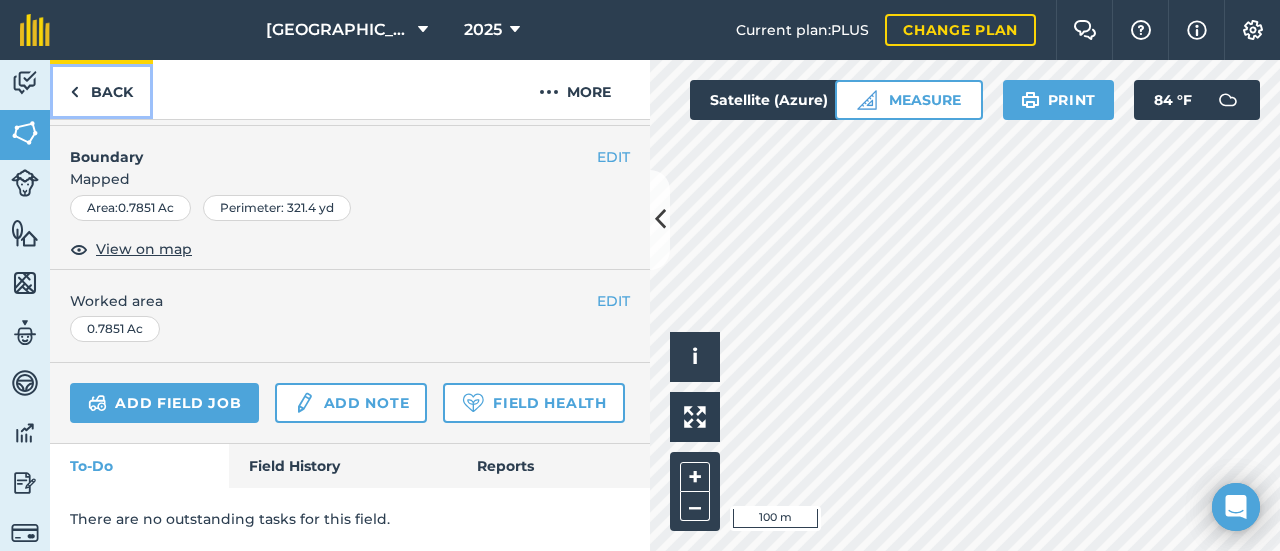 click on "Back" at bounding box center [101, 89] 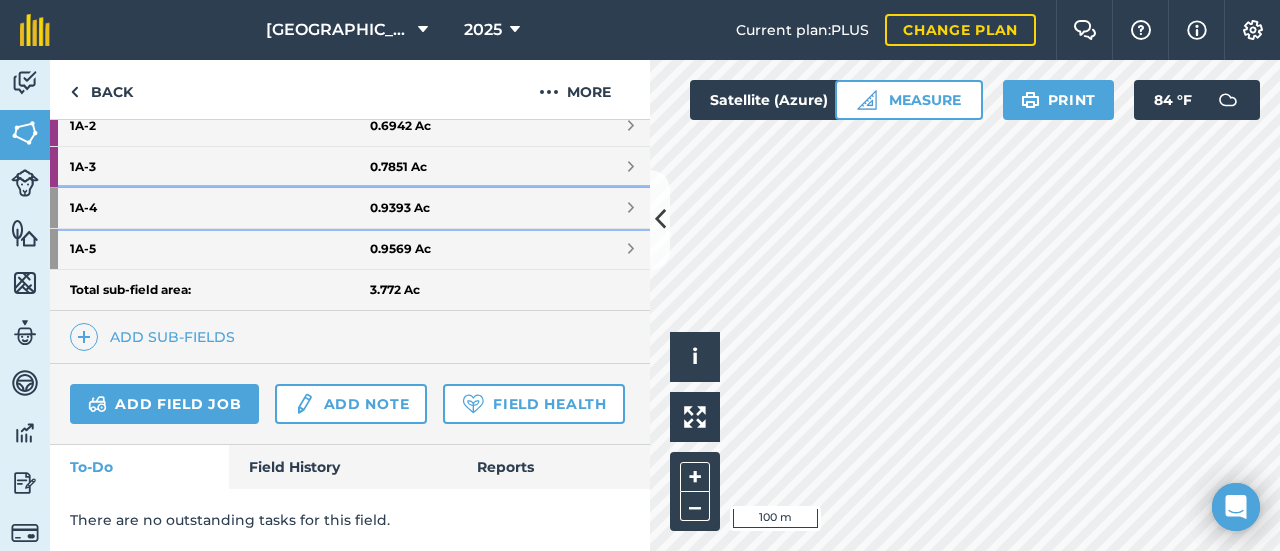 click on "1A  -  4" at bounding box center (220, 208) 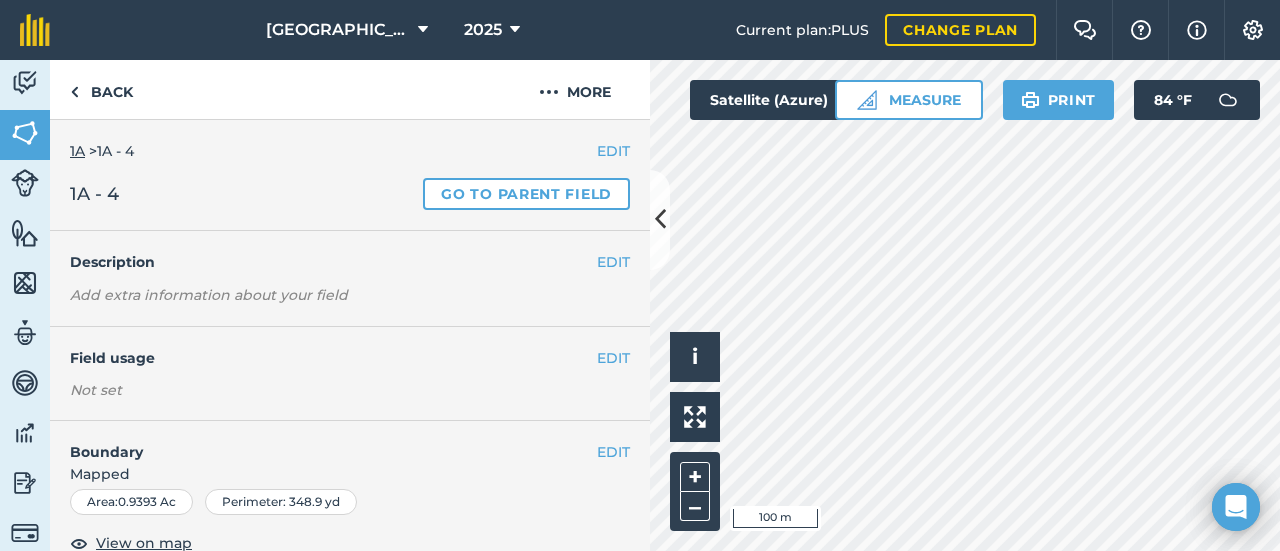 scroll, scrollTop: 4, scrollLeft: 0, axis: vertical 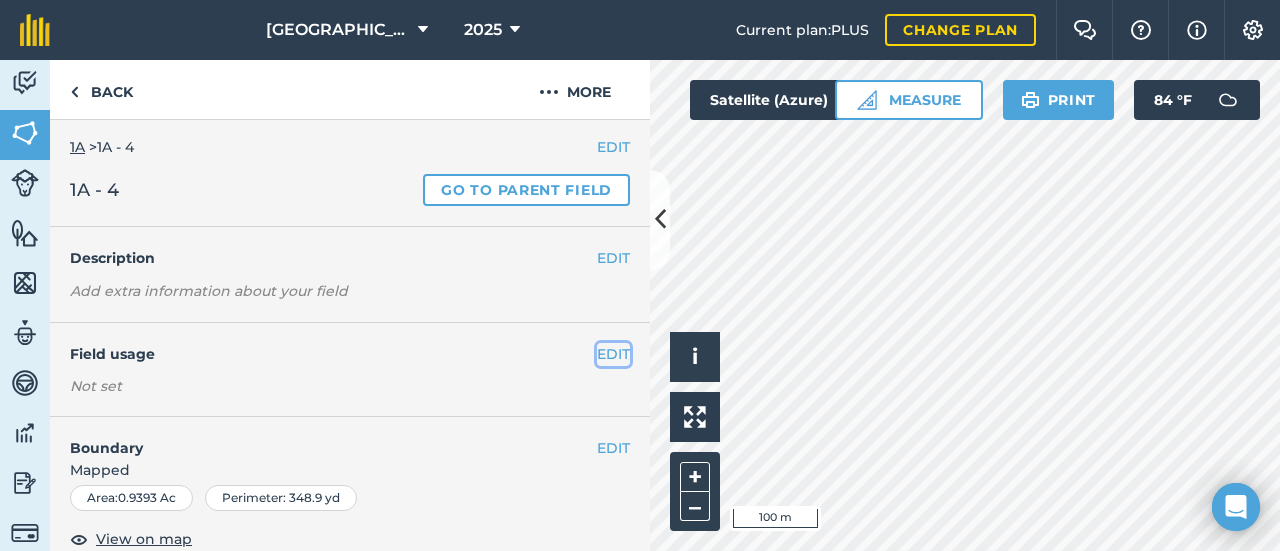 click on "EDIT" at bounding box center (613, 354) 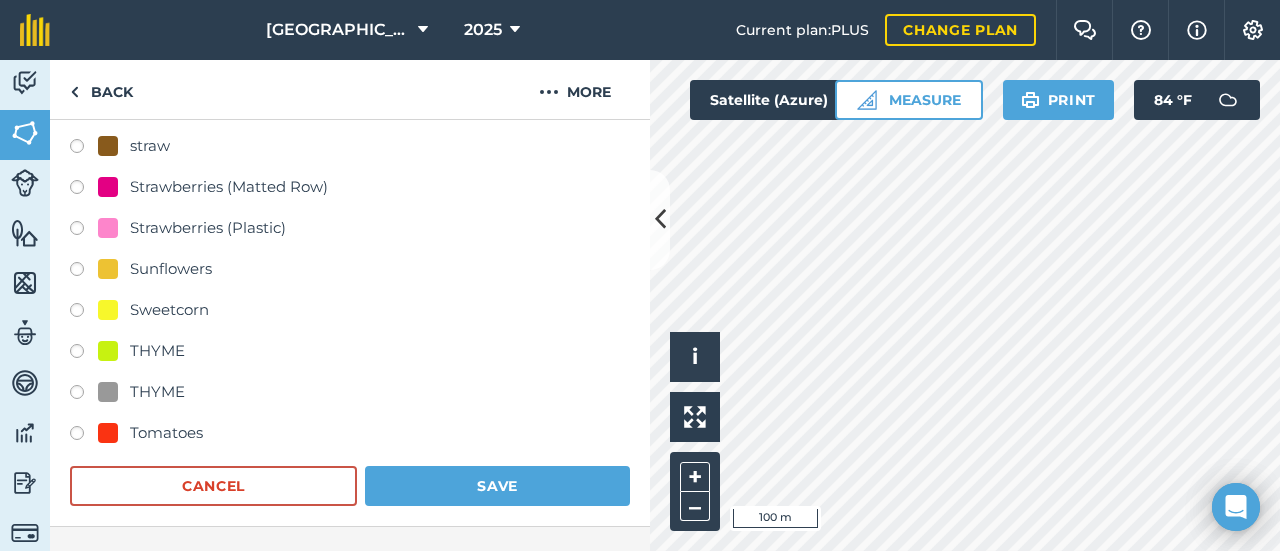 scroll, scrollTop: 1702, scrollLeft: 0, axis: vertical 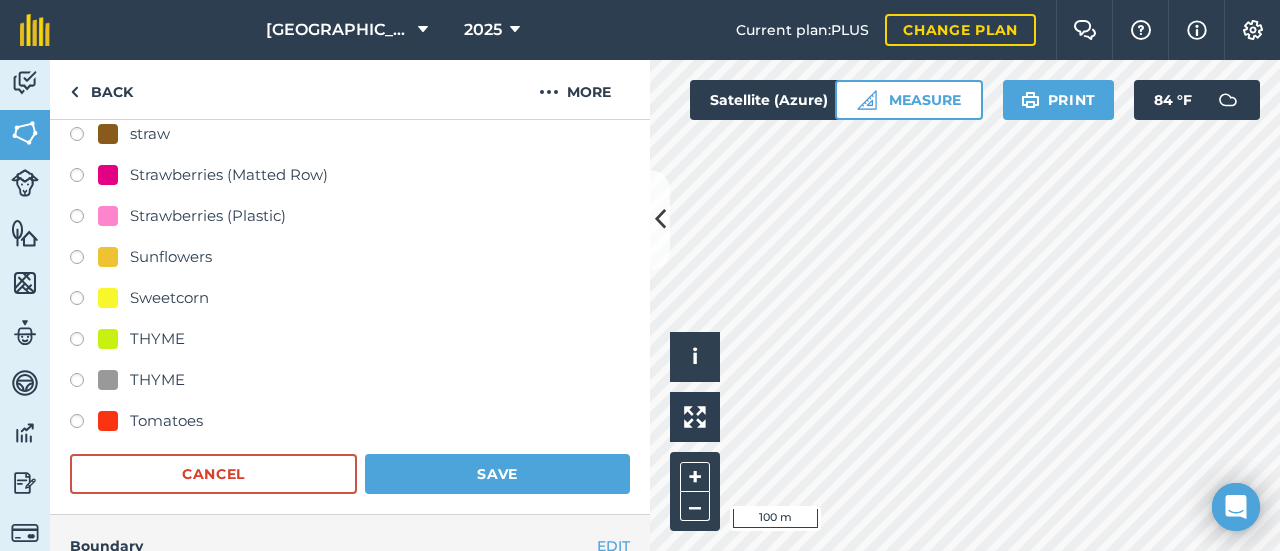 click on "Tomatoes" at bounding box center [166, 421] 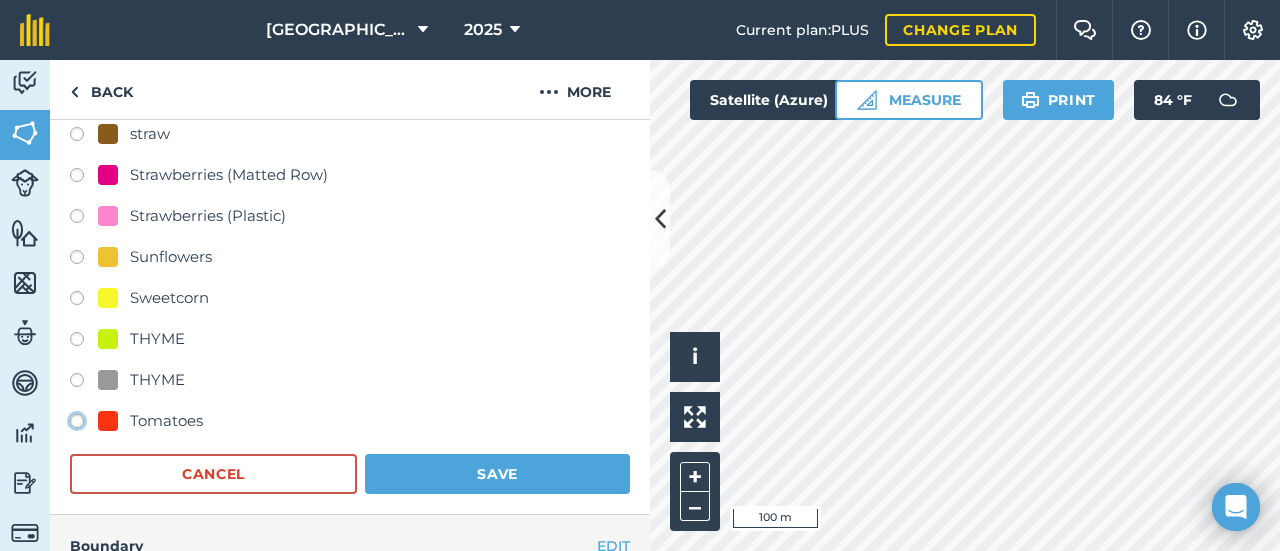 click on "Tomatoes" at bounding box center (-9923, 420) 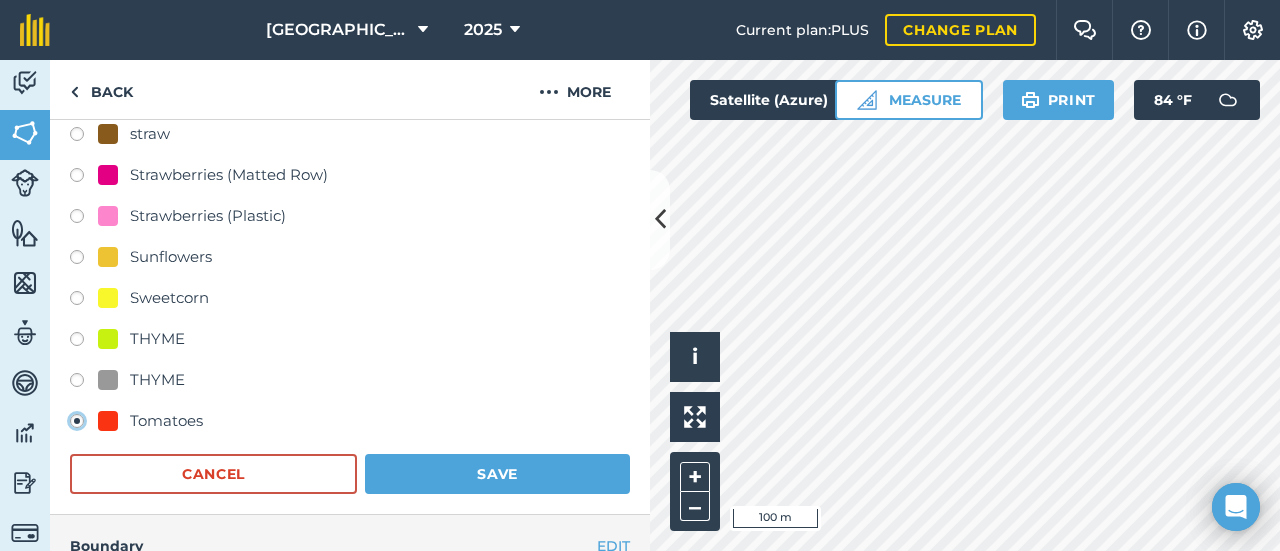 radio on "true" 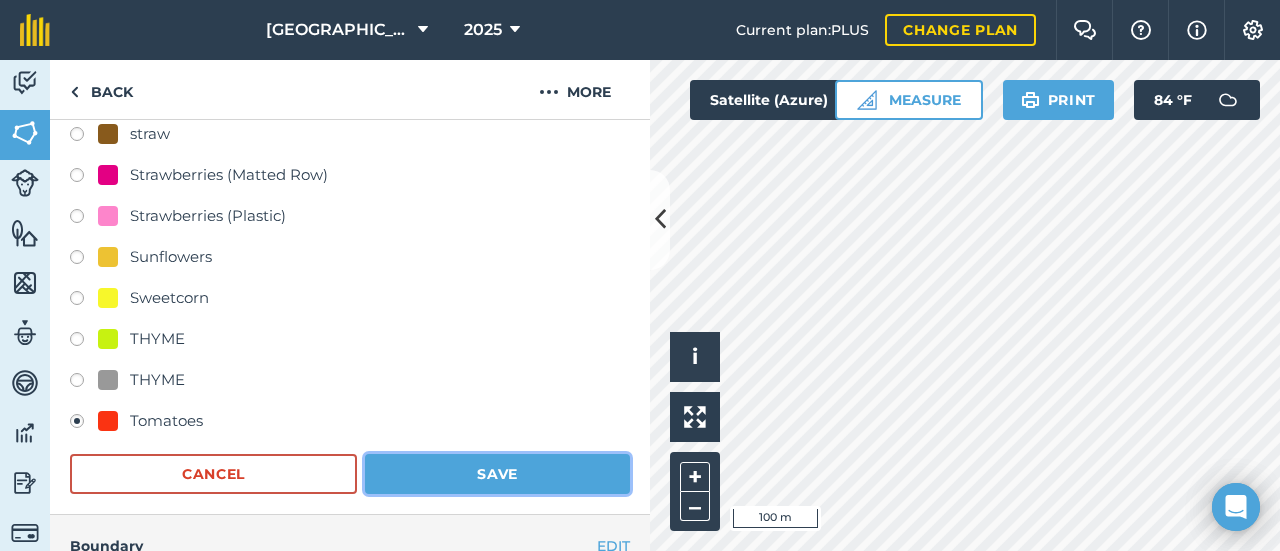 click on "Save" at bounding box center [497, 474] 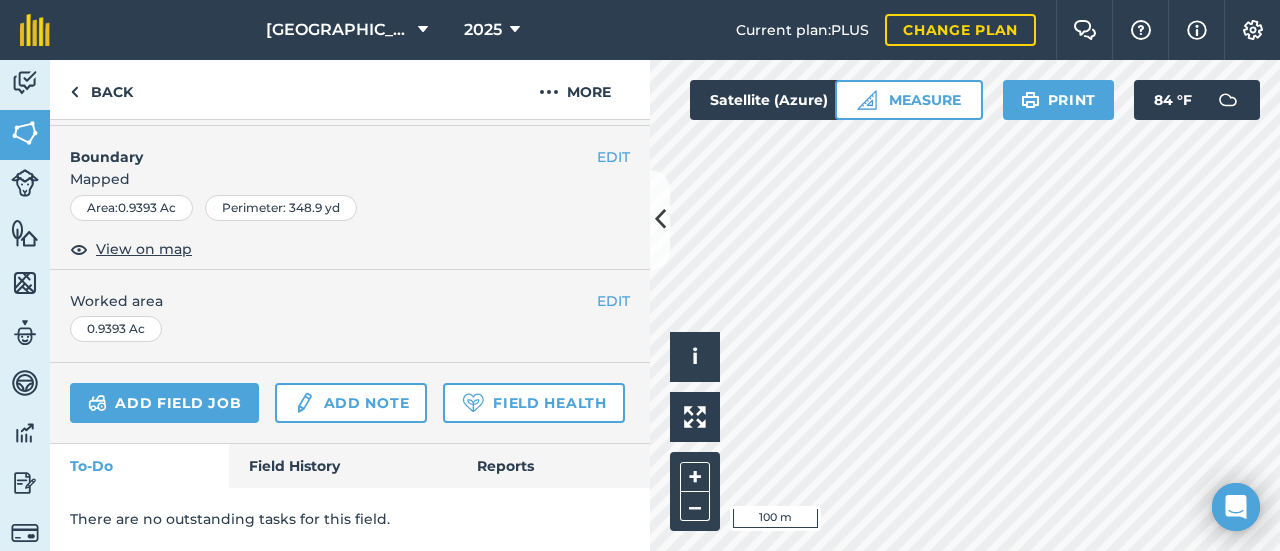 scroll, scrollTop: 348, scrollLeft: 0, axis: vertical 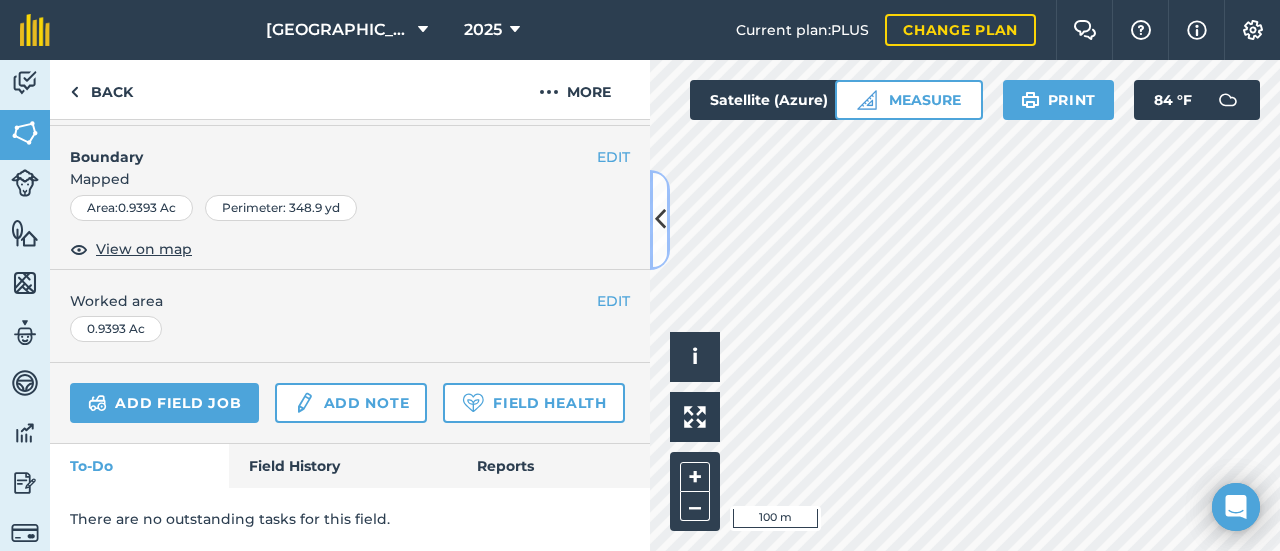click at bounding box center (660, 219) 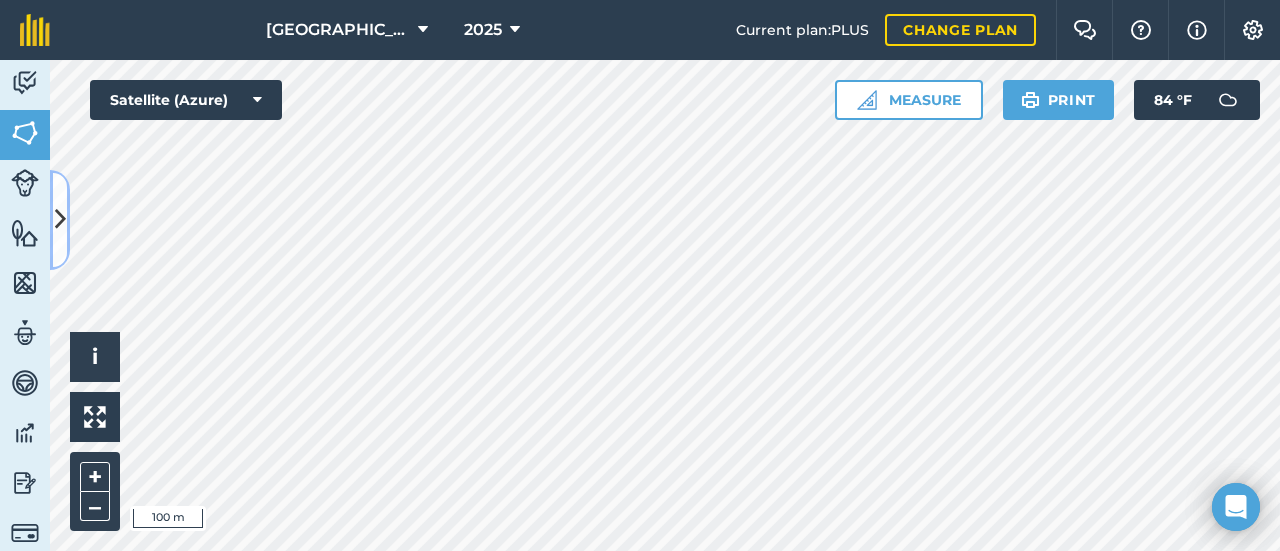 click at bounding box center (60, 219) 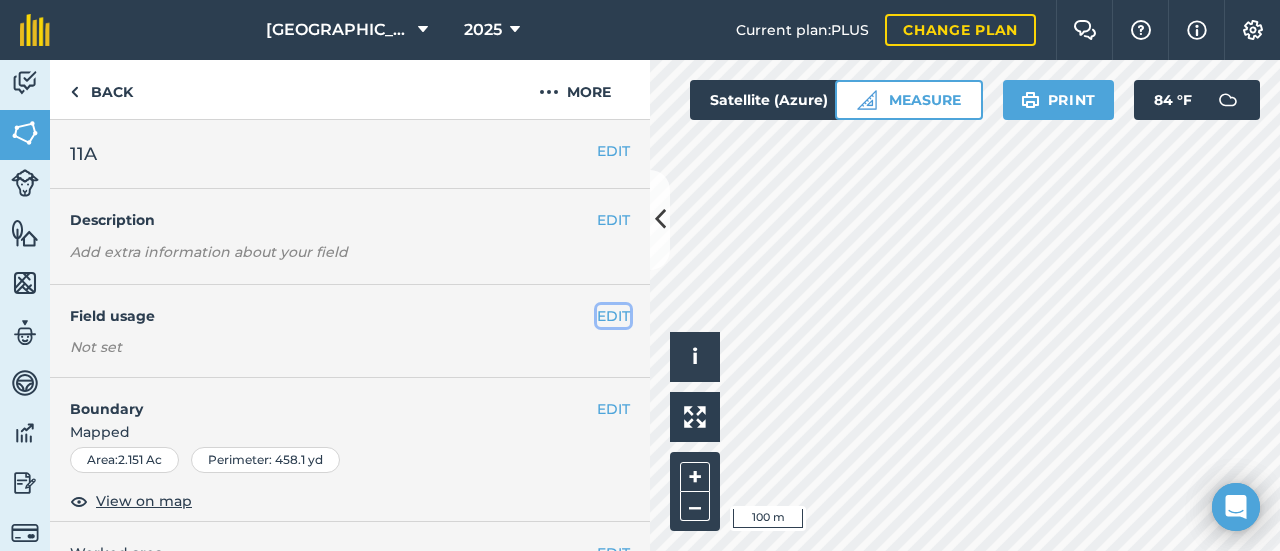 click on "EDIT" at bounding box center (613, 316) 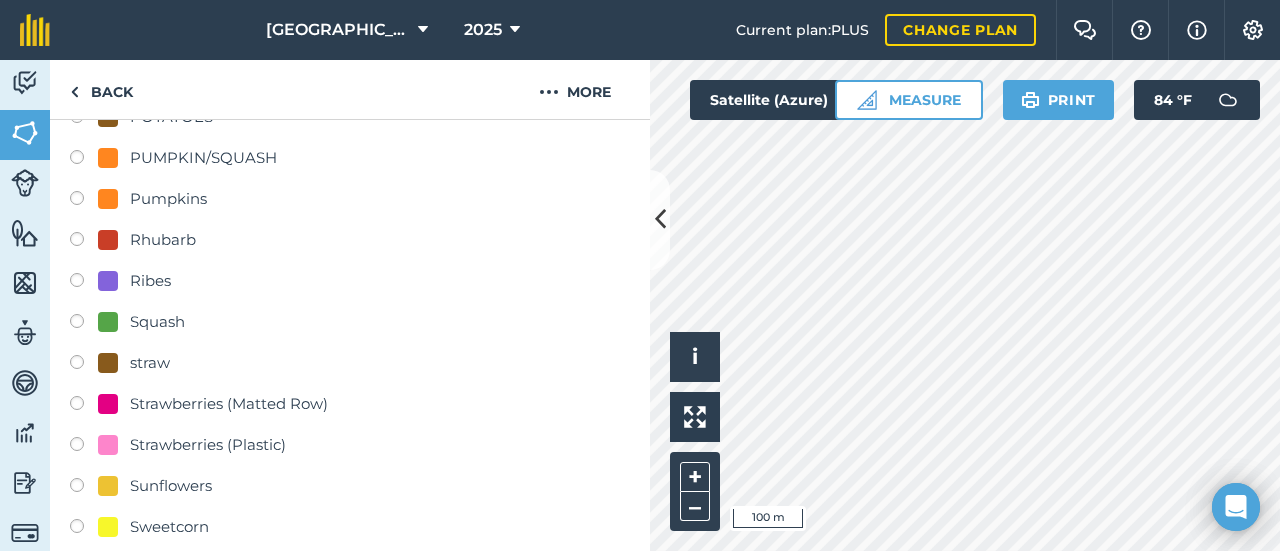 scroll, scrollTop: 1494, scrollLeft: 0, axis: vertical 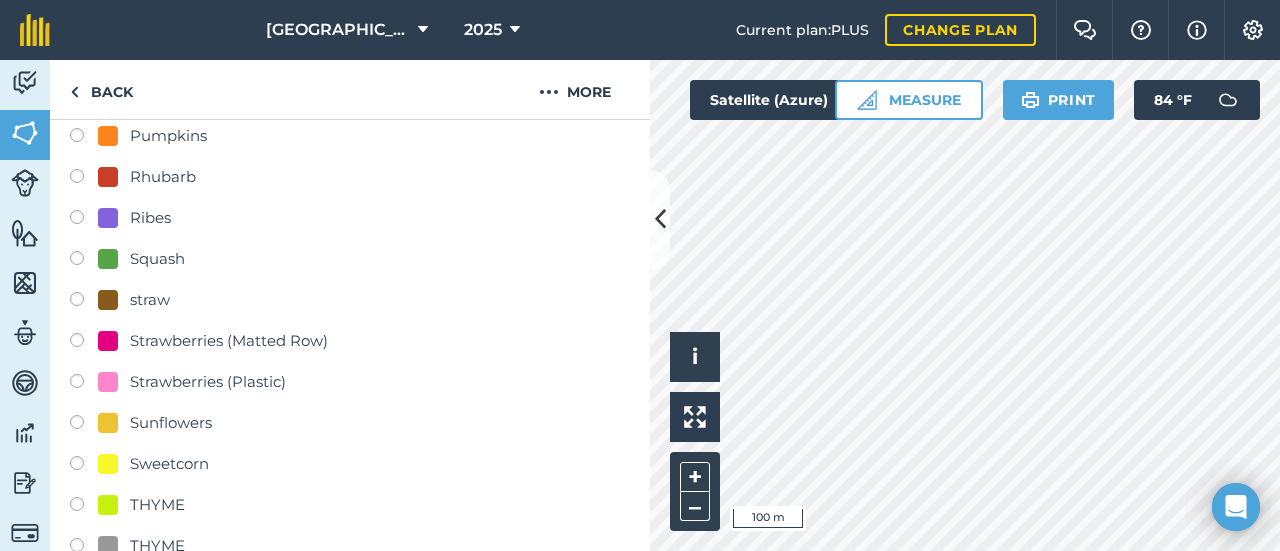 click on "Sunflowers" at bounding box center (171, 423) 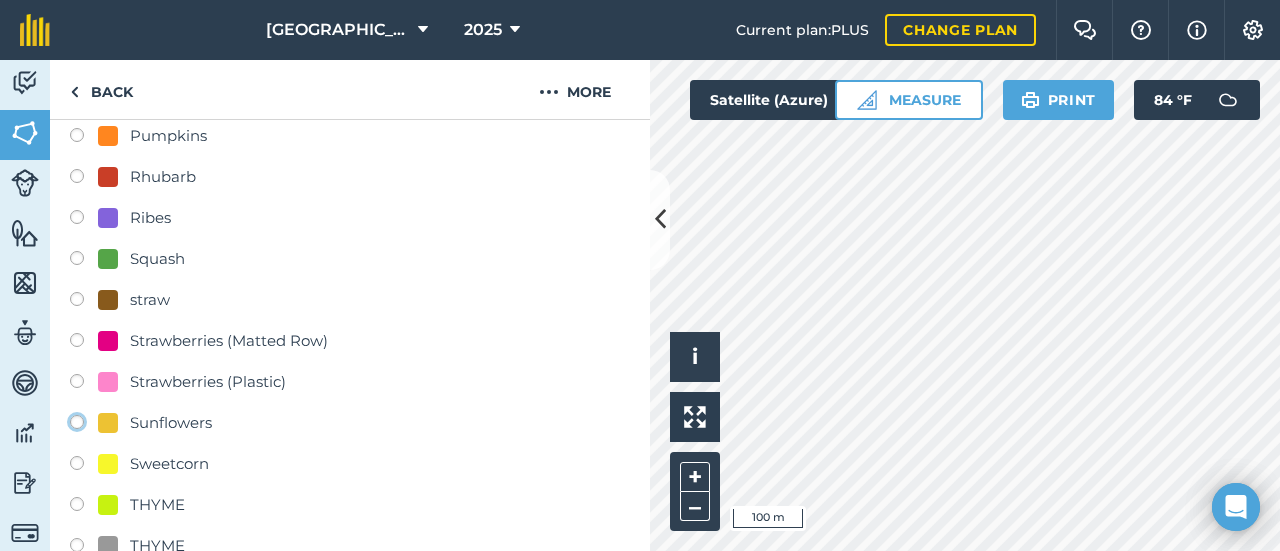 click on "Sunflowers" at bounding box center [-9923, 421] 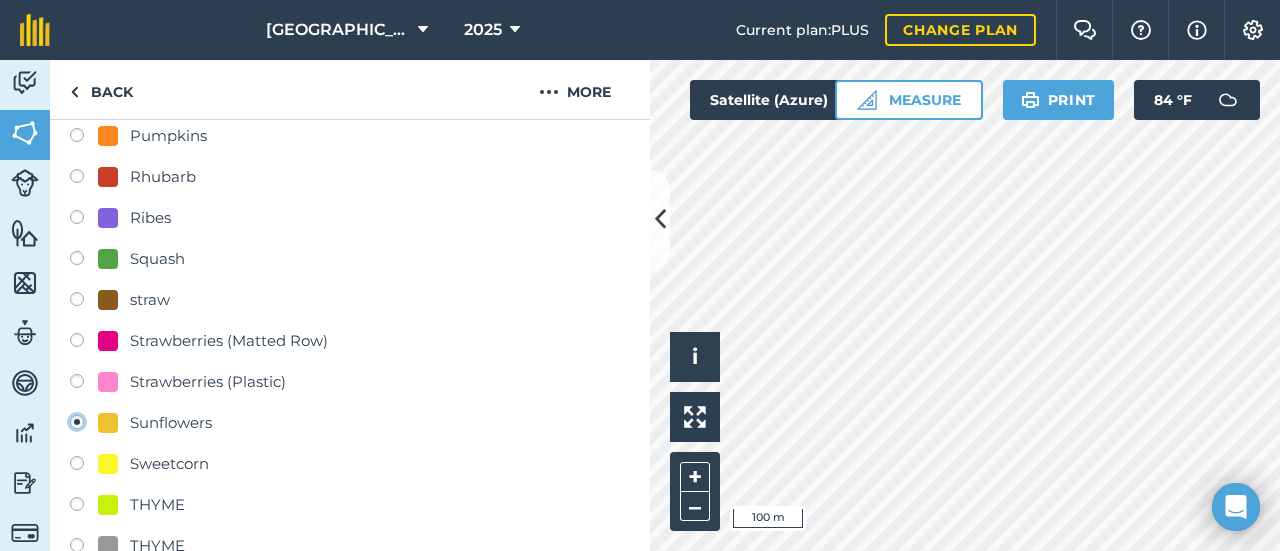 radio on "true" 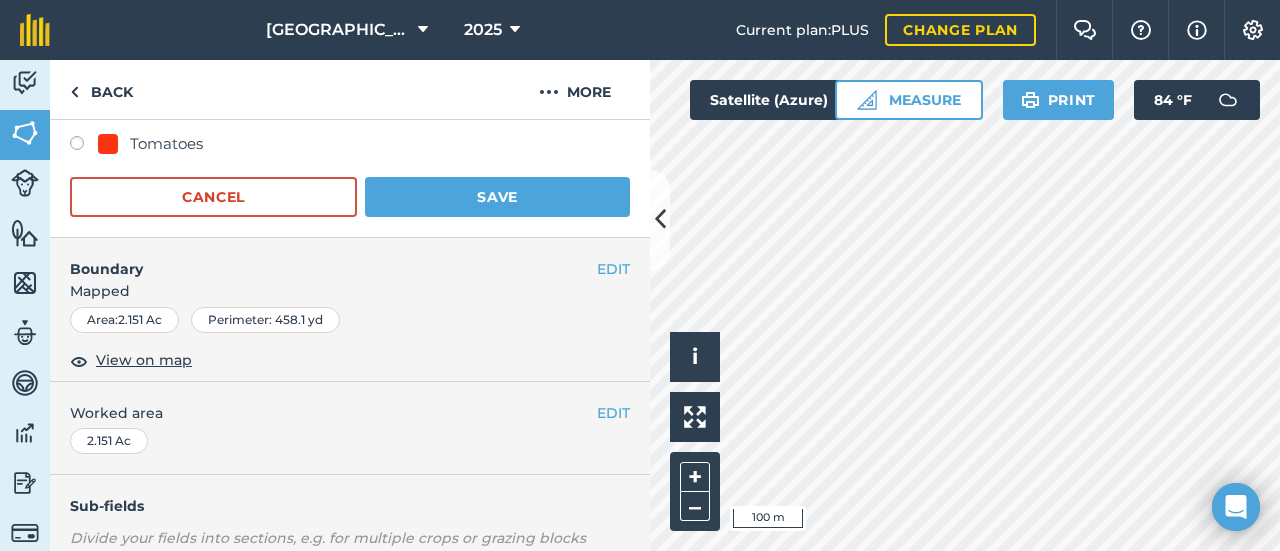 scroll, scrollTop: 1954, scrollLeft: 0, axis: vertical 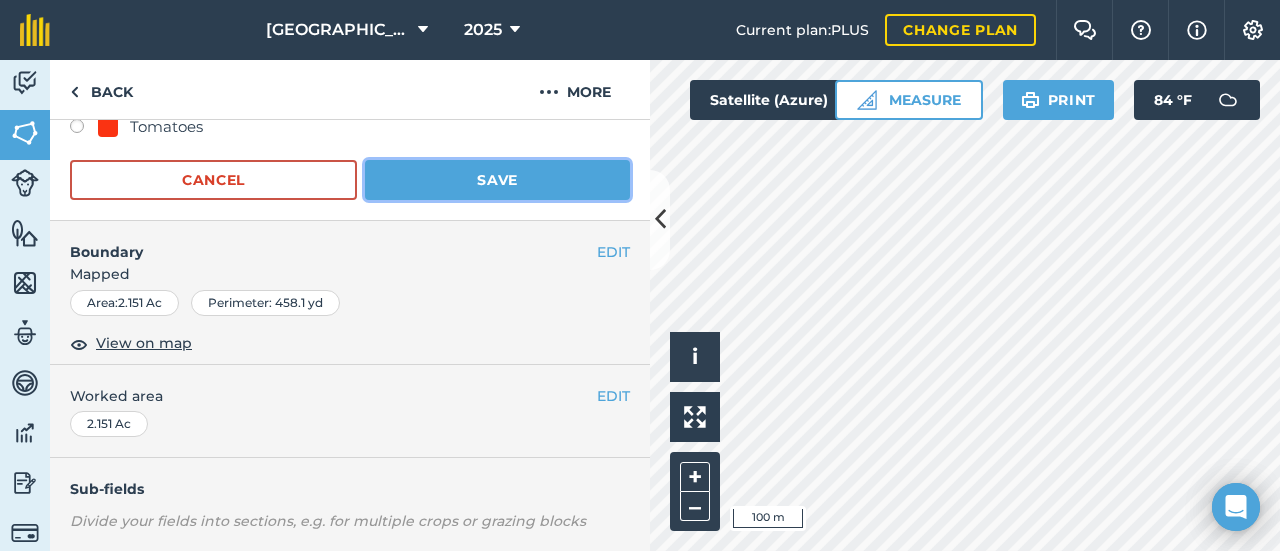 click on "Save" at bounding box center [497, 180] 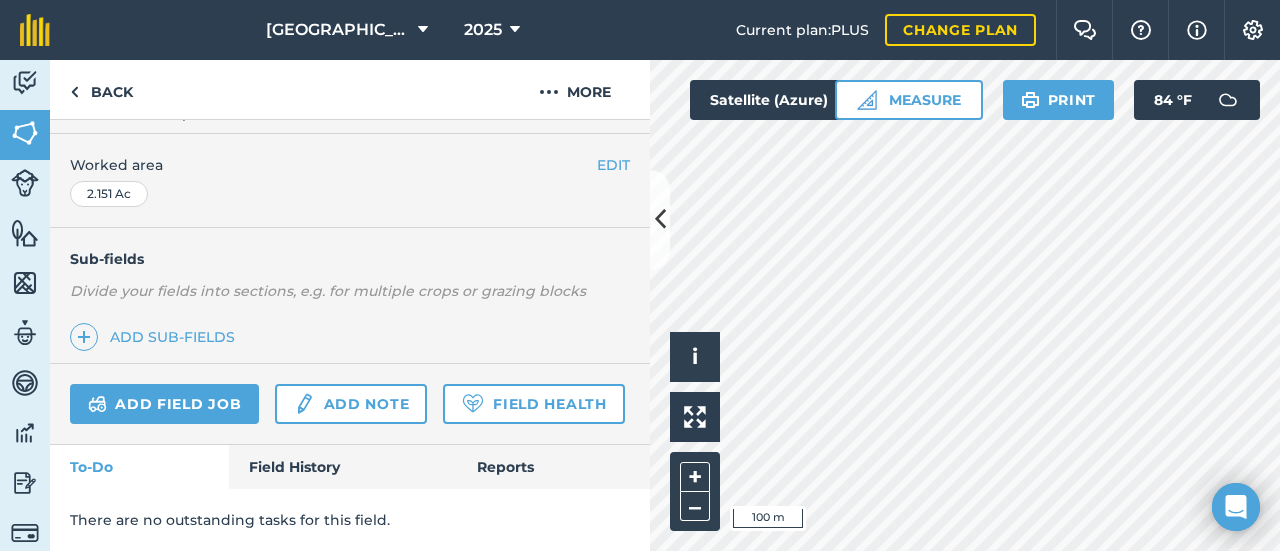 scroll, scrollTop: 441, scrollLeft: 0, axis: vertical 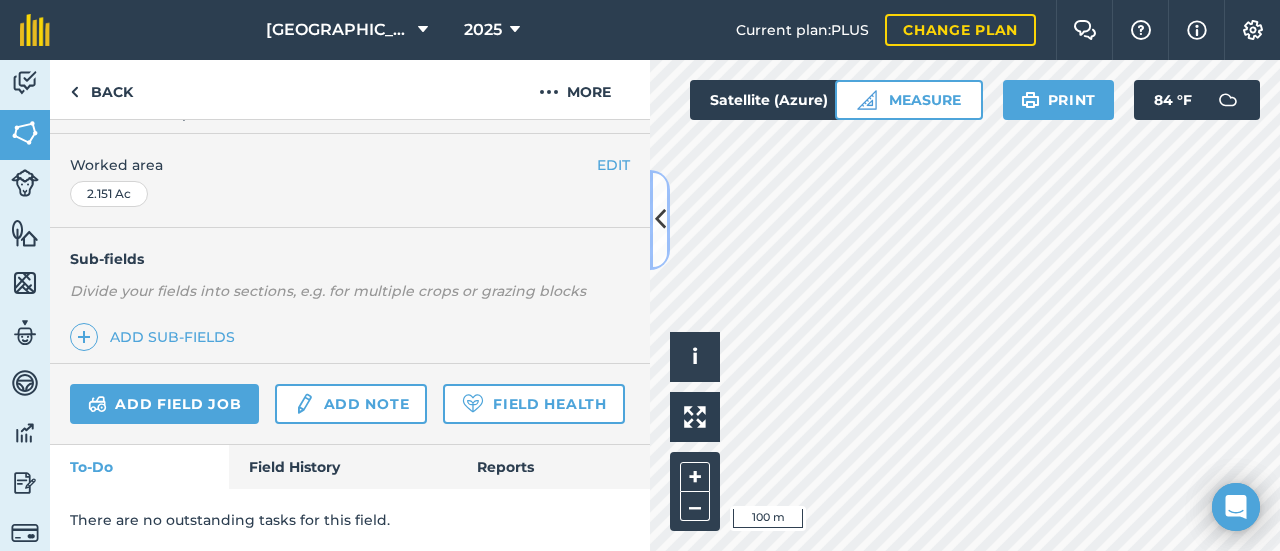 click at bounding box center [660, 219] 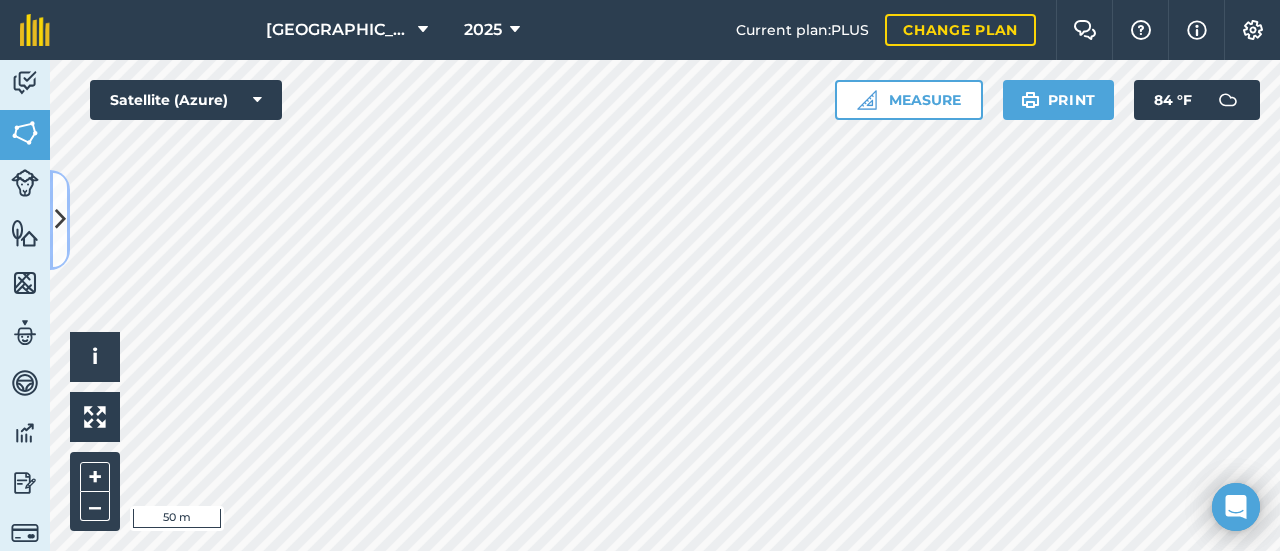 click at bounding box center [60, 220] 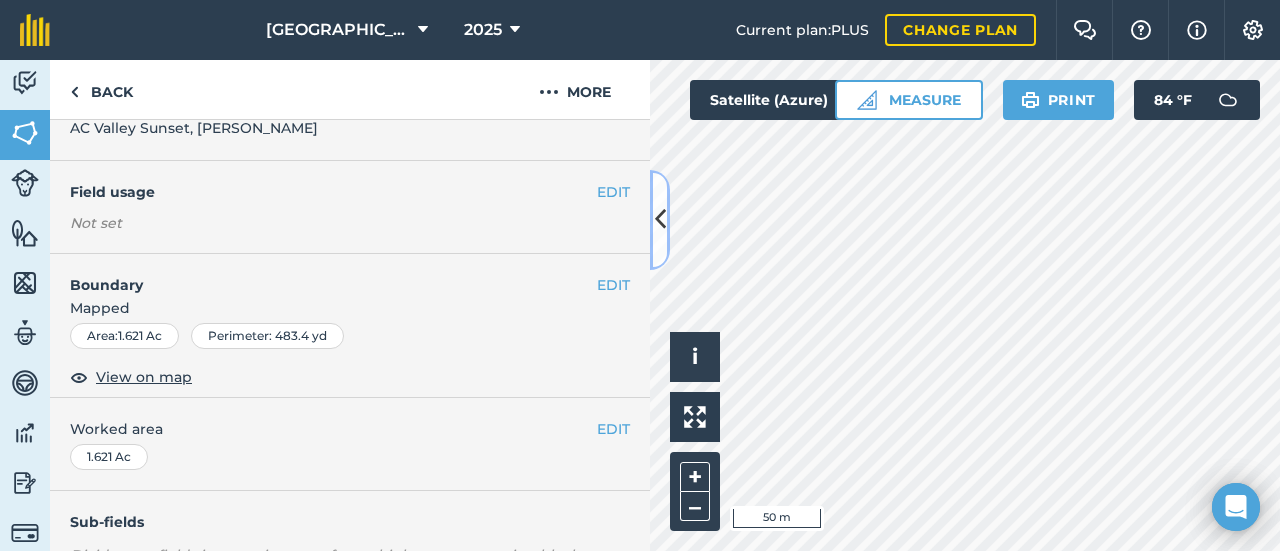 scroll, scrollTop: 200, scrollLeft: 0, axis: vertical 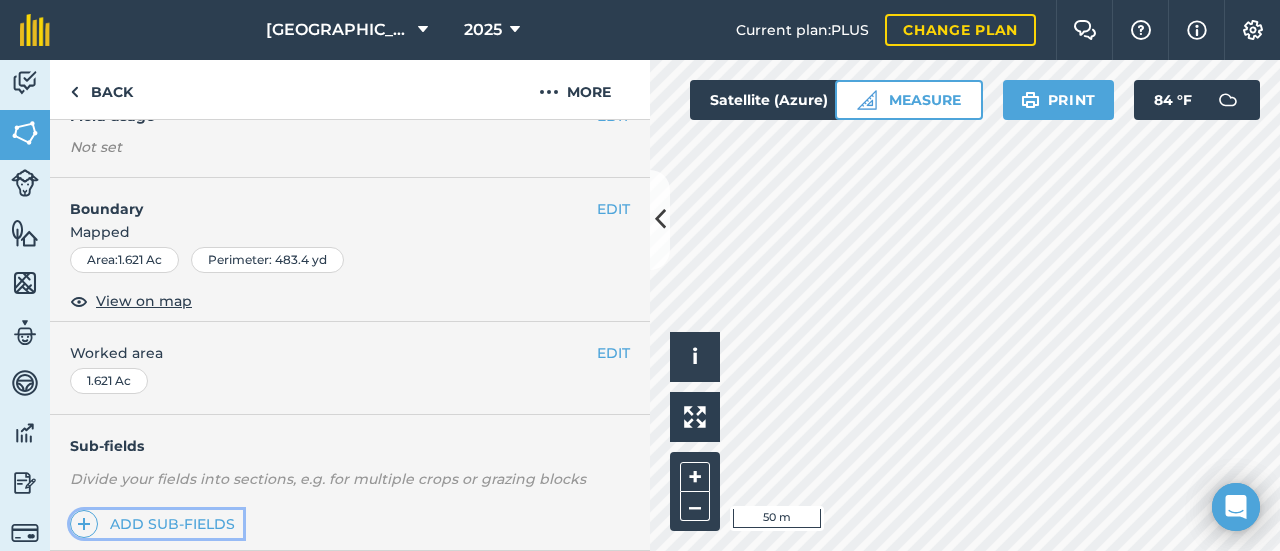 click on "Add sub-fields" at bounding box center [156, 524] 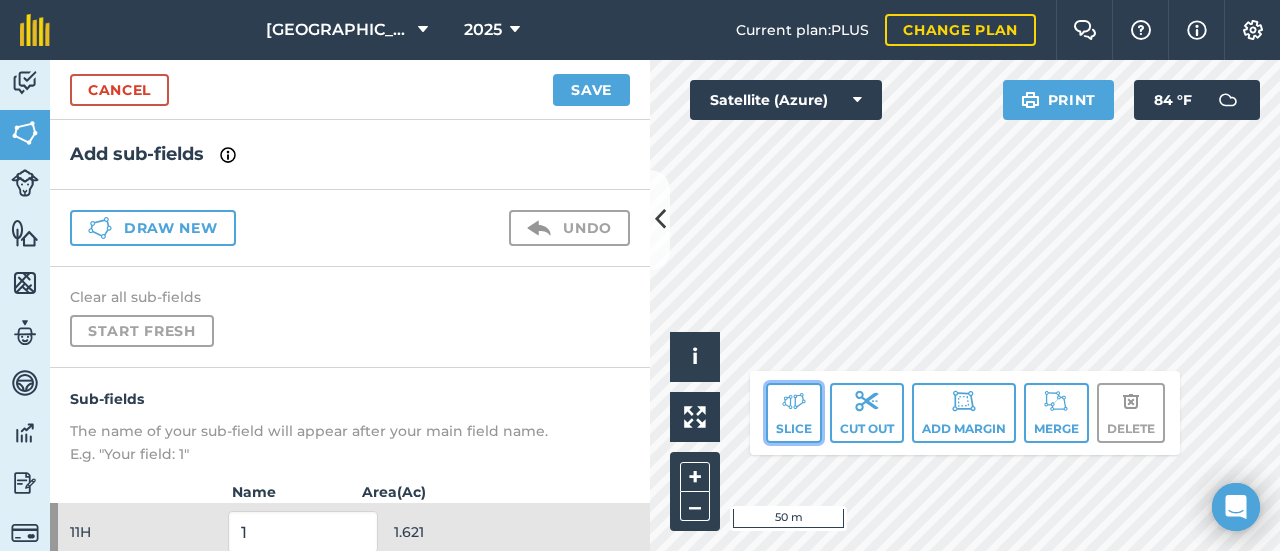 click on "Slice" at bounding box center (794, 413) 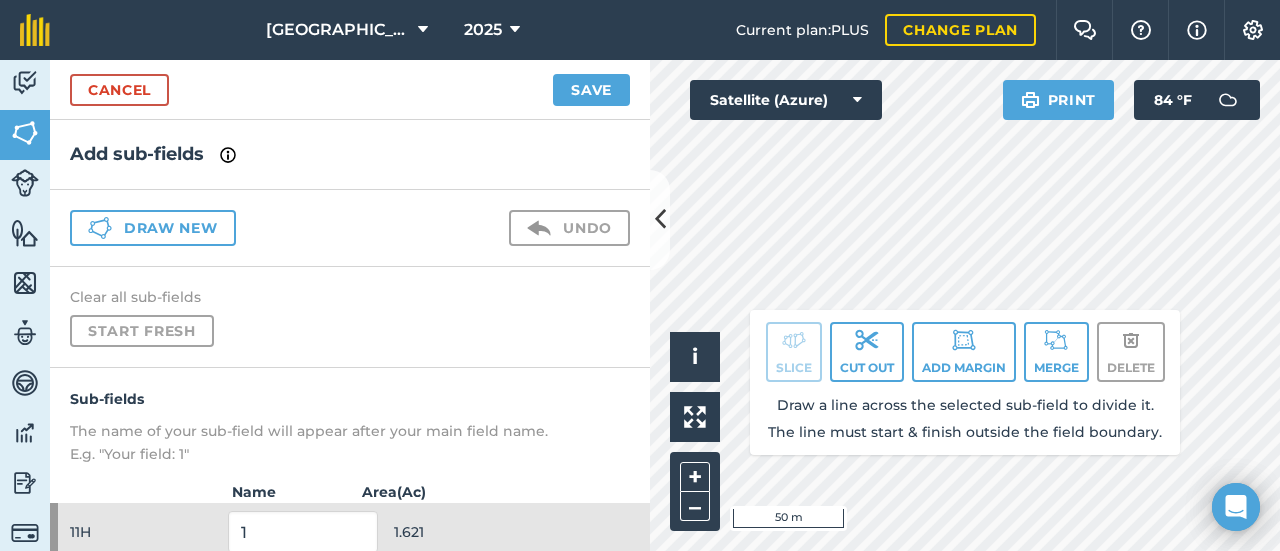 click on "Click to start drawing. Line must start & end outside boundary i © 2025 TomTom, Microsoft 50 m + – Satellite (Azure) Print 84   ° F Slice Cut out Add margin Merge Delete Draw a line across the selected sub-field to divide it. The line must start & finish outside the field boundary." at bounding box center [965, 305] 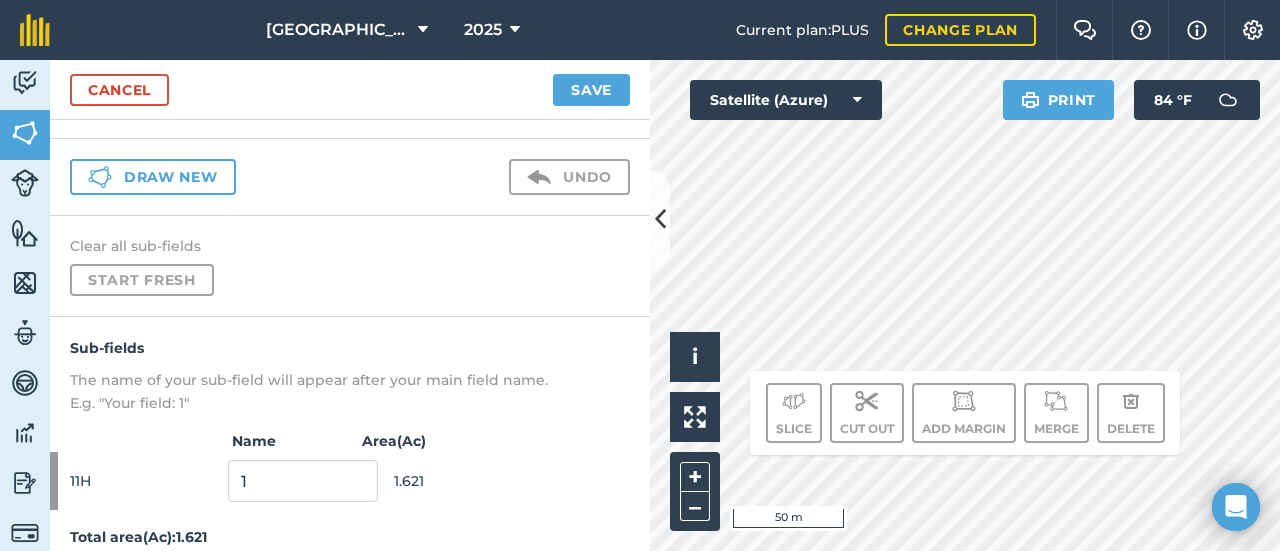 scroll, scrollTop: 68, scrollLeft: 0, axis: vertical 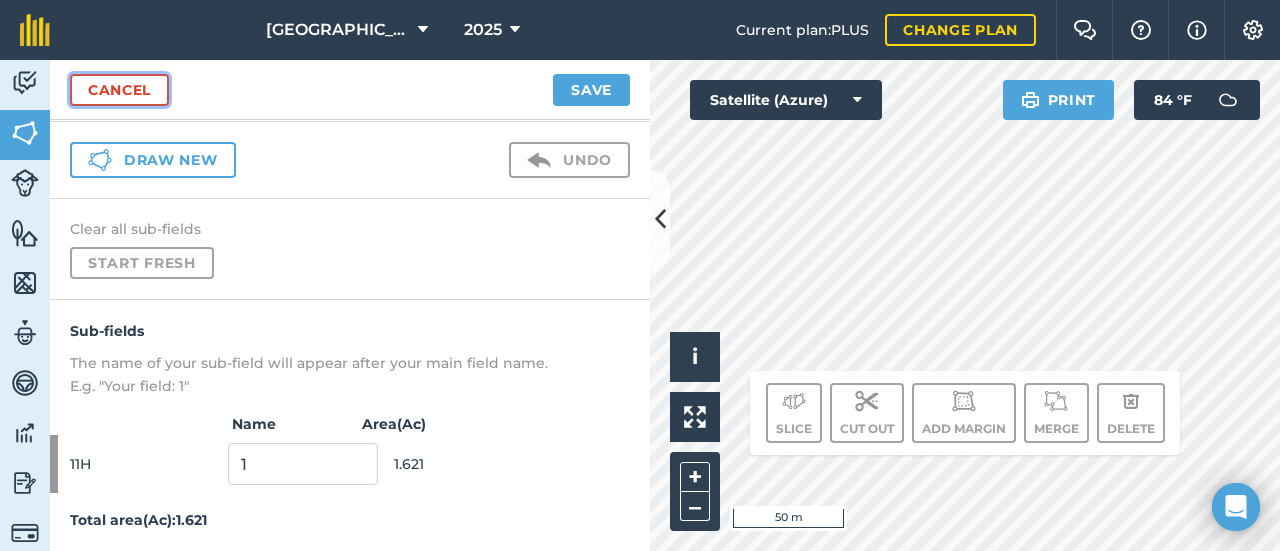 click on "Cancel" at bounding box center [119, 90] 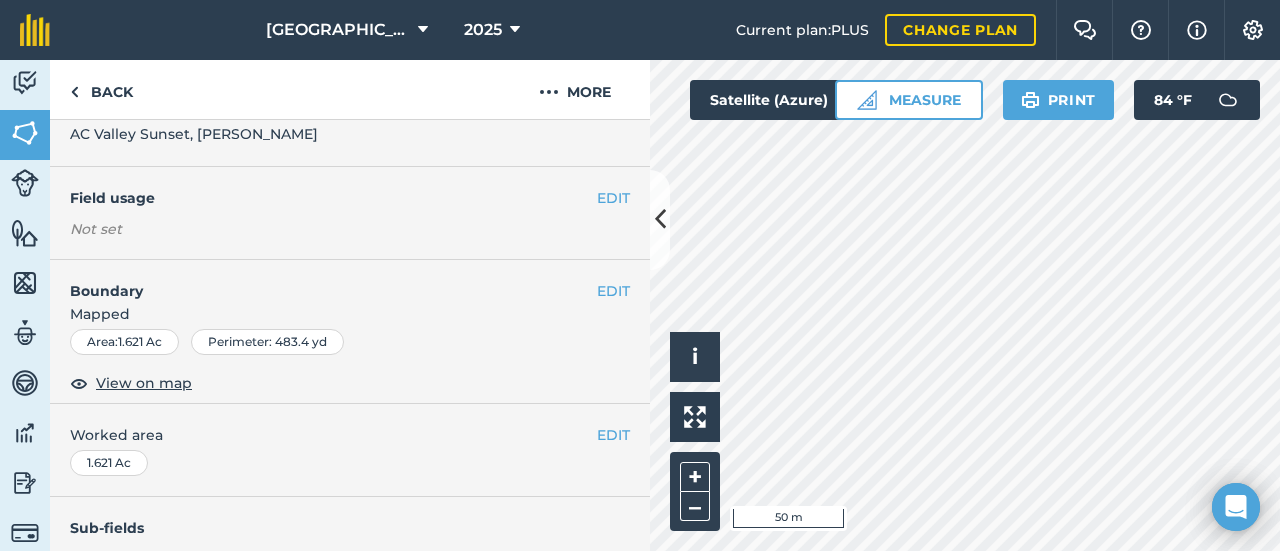 scroll, scrollTop: 200, scrollLeft: 0, axis: vertical 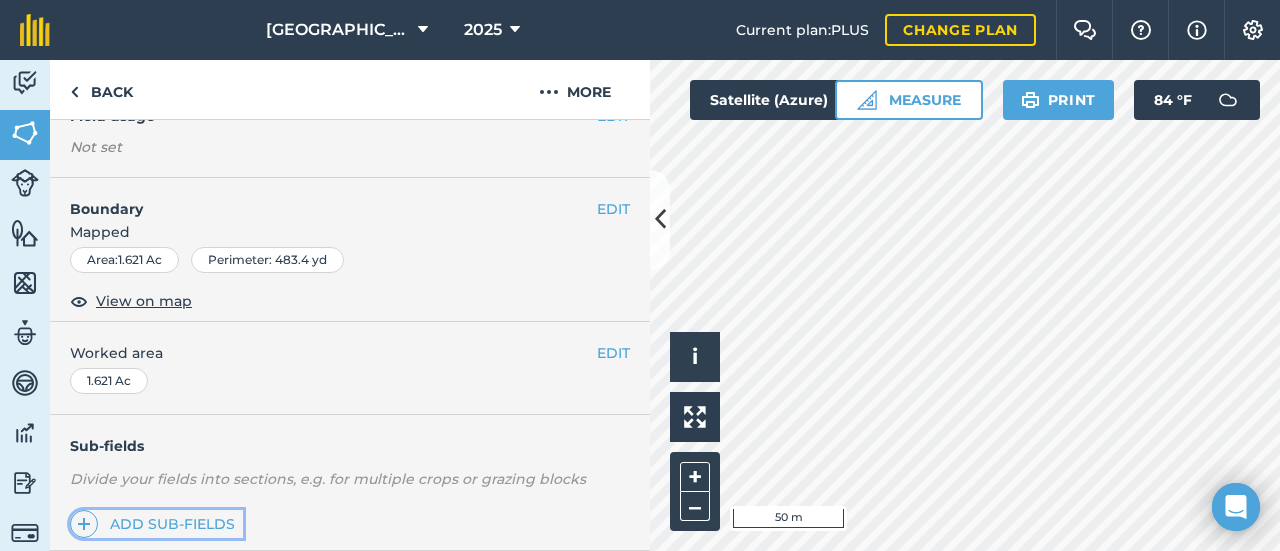 click on "Add sub-fields" at bounding box center (156, 524) 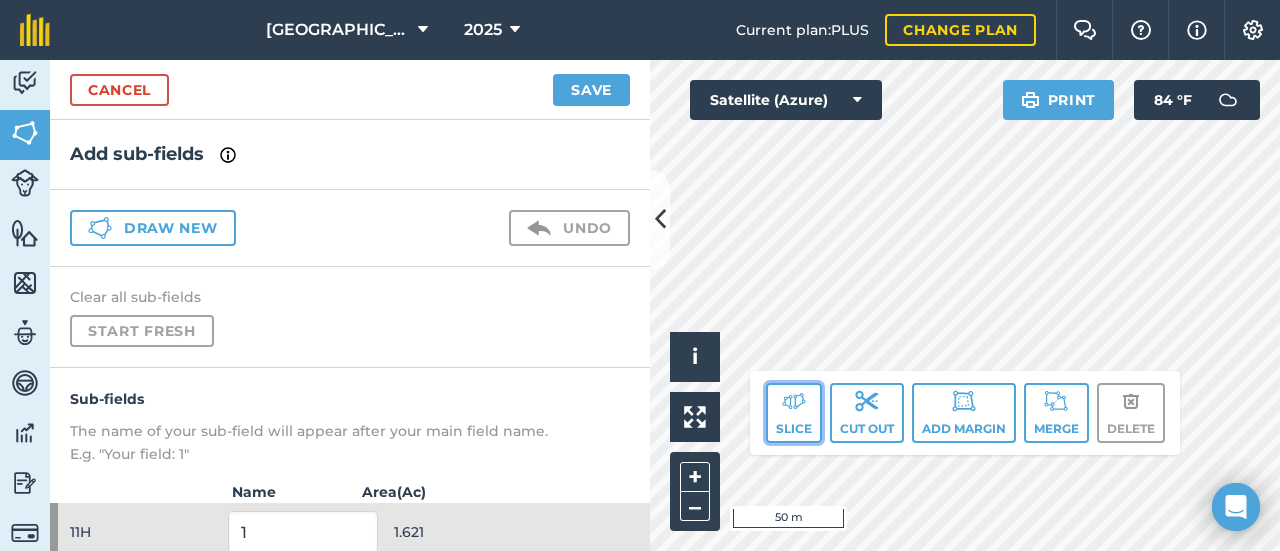 click on "Slice" at bounding box center [794, 413] 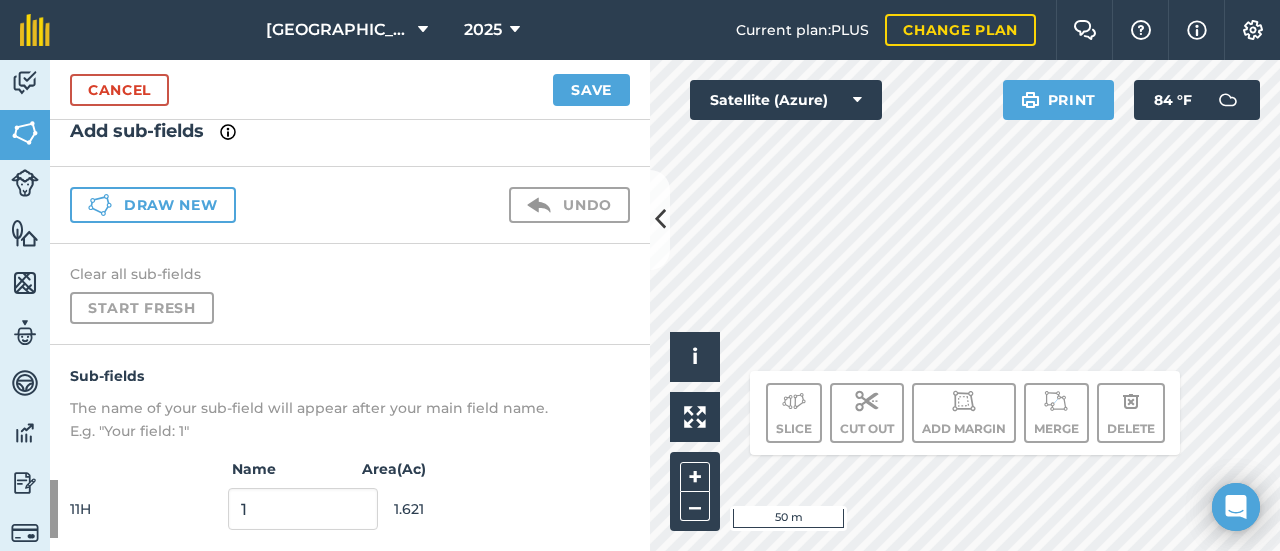 scroll, scrollTop: 0, scrollLeft: 0, axis: both 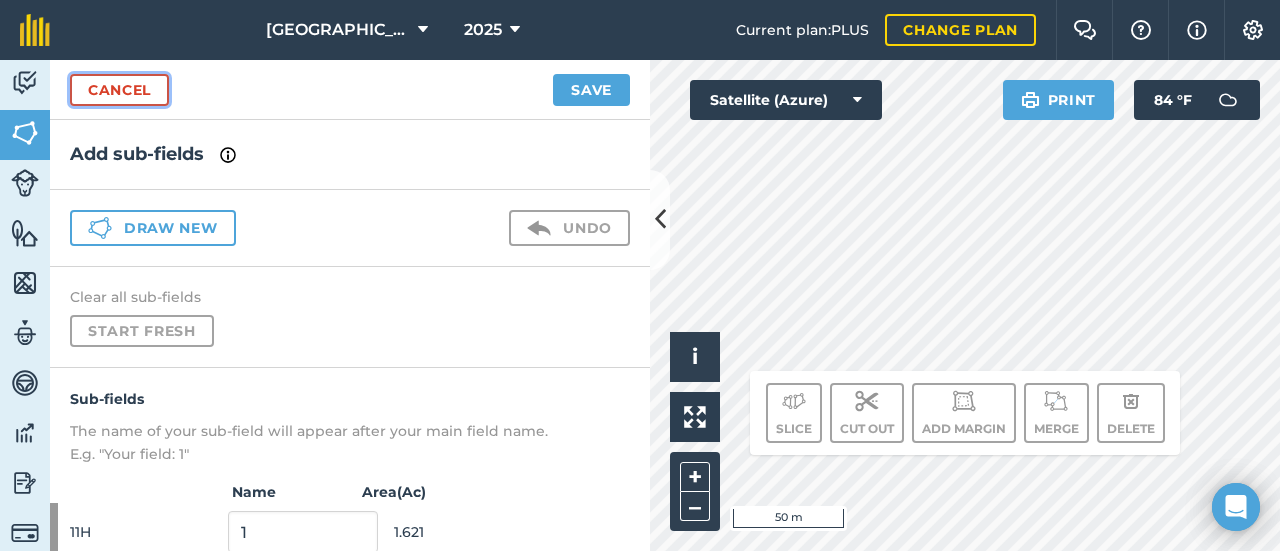 click on "Cancel" at bounding box center [119, 90] 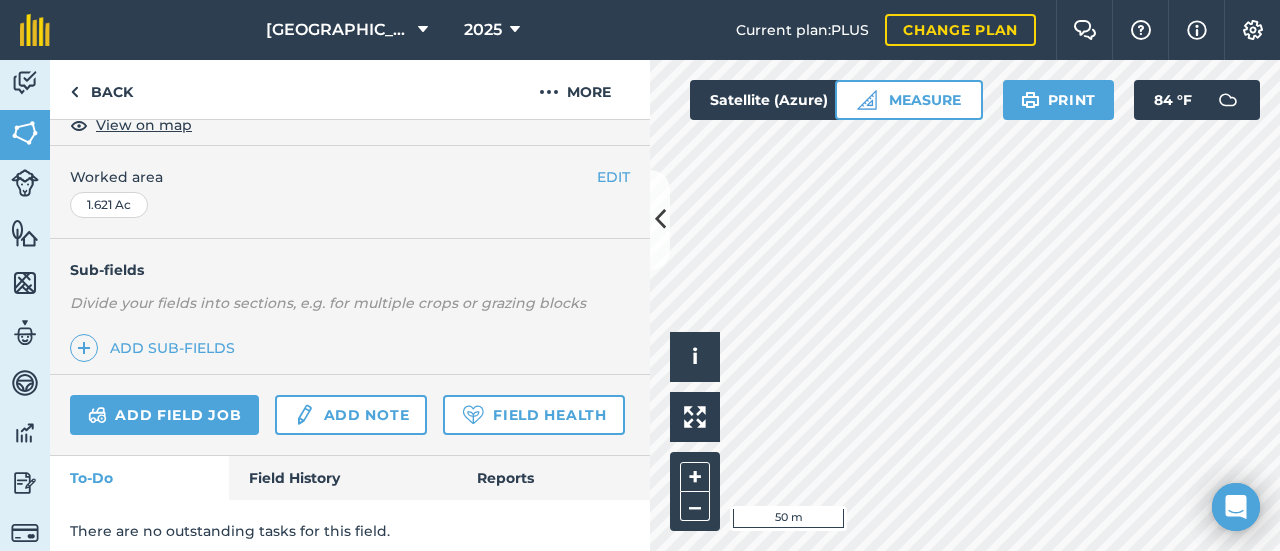 scroll, scrollTop: 400, scrollLeft: 0, axis: vertical 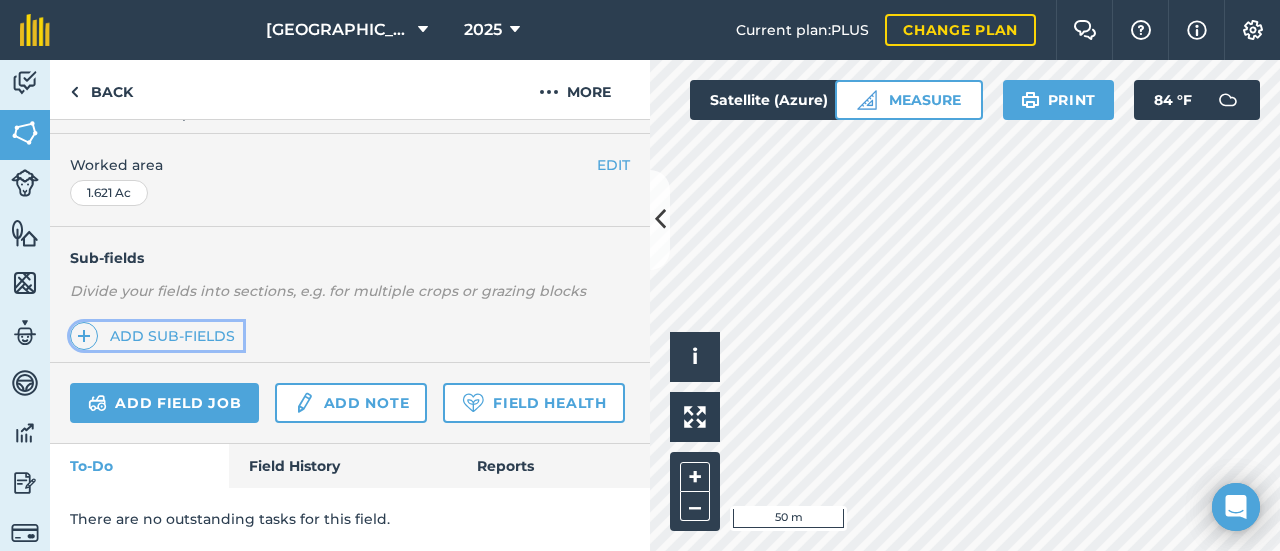 click on "Add sub-fields" at bounding box center (156, 336) 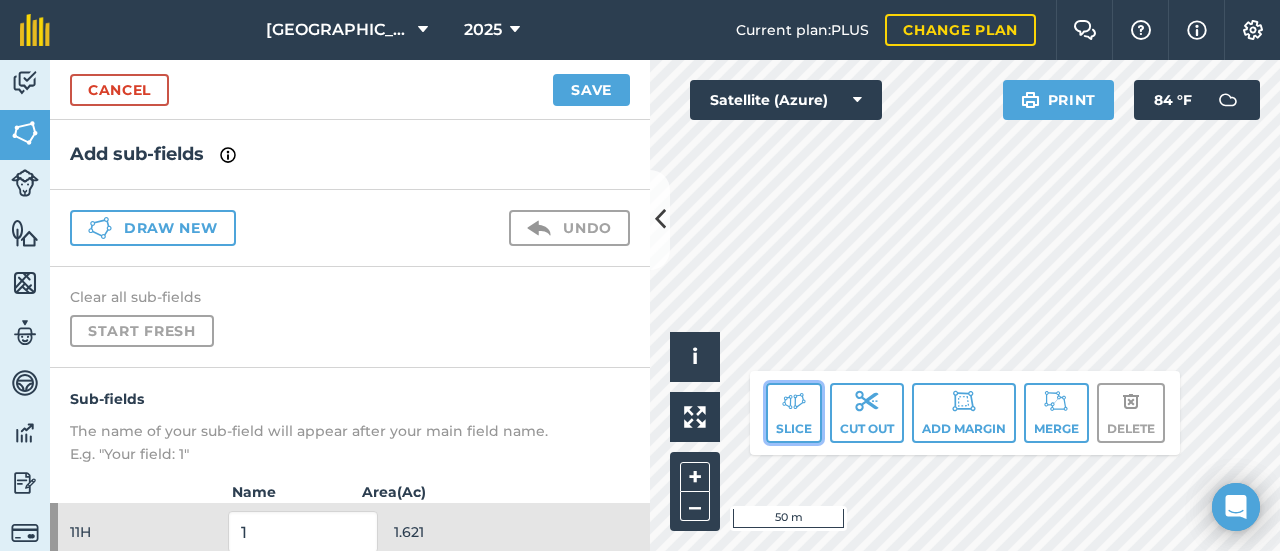 click on "Slice" at bounding box center (794, 413) 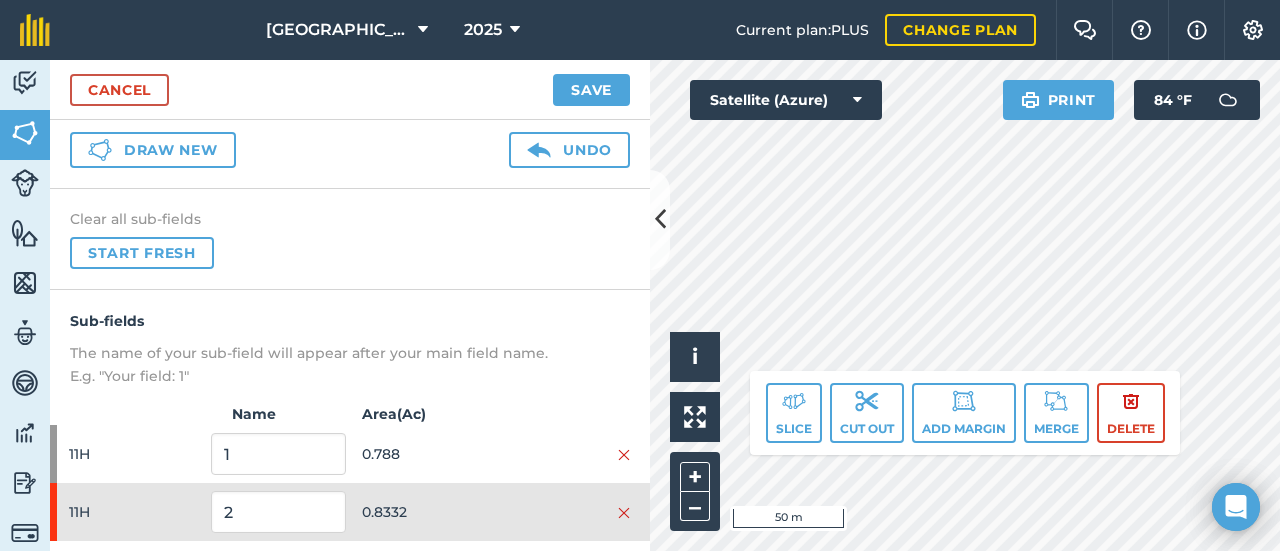 scroll, scrollTop: 126, scrollLeft: 0, axis: vertical 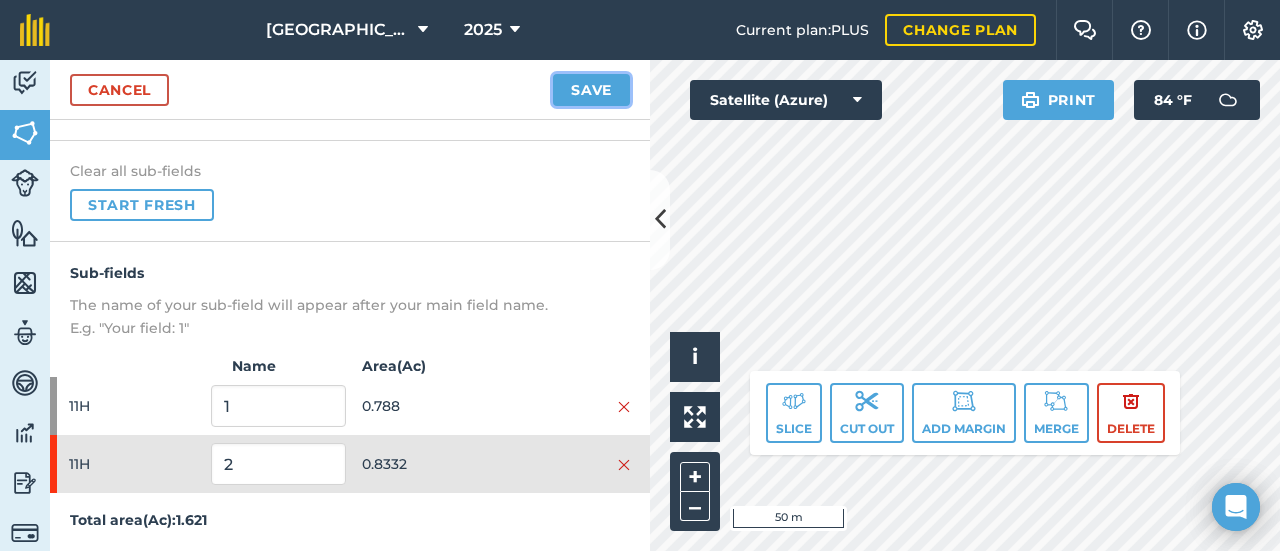 click on "Save" at bounding box center [591, 90] 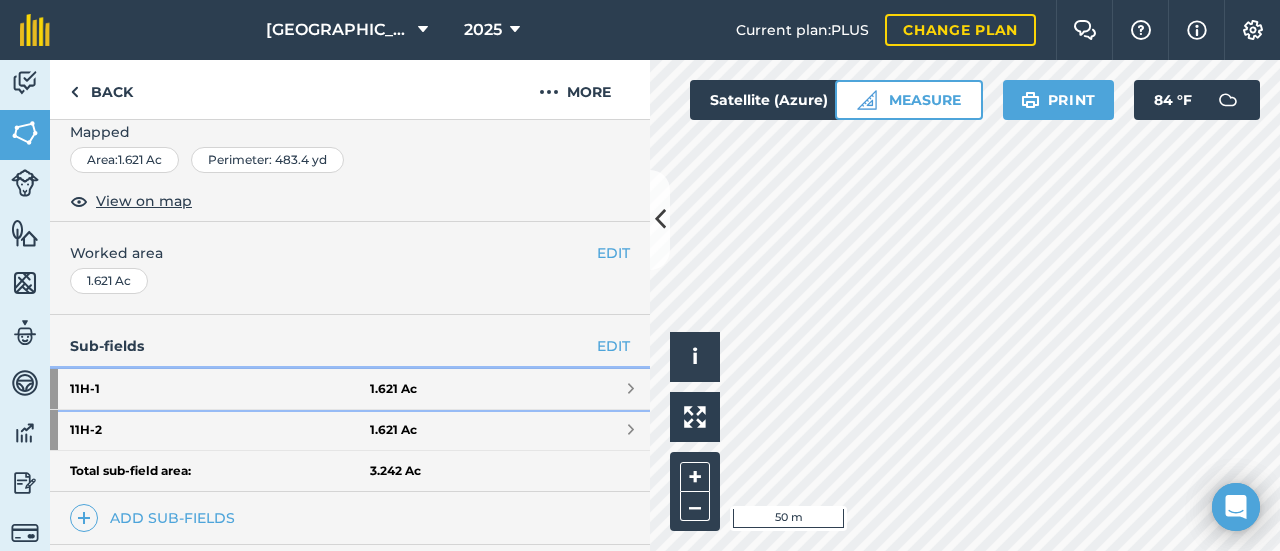click on "11H  -  1" at bounding box center (220, 389) 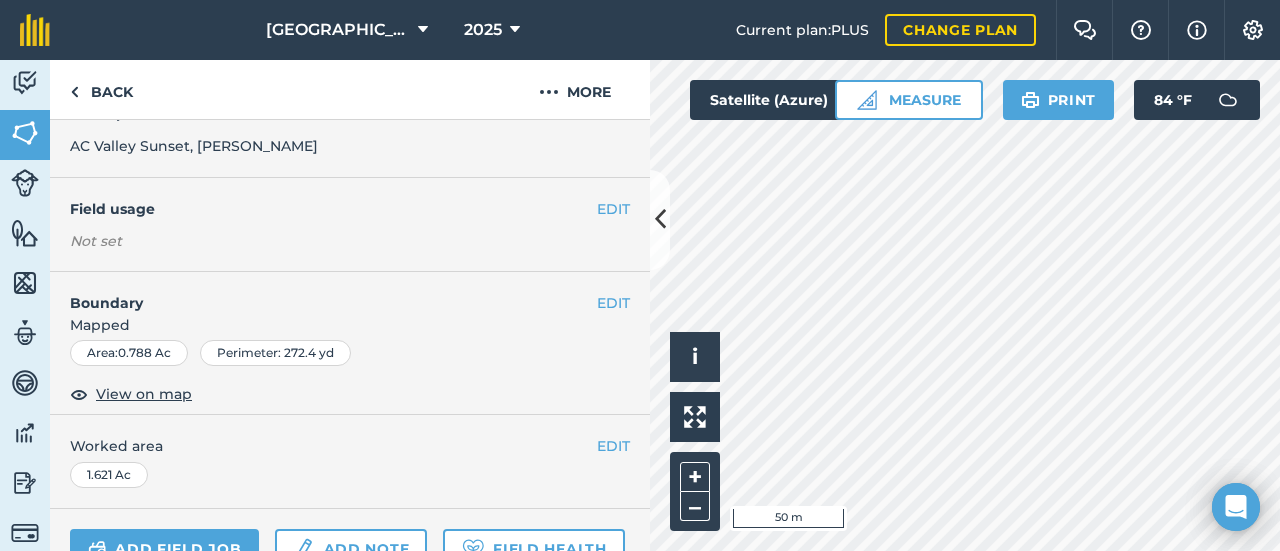 scroll, scrollTop: 46, scrollLeft: 0, axis: vertical 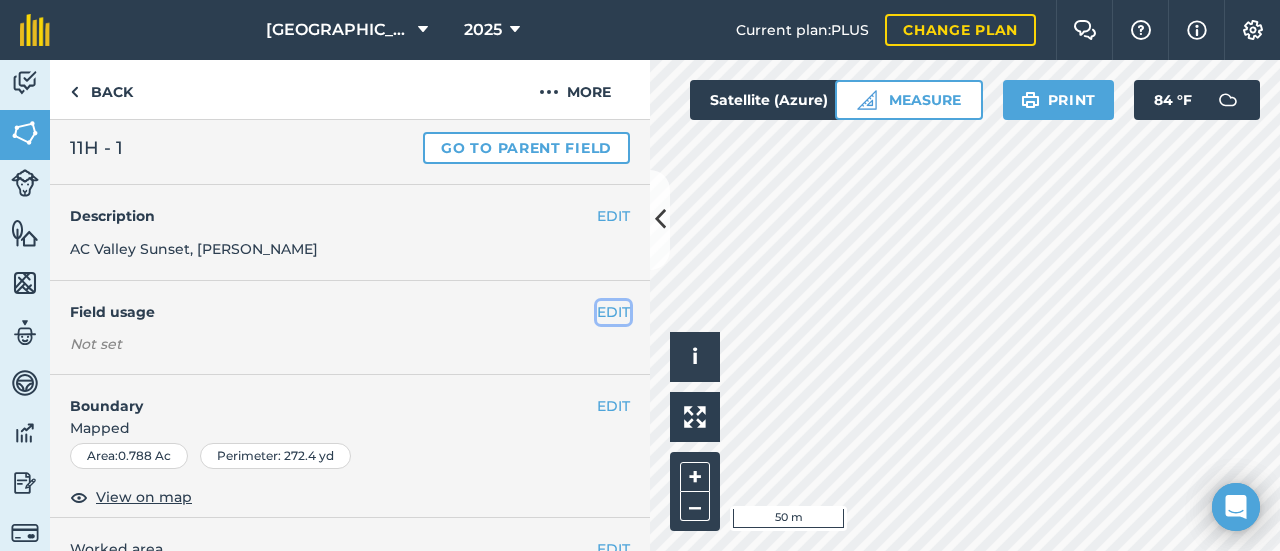 click on "EDIT" at bounding box center (613, 312) 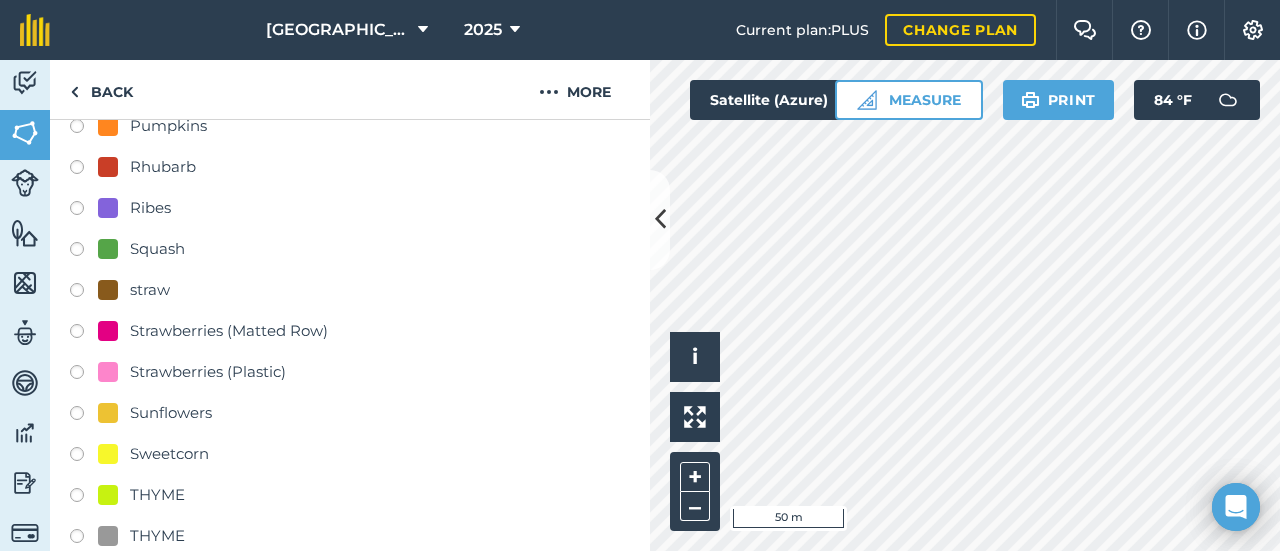 click on "Sunflowers" at bounding box center [171, 413] 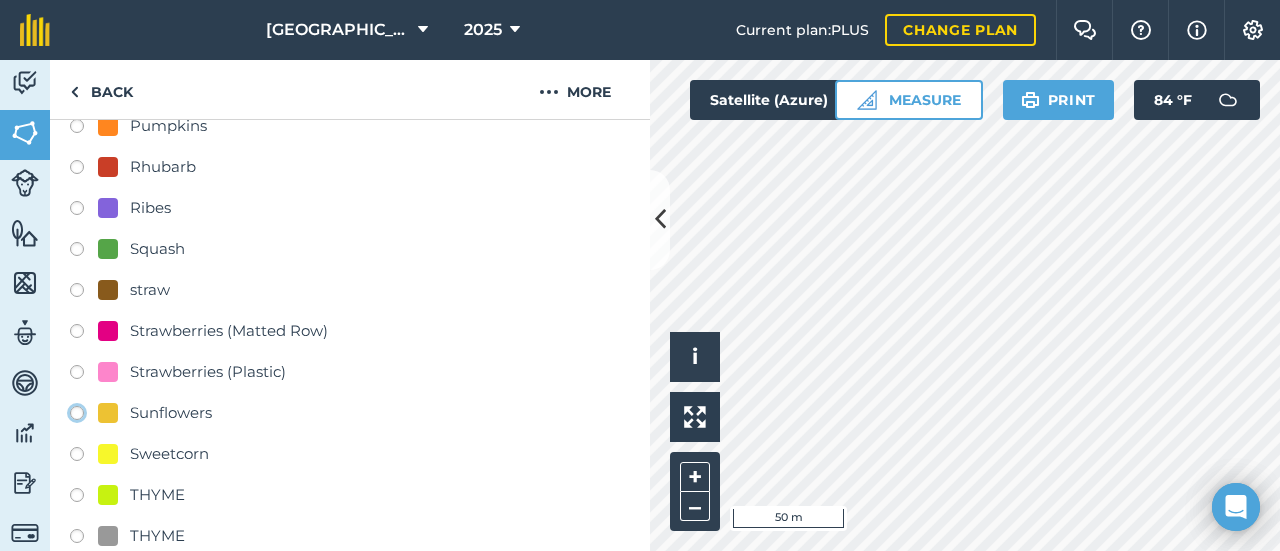 click on "Sunflowers" at bounding box center (-9923, 412) 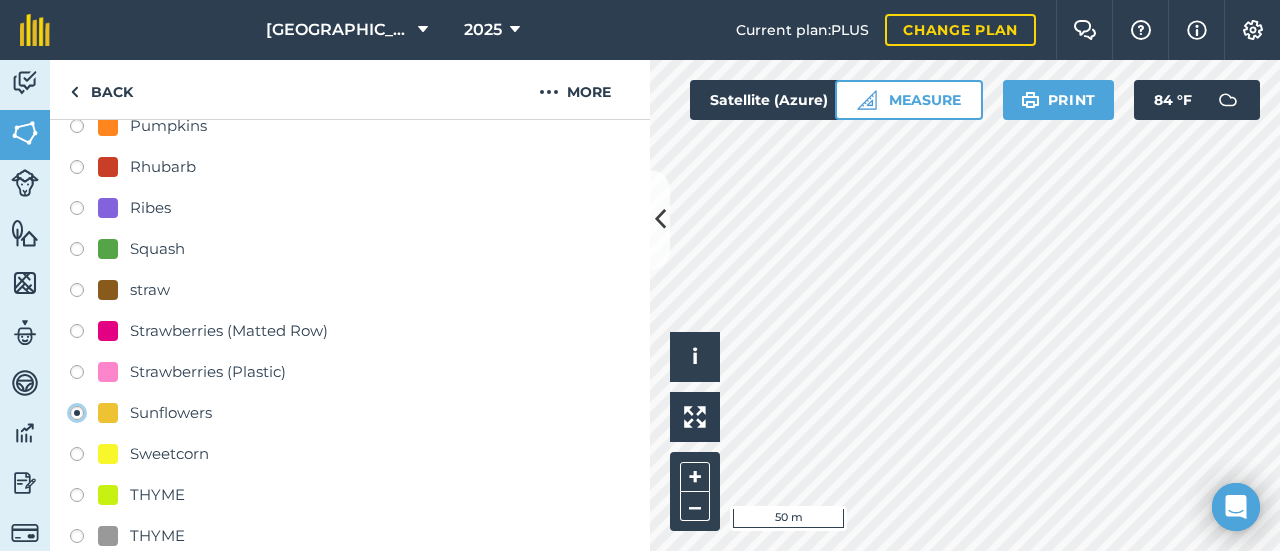 radio on "true" 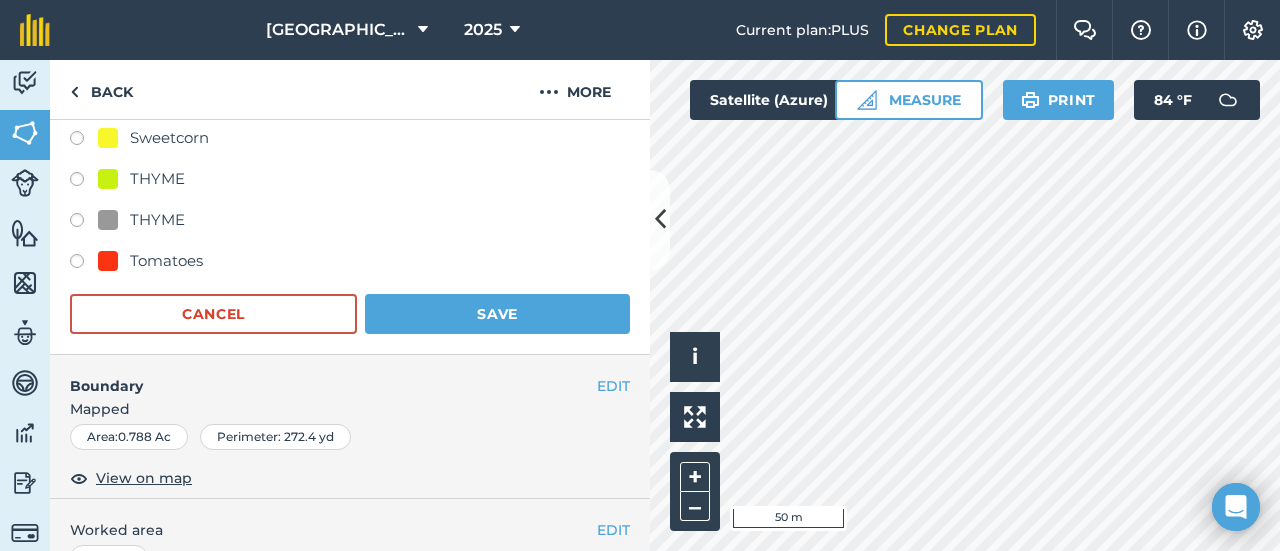 scroll, scrollTop: 1843, scrollLeft: 0, axis: vertical 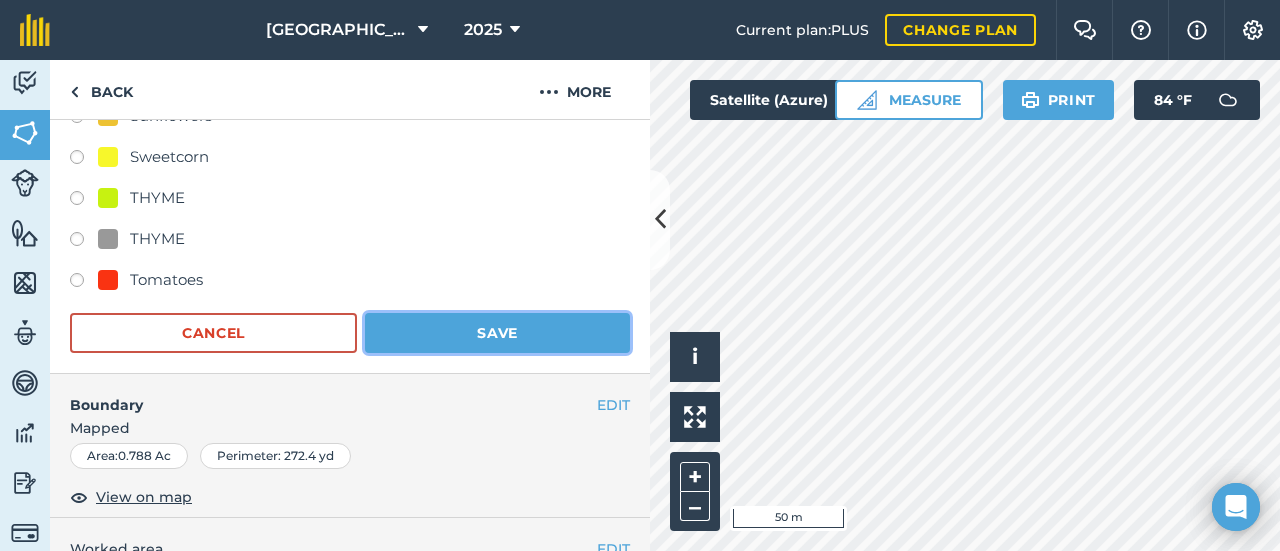 click on "Save" at bounding box center [497, 333] 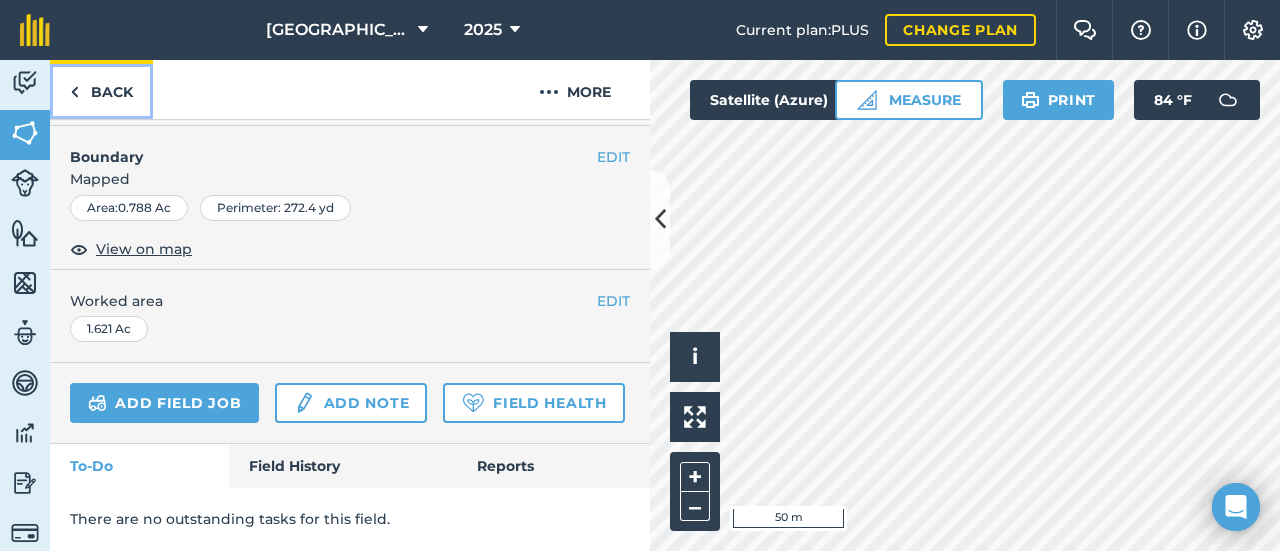 click on "Back" at bounding box center [101, 89] 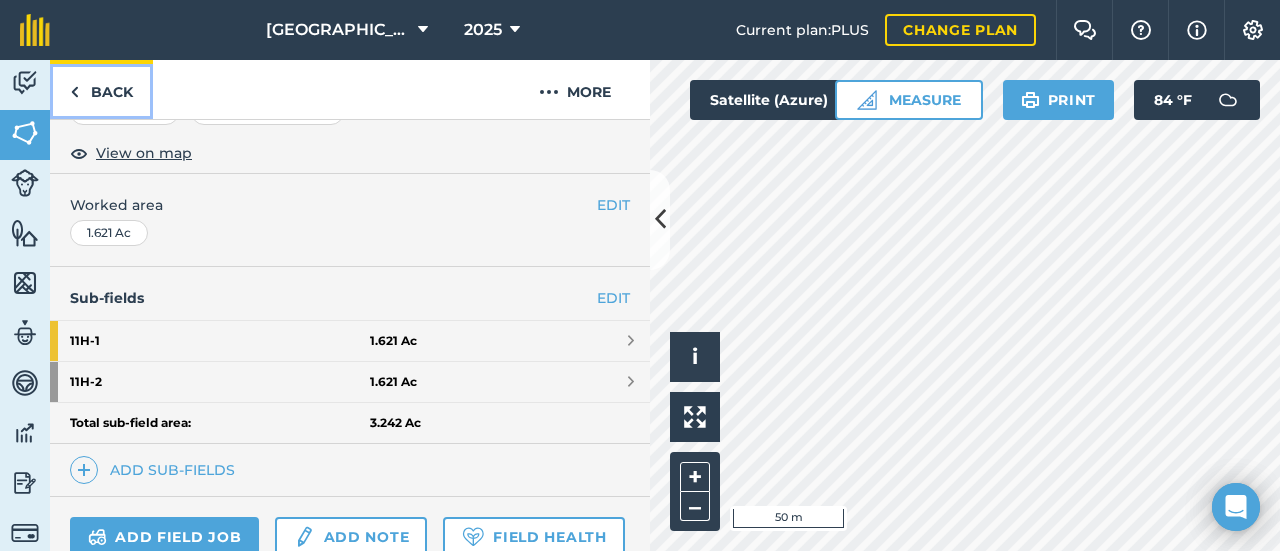 scroll, scrollTop: 531, scrollLeft: 0, axis: vertical 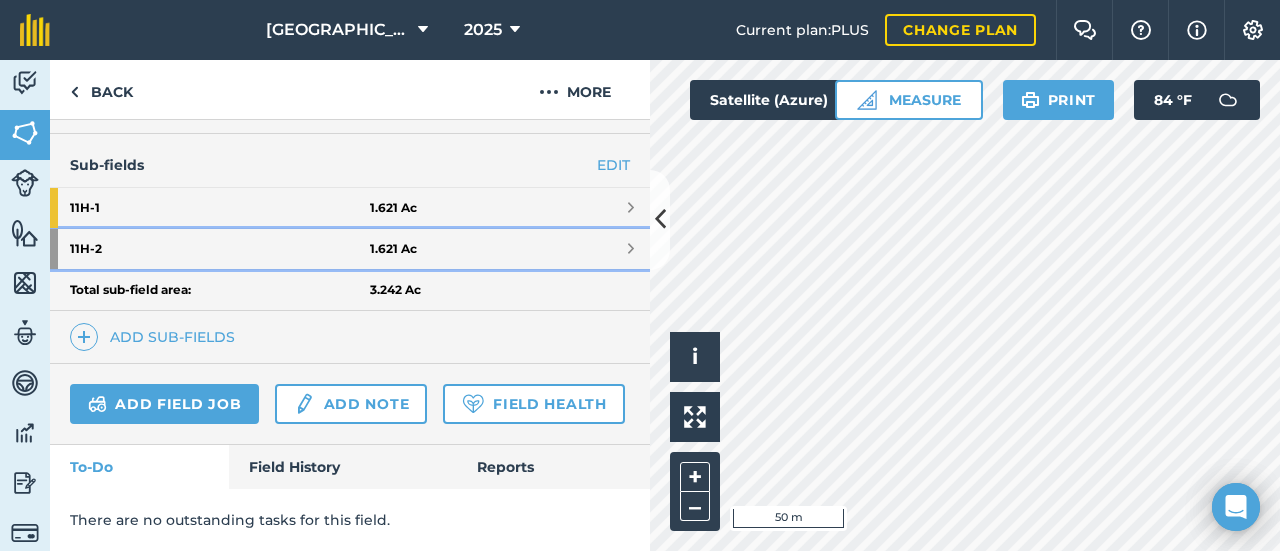 click on "11H  -  2" at bounding box center [220, 249] 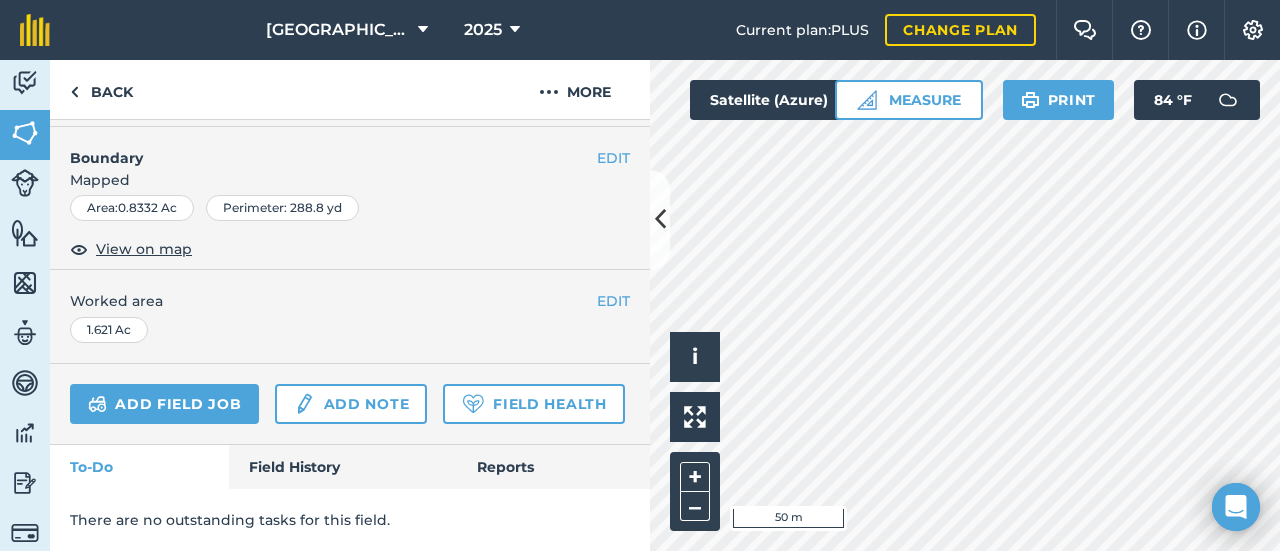 scroll, scrollTop: 0, scrollLeft: 0, axis: both 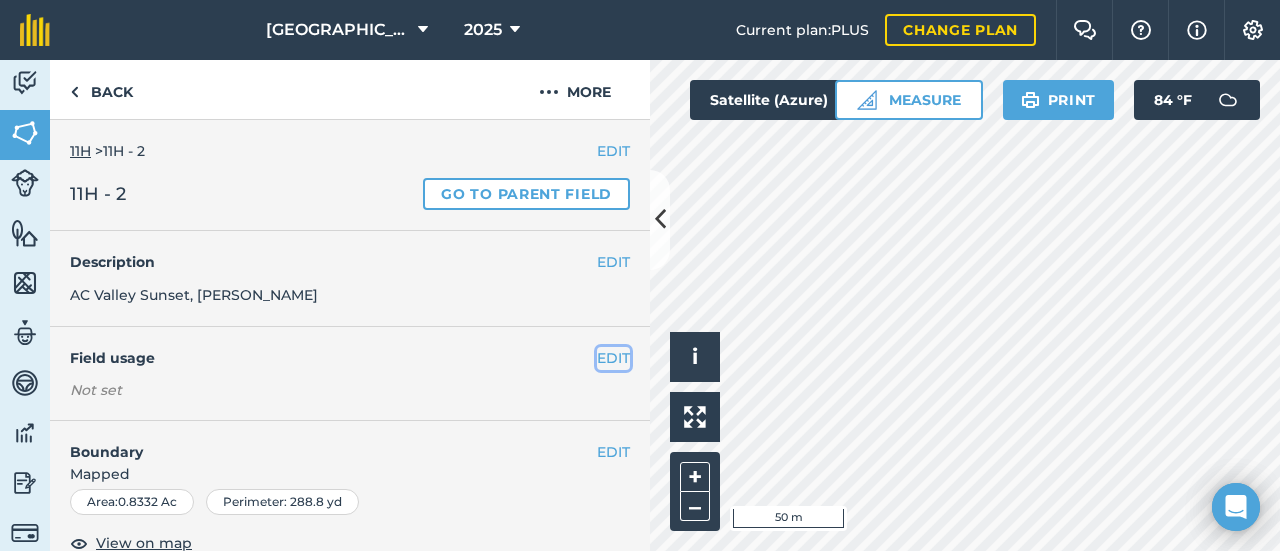 click on "EDIT" at bounding box center [613, 358] 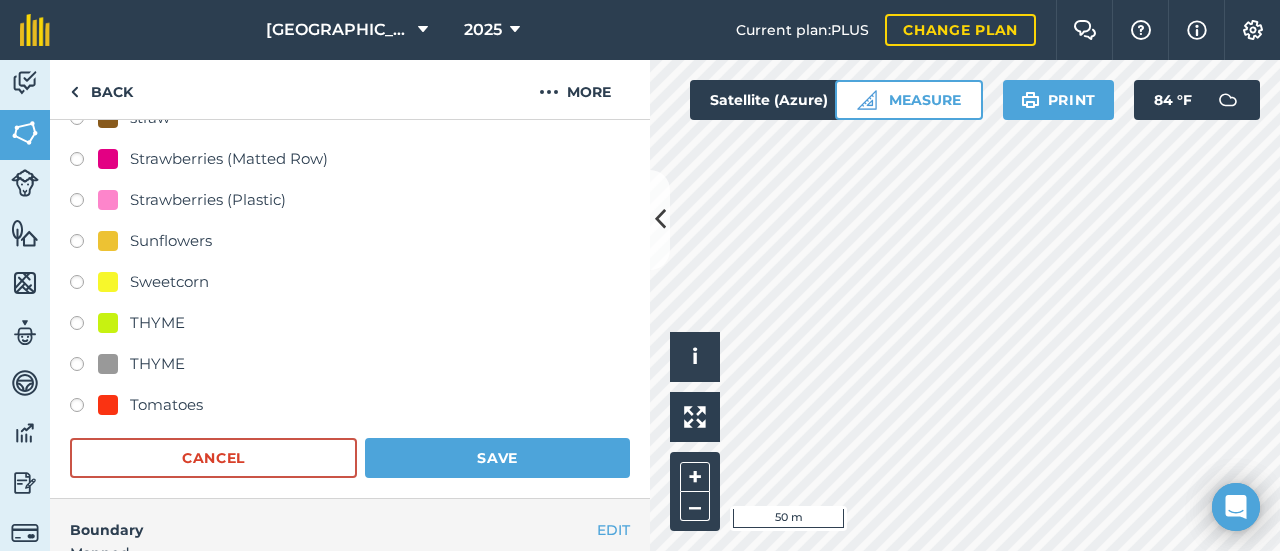 scroll, scrollTop: 1800, scrollLeft: 0, axis: vertical 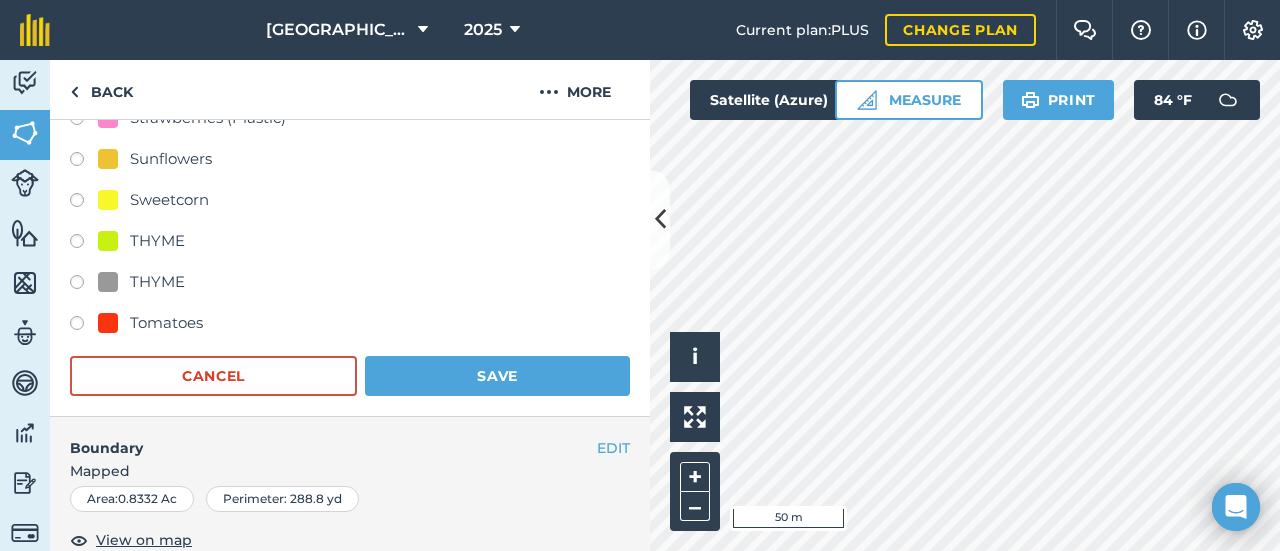 click on "Sweetcorn" at bounding box center [169, 200] 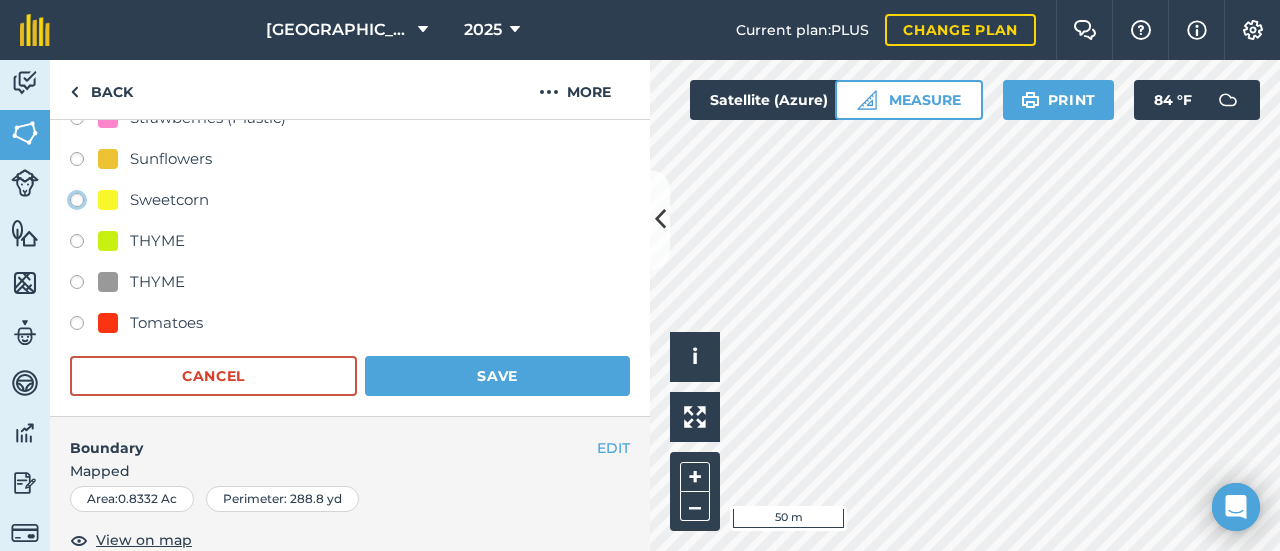 click on "Sweetcorn" at bounding box center (-9923, 199) 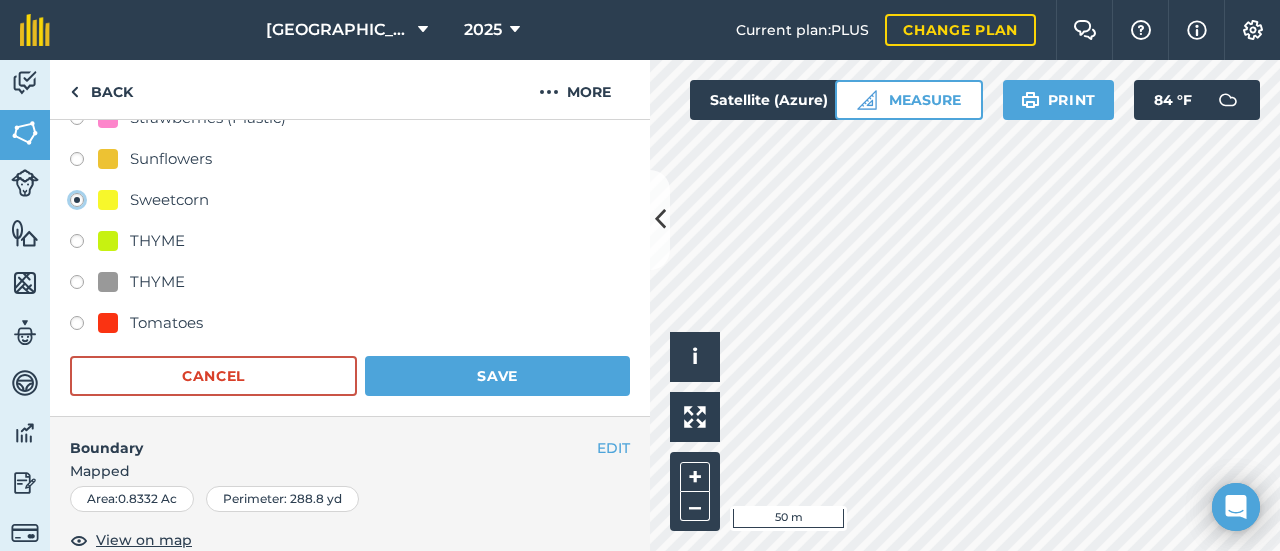 radio on "true" 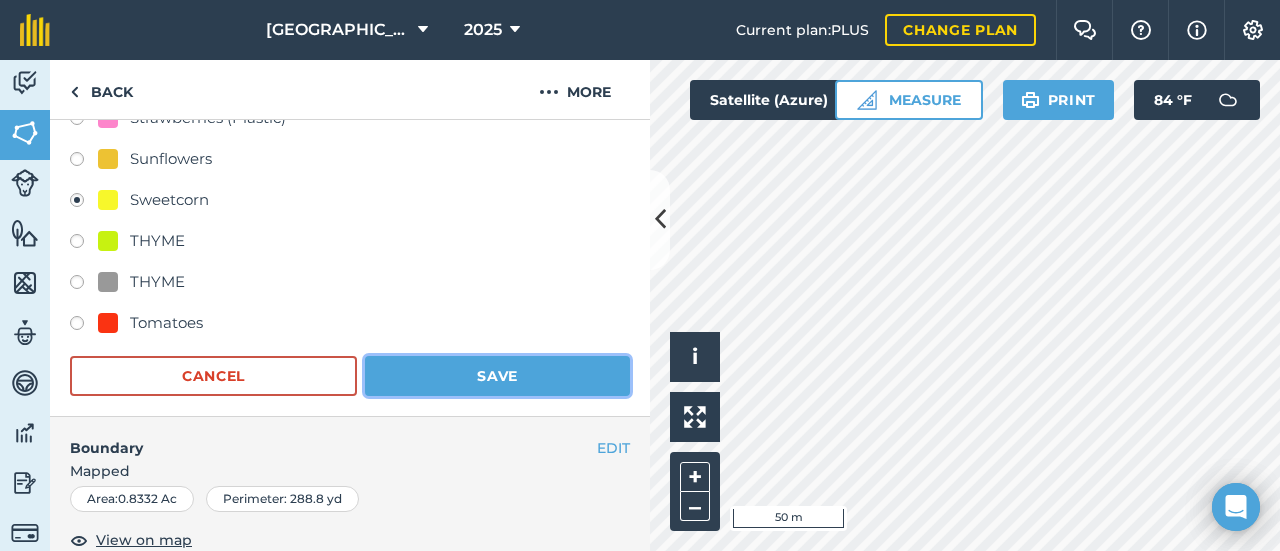 click on "Save" at bounding box center [497, 376] 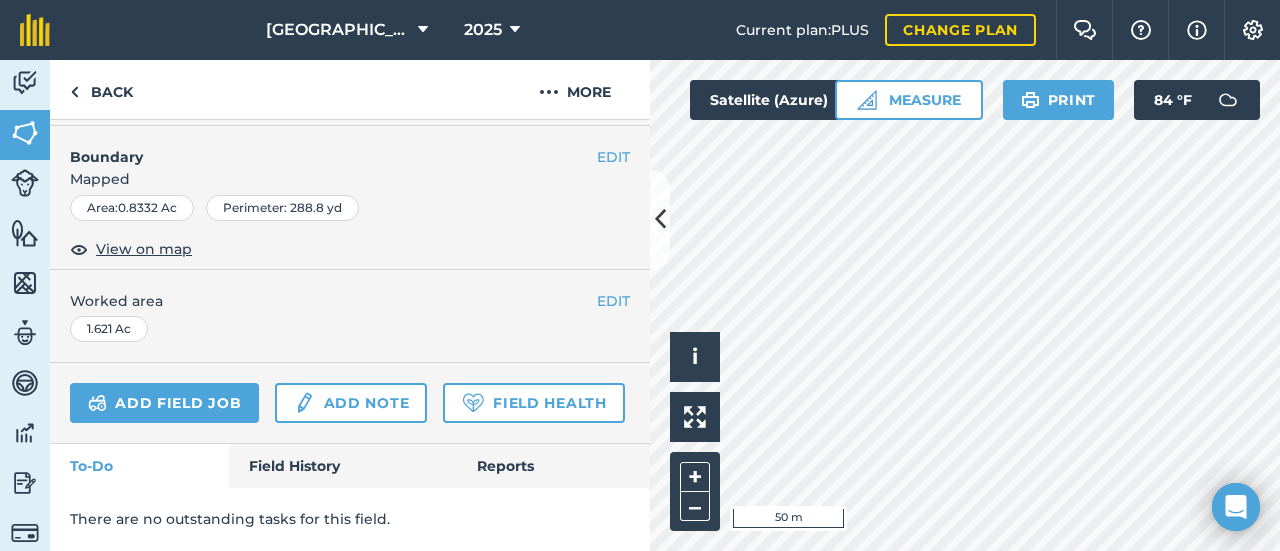 scroll, scrollTop: 0, scrollLeft: 0, axis: both 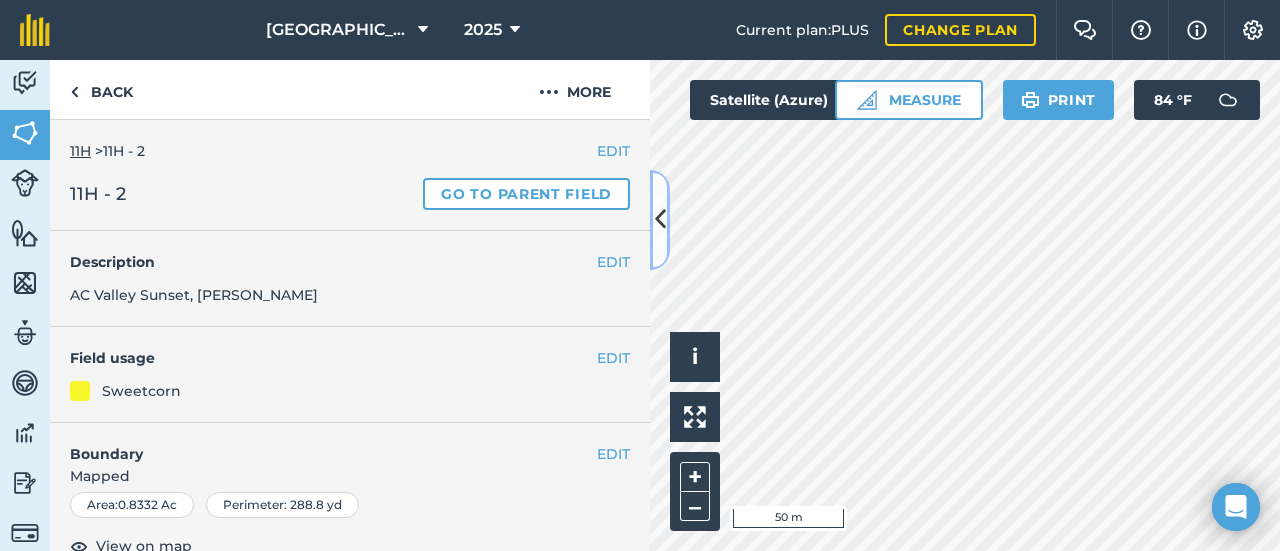 click at bounding box center (660, 219) 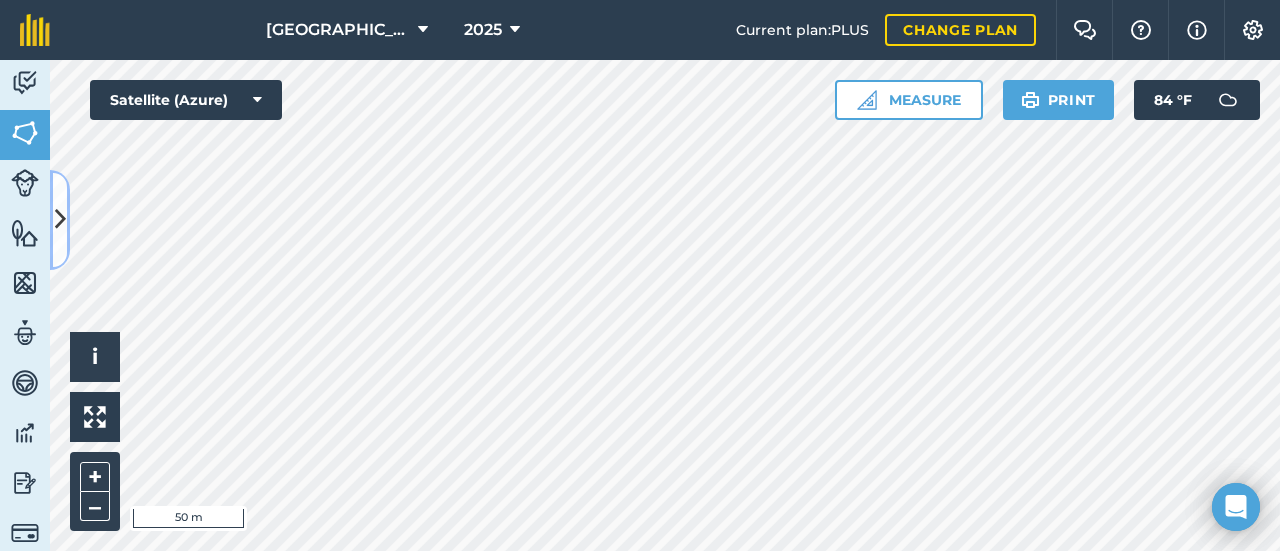 click at bounding box center [60, 220] 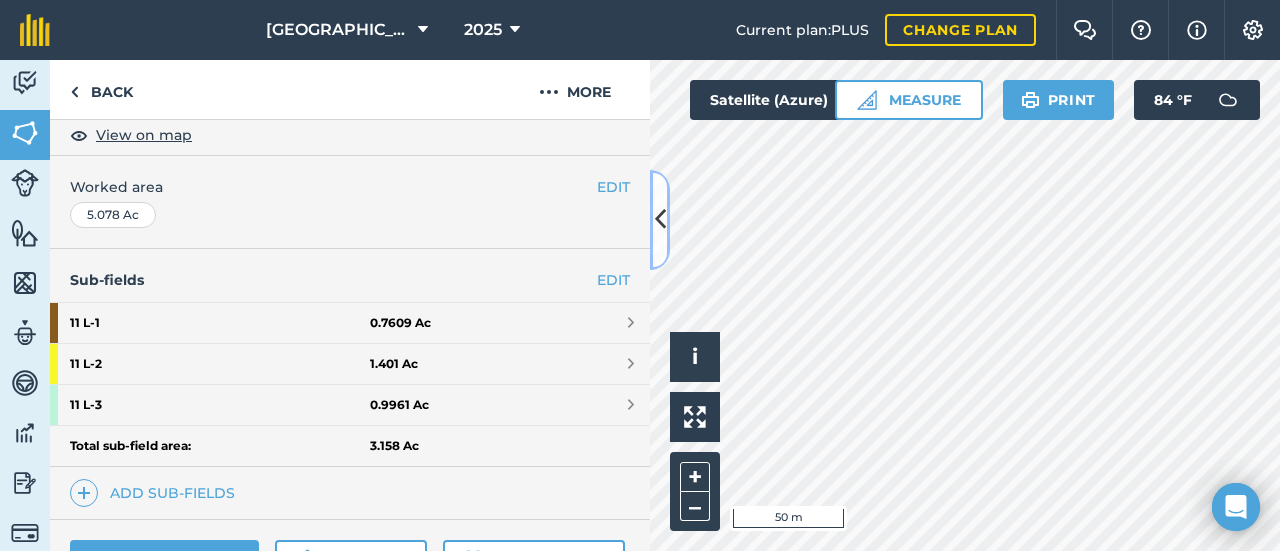 scroll, scrollTop: 400, scrollLeft: 0, axis: vertical 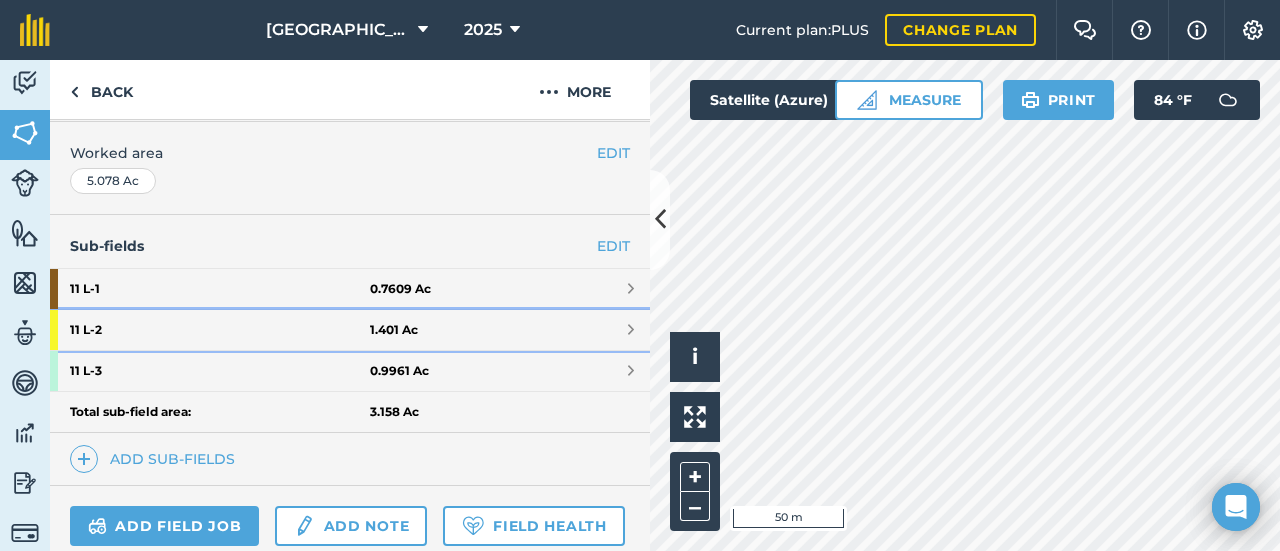 click on "11 L  -  2" at bounding box center (220, 330) 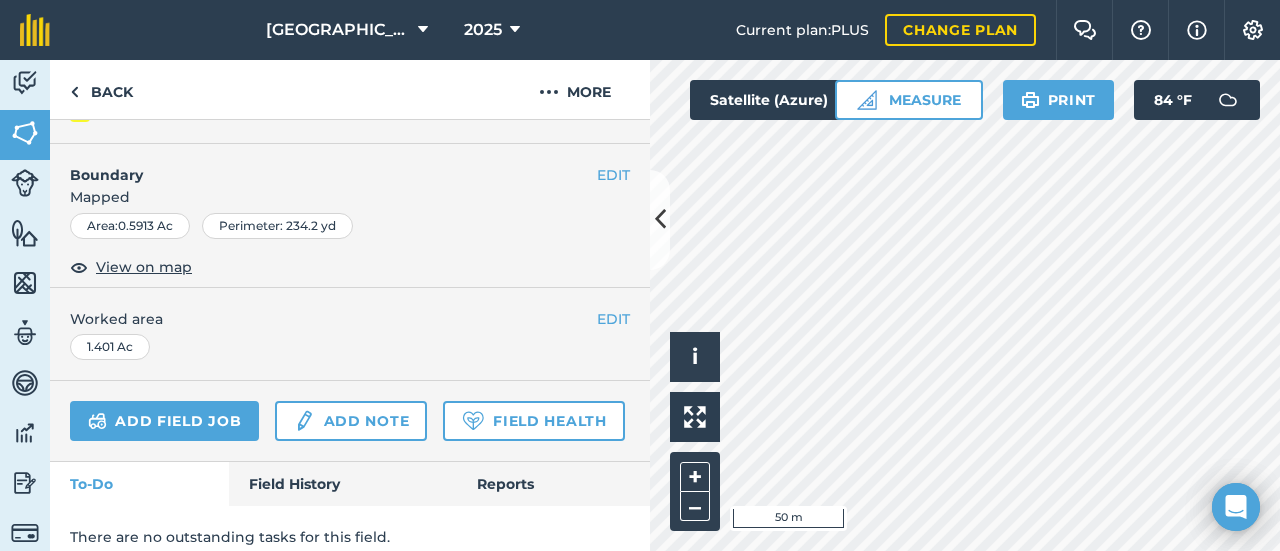 scroll, scrollTop: 248, scrollLeft: 0, axis: vertical 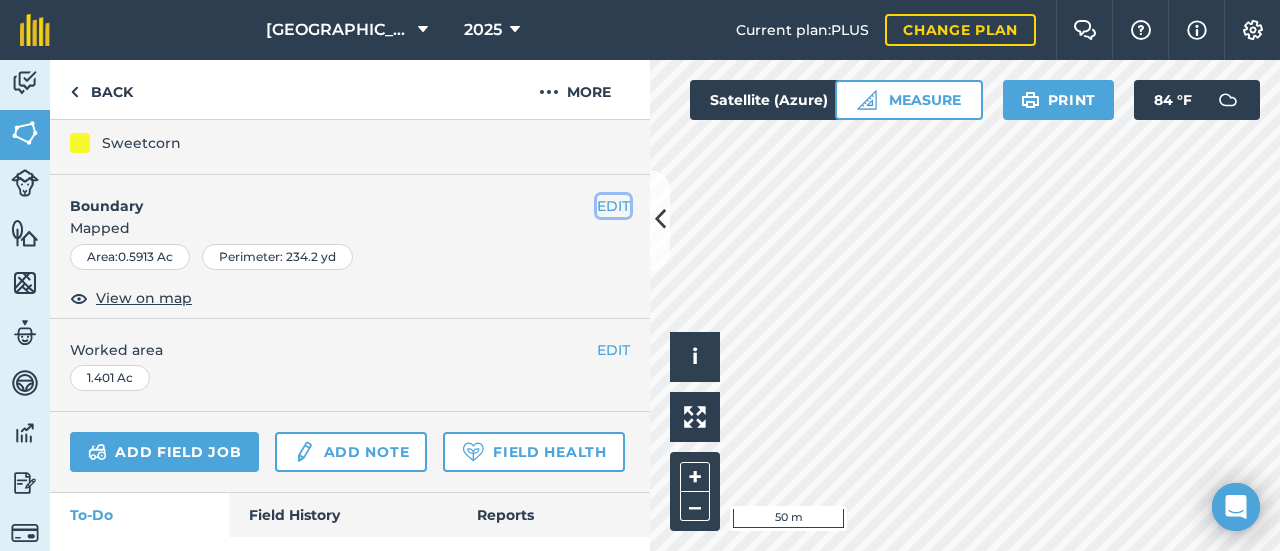 click on "EDIT" at bounding box center [613, 206] 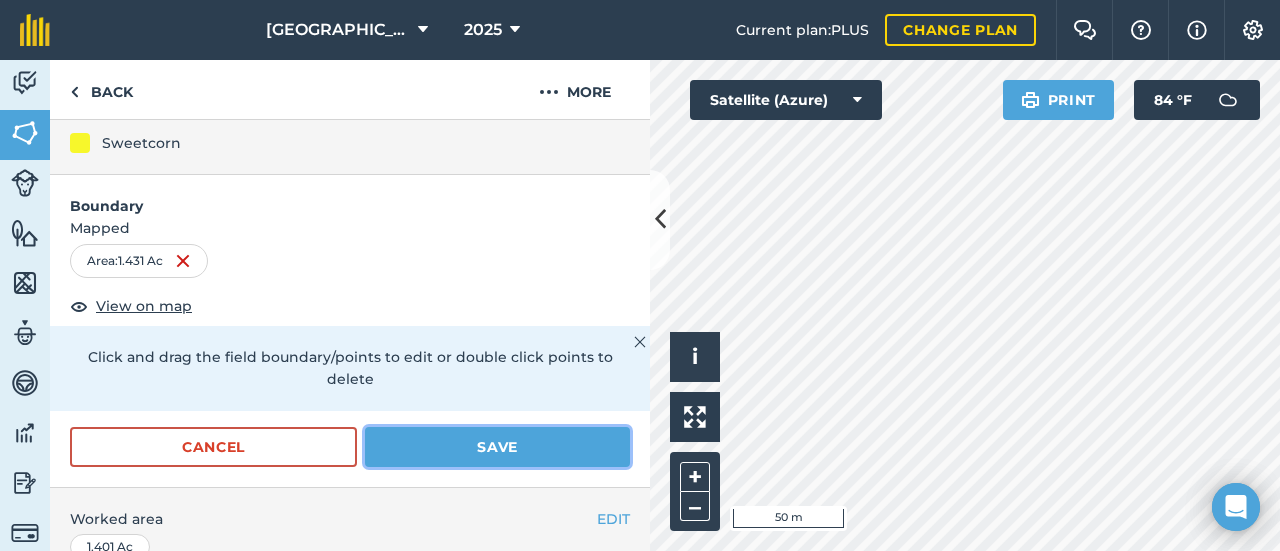 click on "Save" at bounding box center (497, 447) 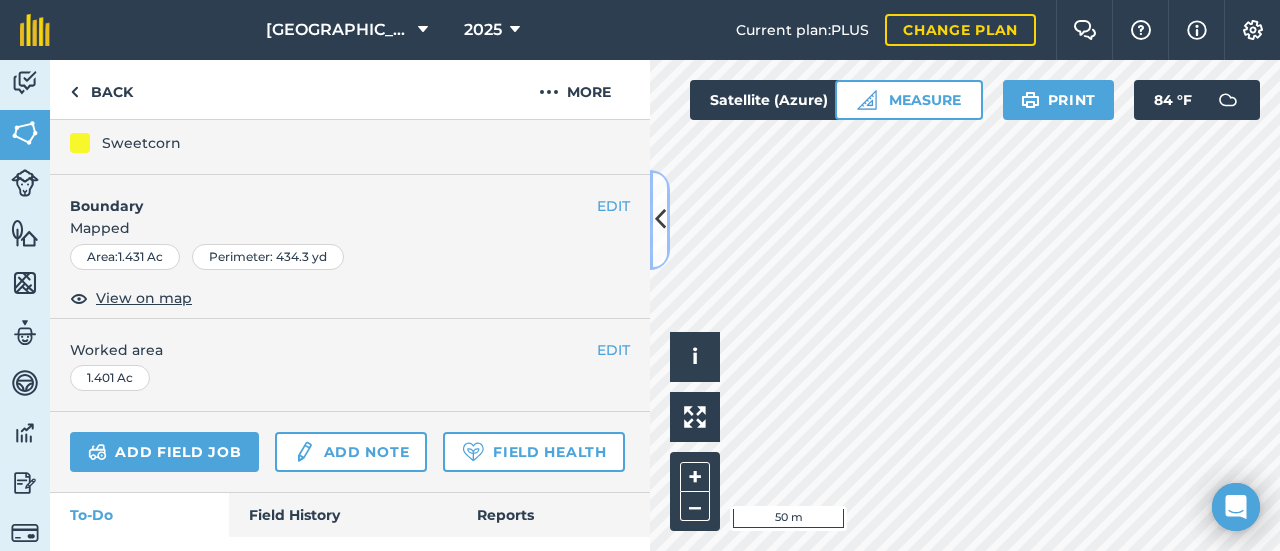 click at bounding box center (660, 220) 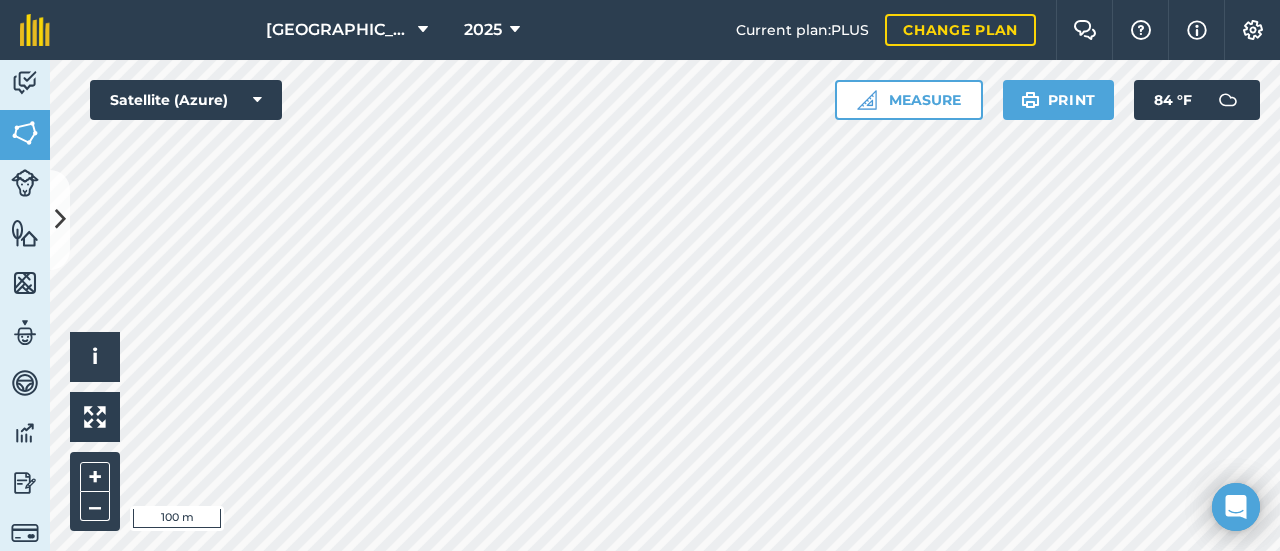 click on "Click to start drawing. Line must start & end outside boundary i © 2025 TomTom, Microsoft 100 m + – Satellite (Azure) Measure Print 84   ° F" at bounding box center [665, 305] 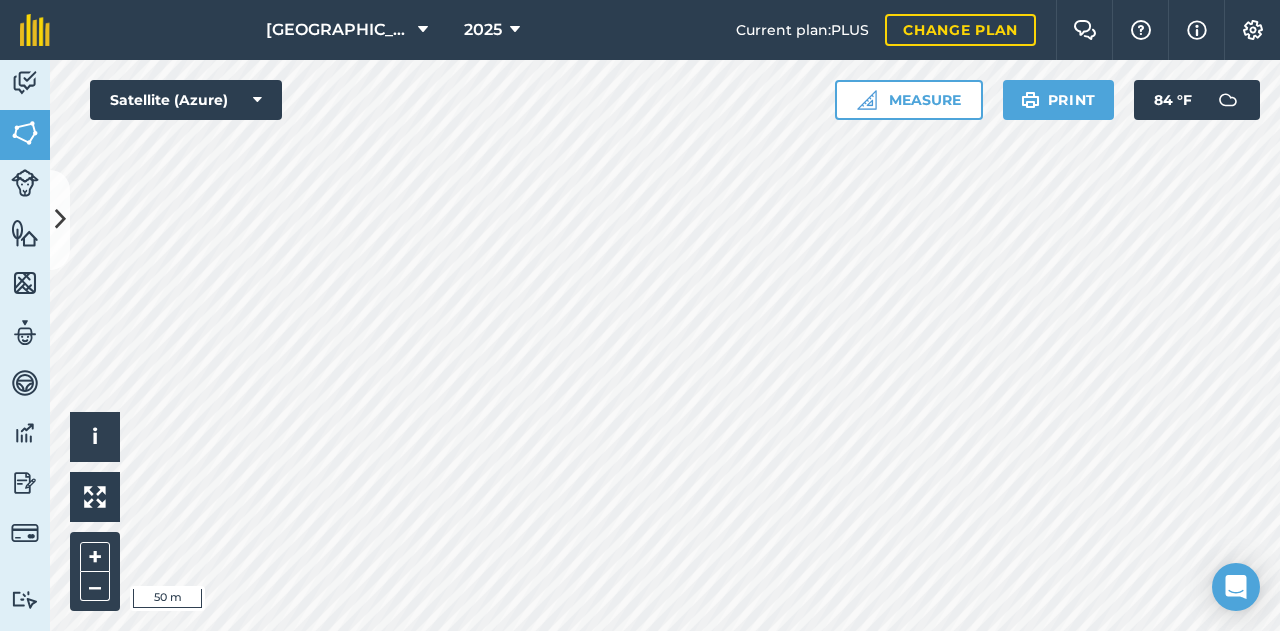 scroll, scrollTop: 0, scrollLeft: 0, axis: both 